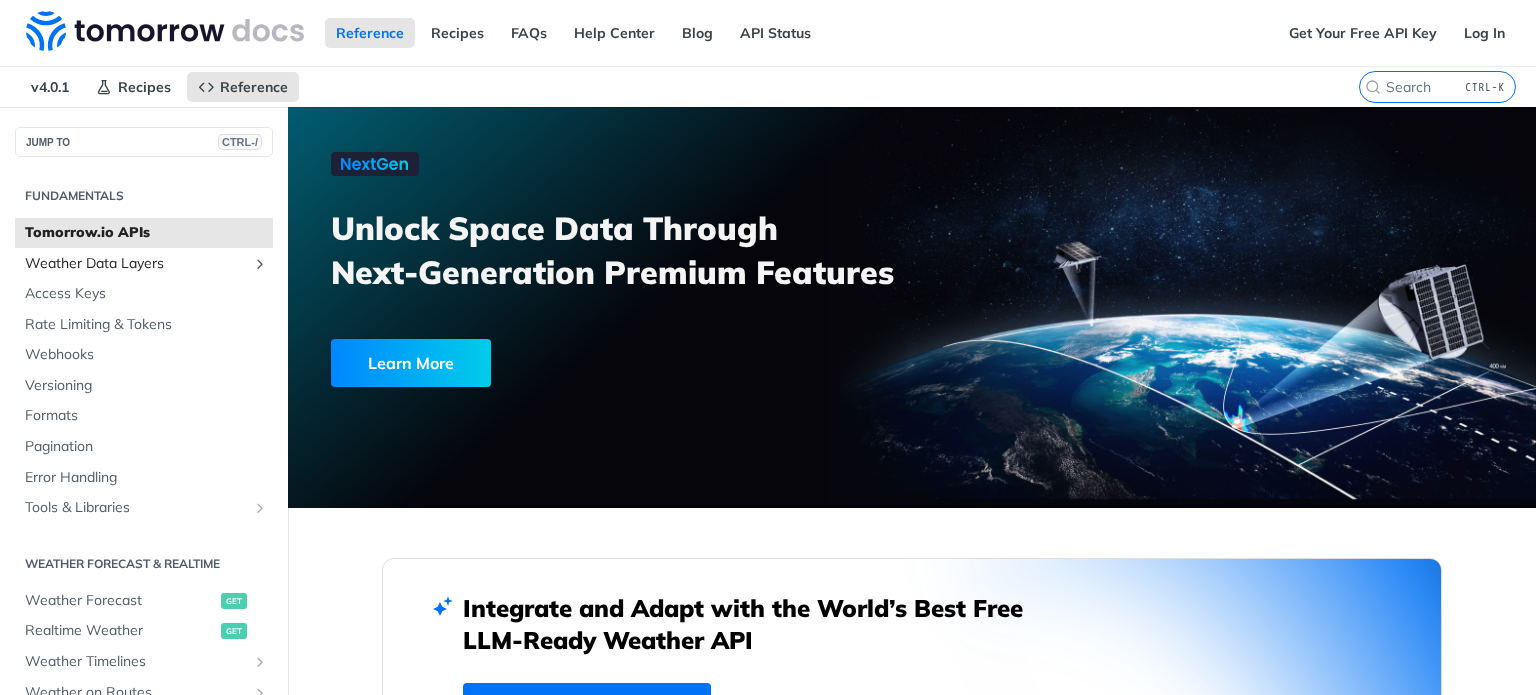 scroll, scrollTop: 0, scrollLeft: 0, axis: both 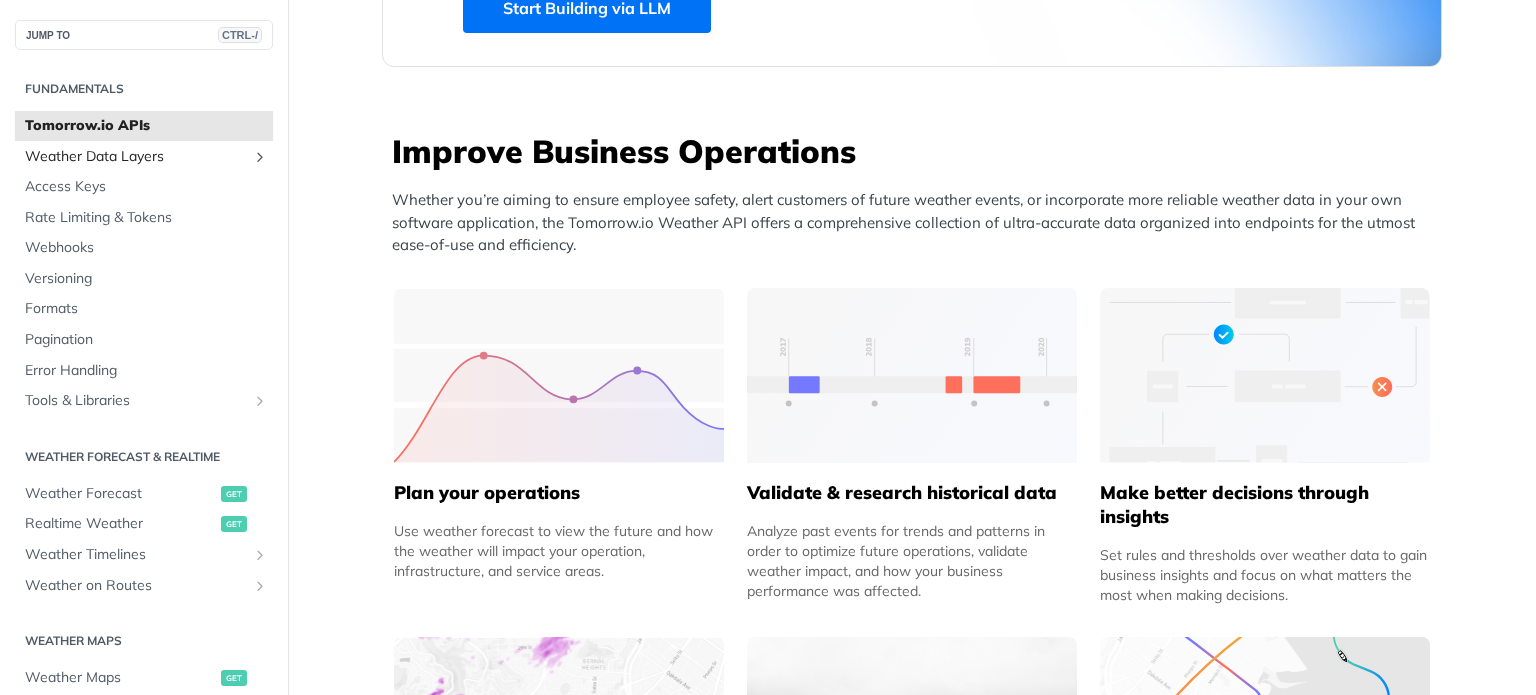click on "Weather Data Layers" at bounding box center [136, 157] 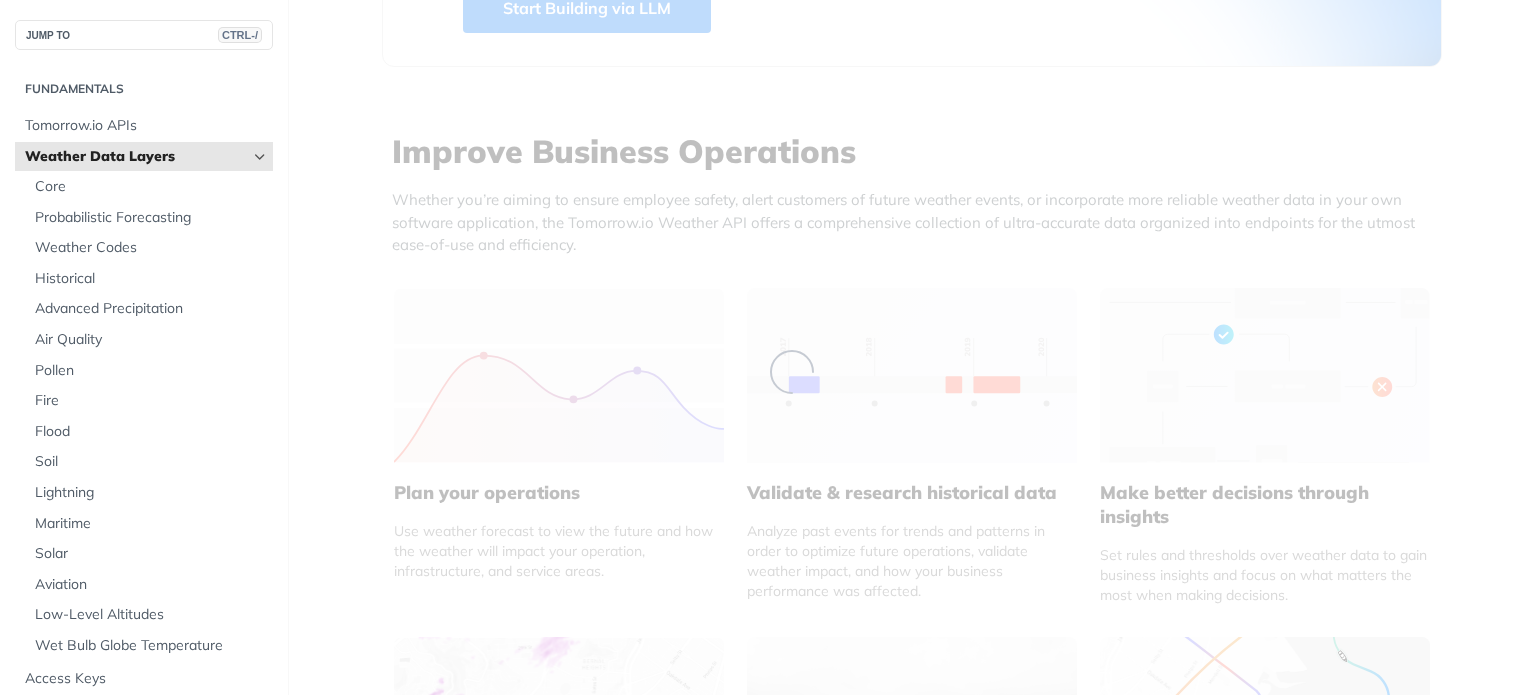 click on "Weather Data Layers" at bounding box center [136, 157] 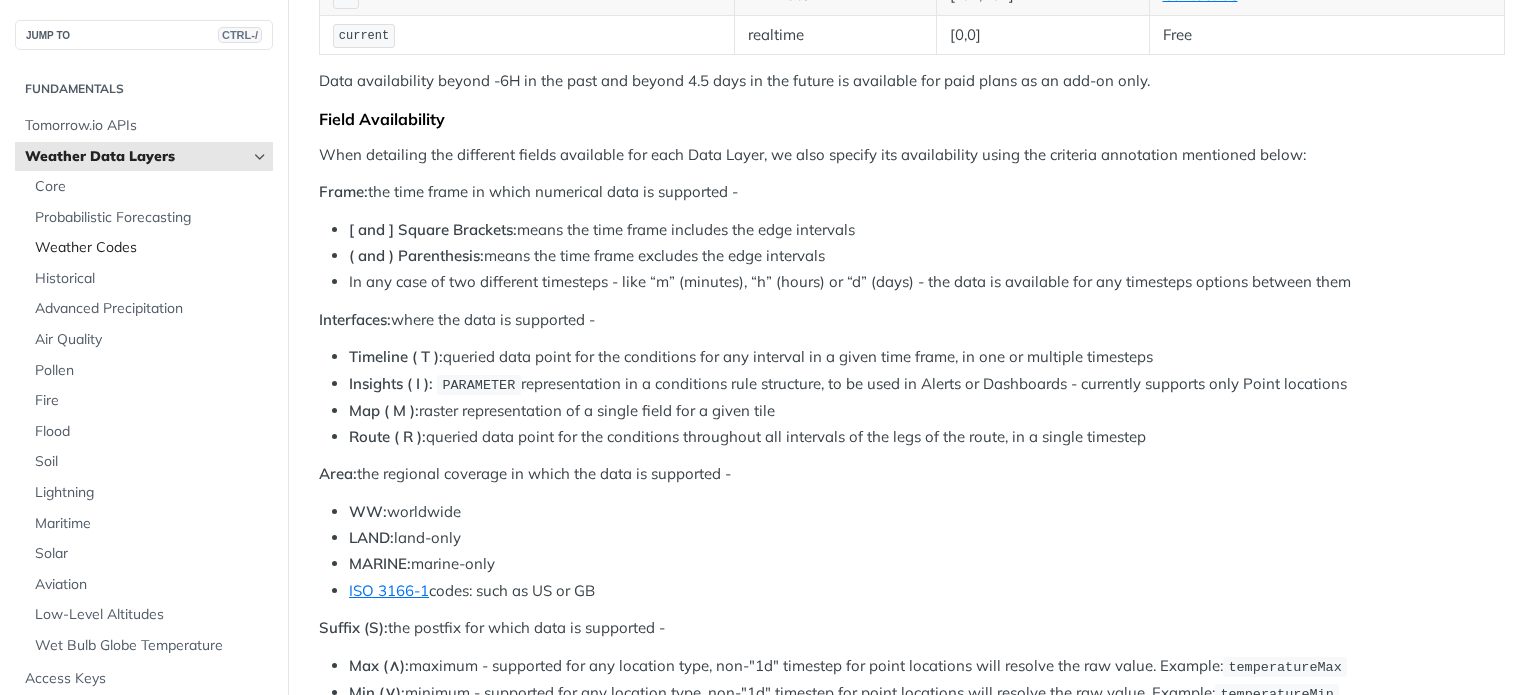 click on "Weather Codes" at bounding box center [151, 248] 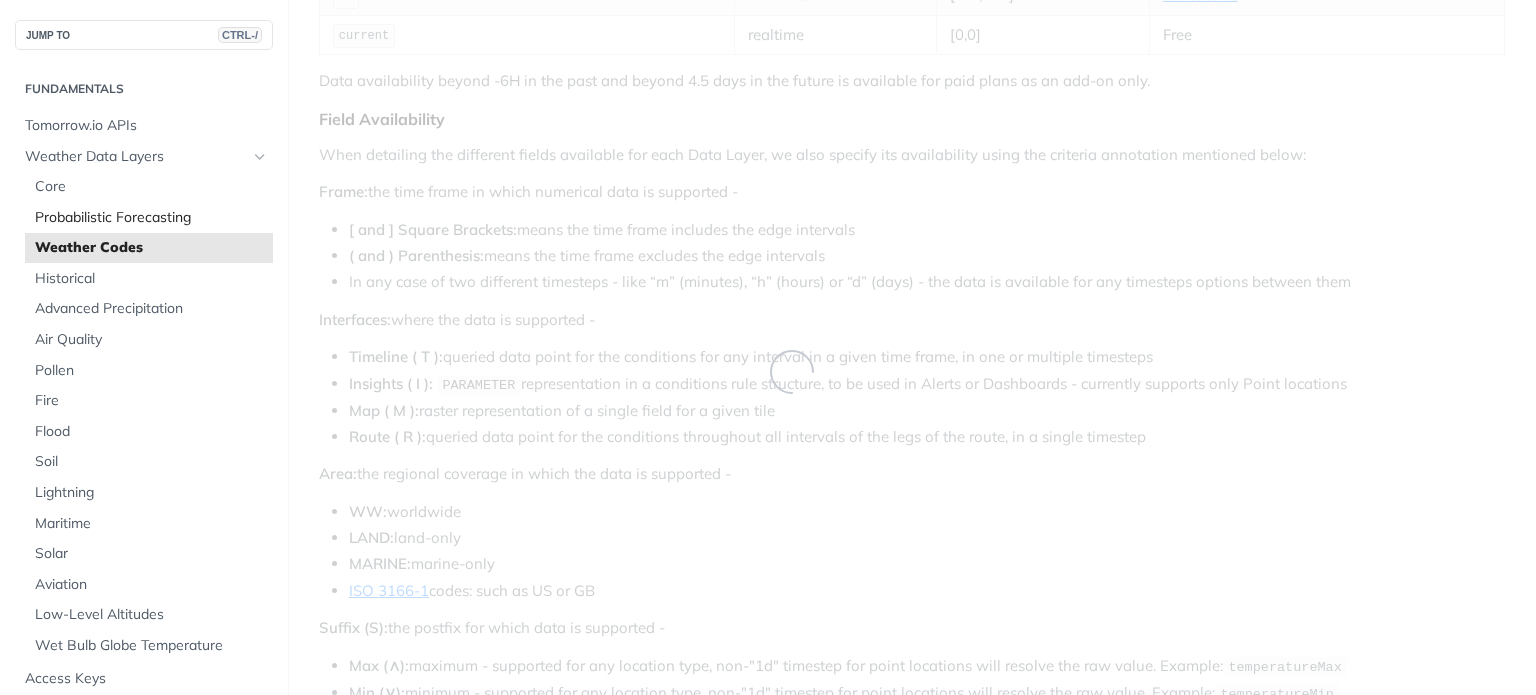 click on "Probabilistic Forecasting" at bounding box center [151, 218] 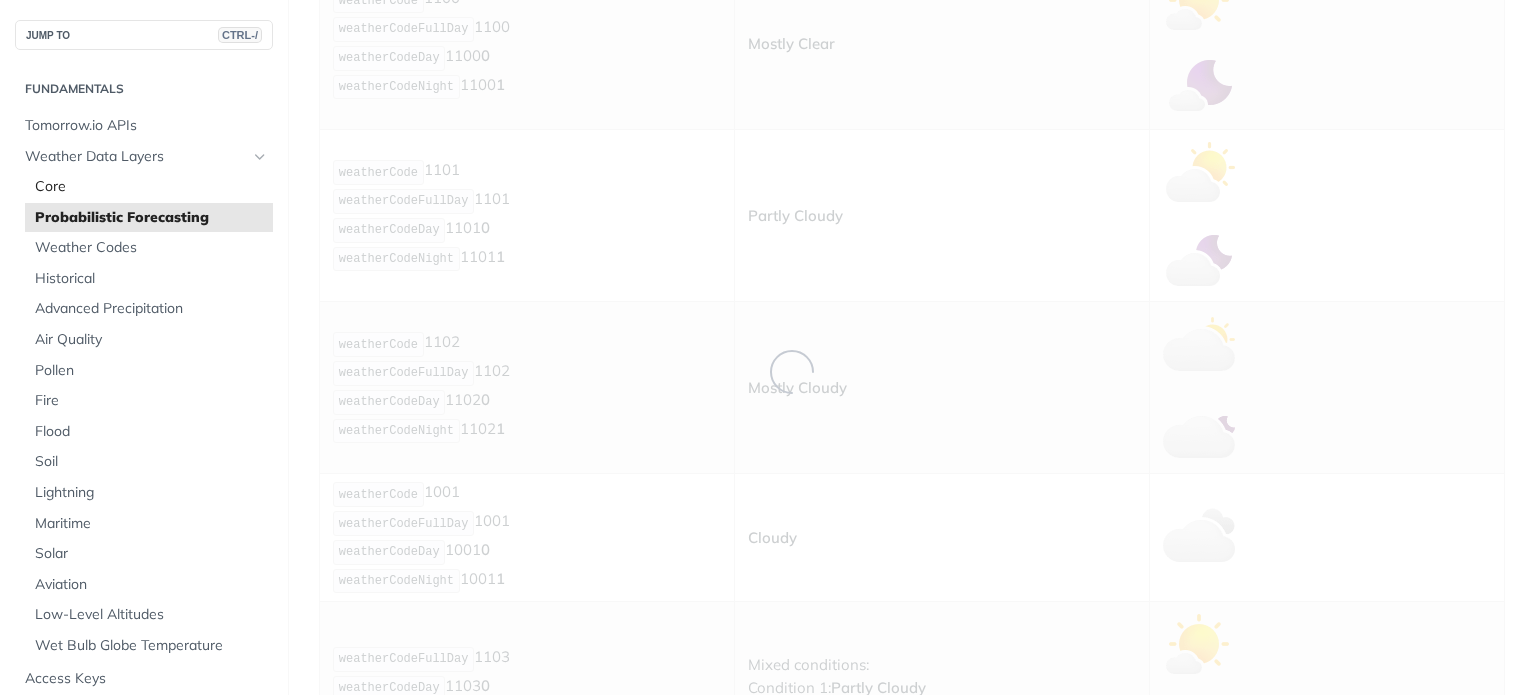 click on "Core" at bounding box center [151, 187] 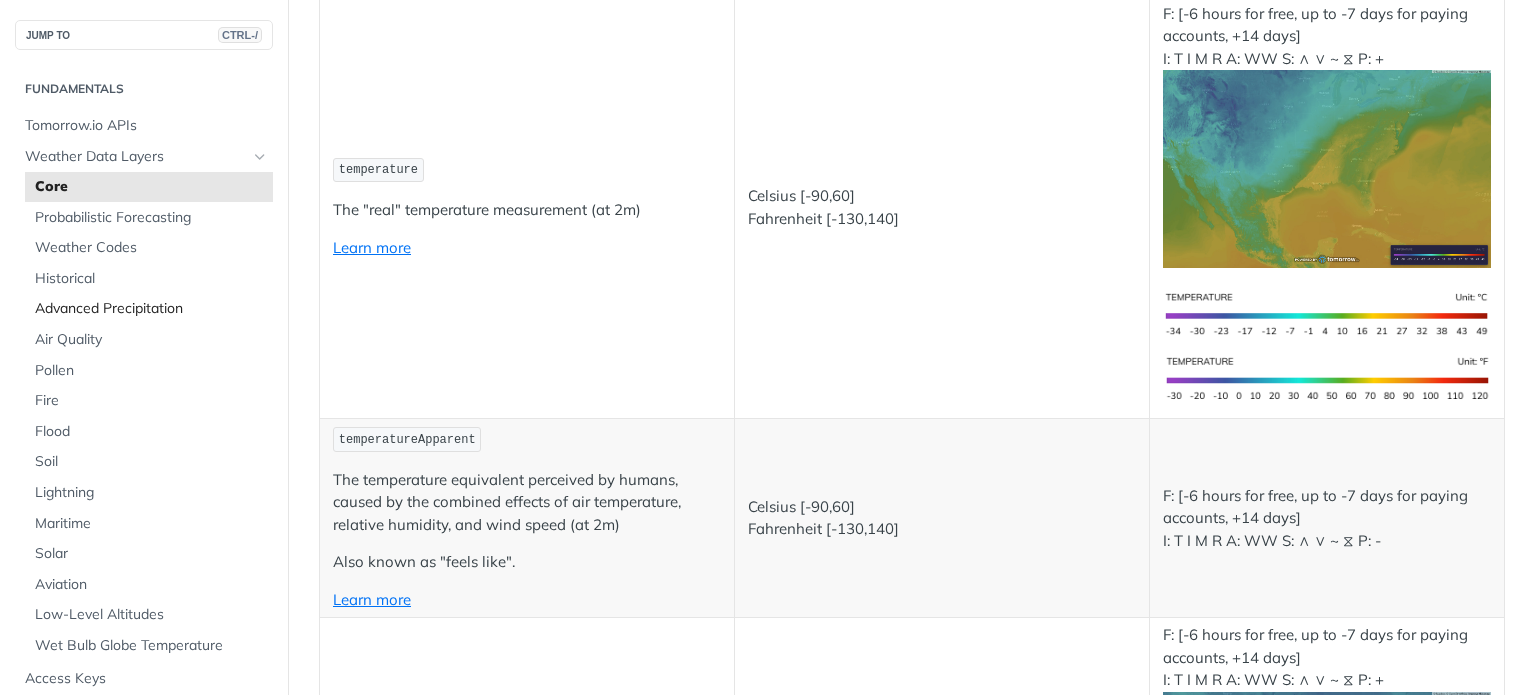 scroll, scrollTop: 539, scrollLeft: 0, axis: vertical 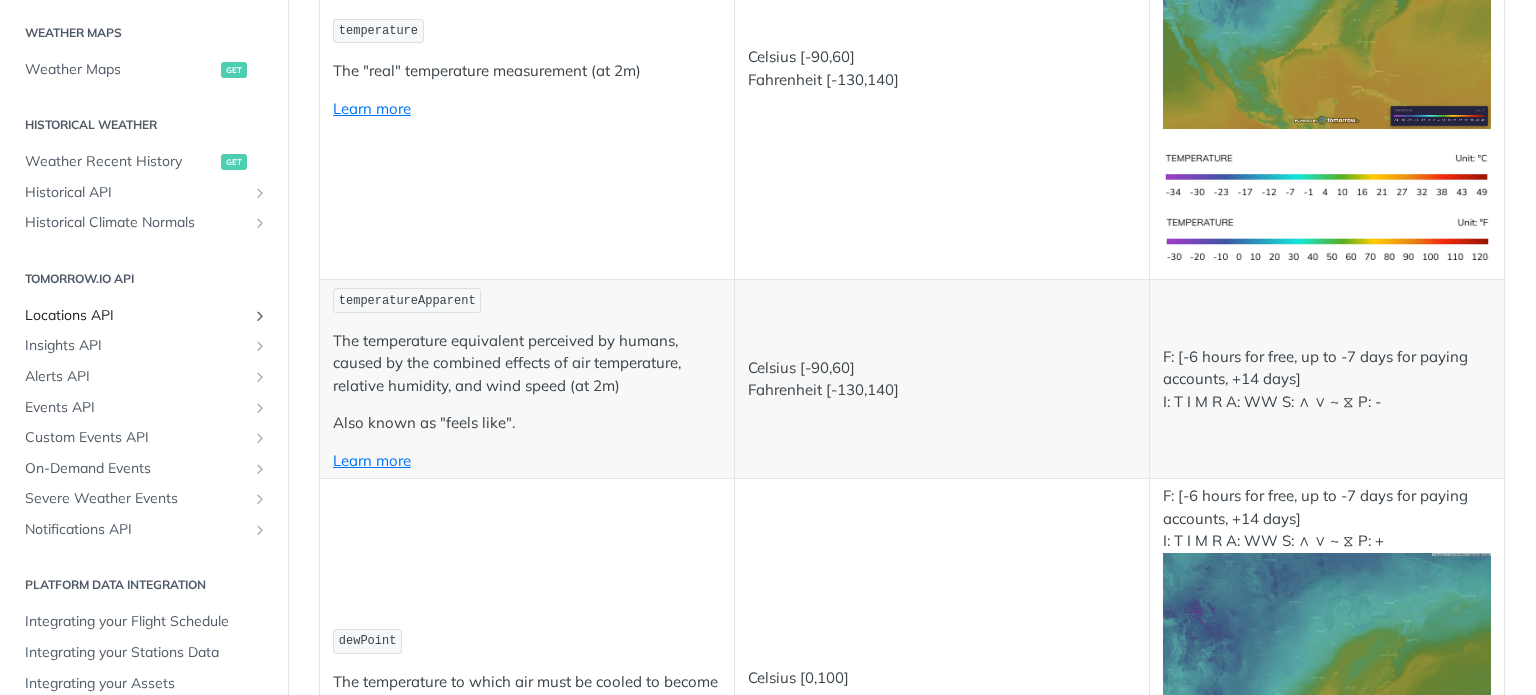 click on "Locations API" at bounding box center [136, 316] 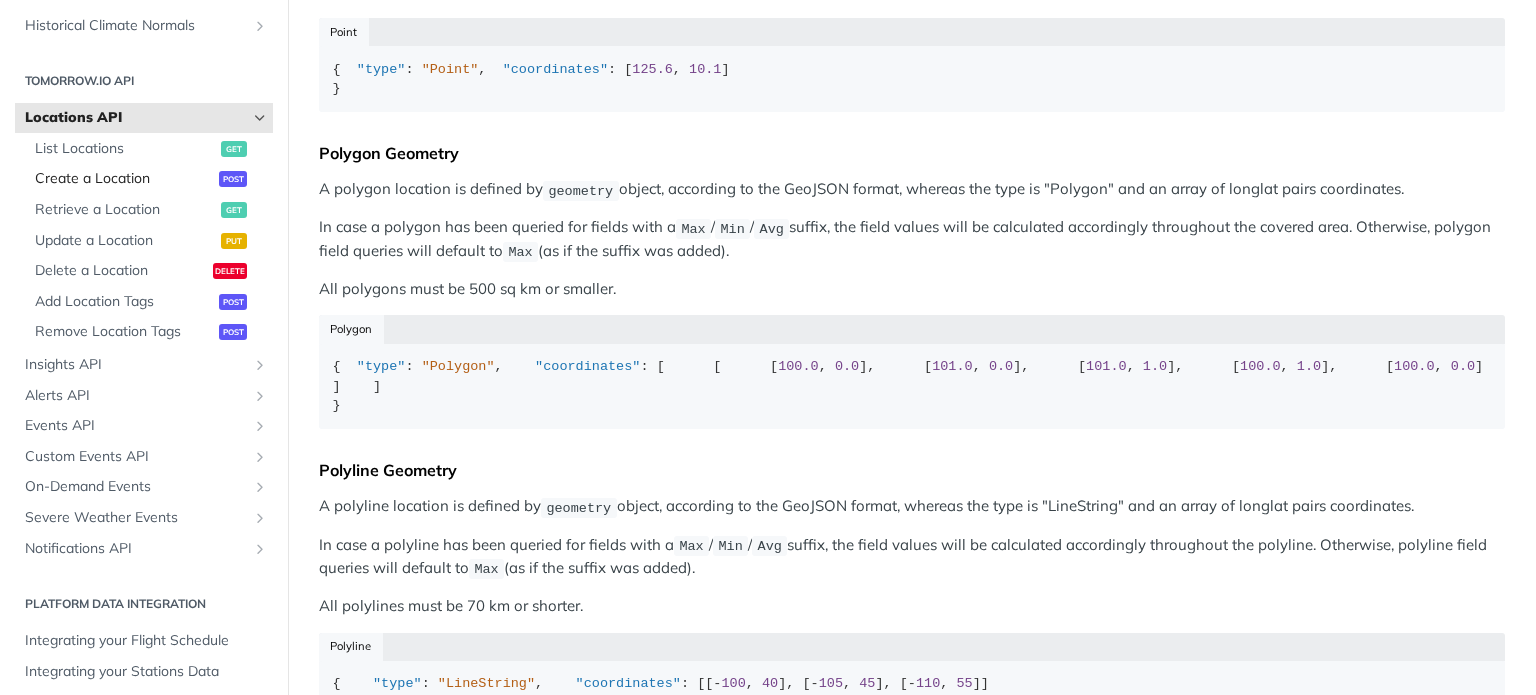 scroll, scrollTop: 808, scrollLeft: 0, axis: vertical 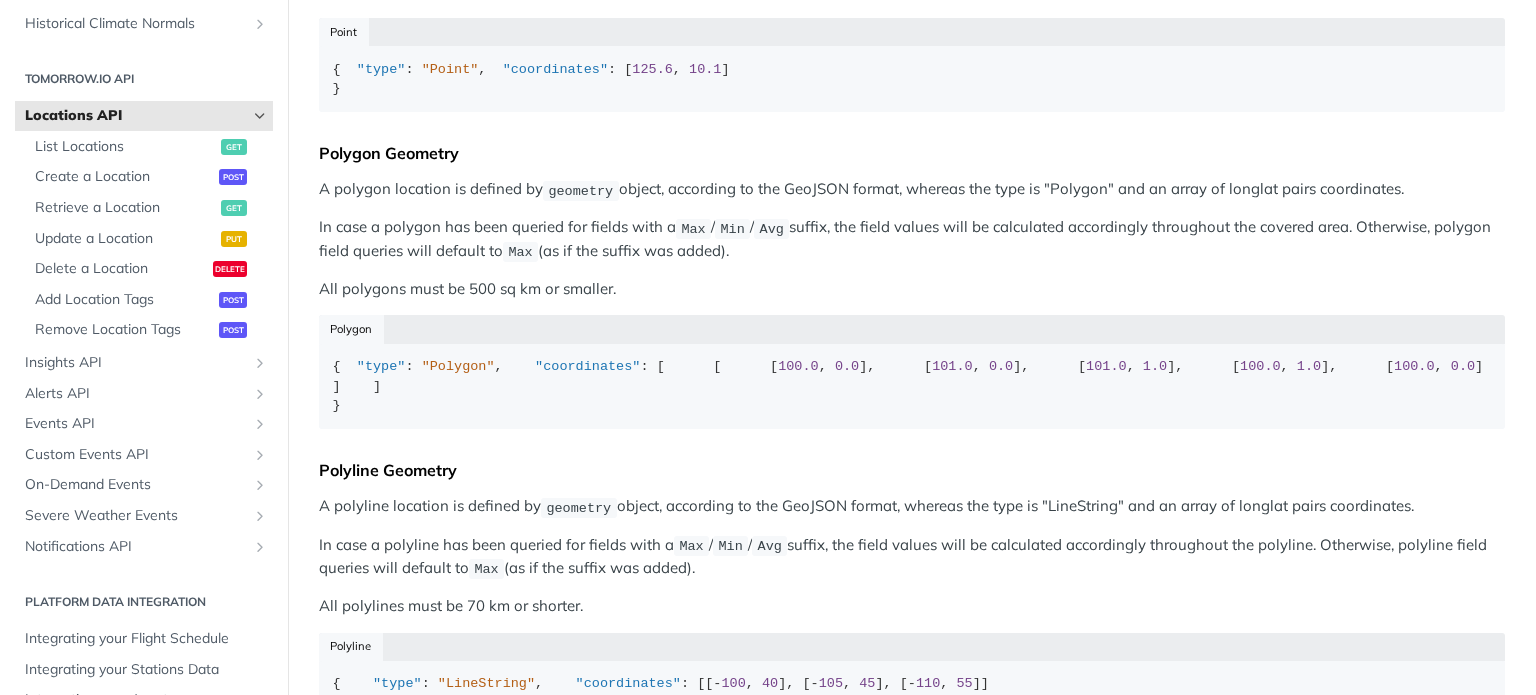 click on "Locations API" at bounding box center [136, 116] 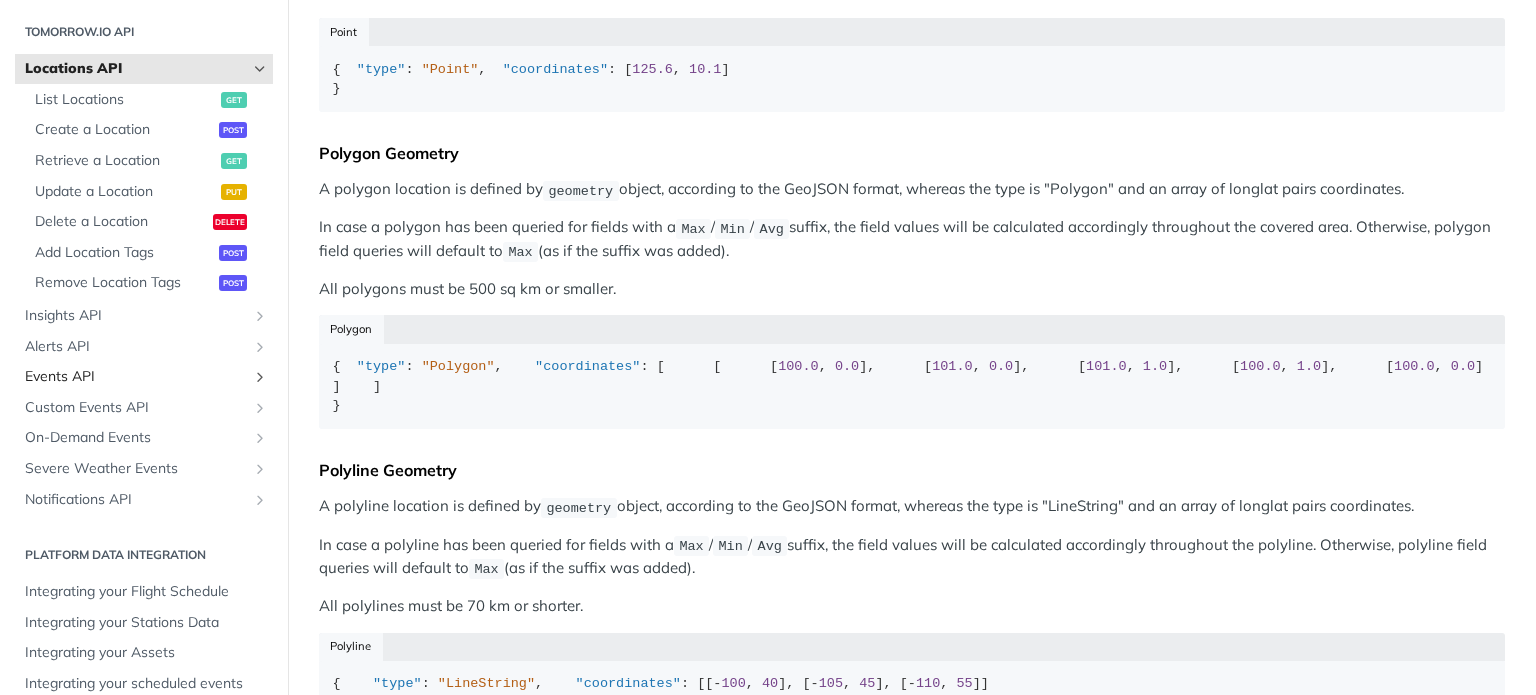 scroll, scrollTop: 880, scrollLeft: 0, axis: vertical 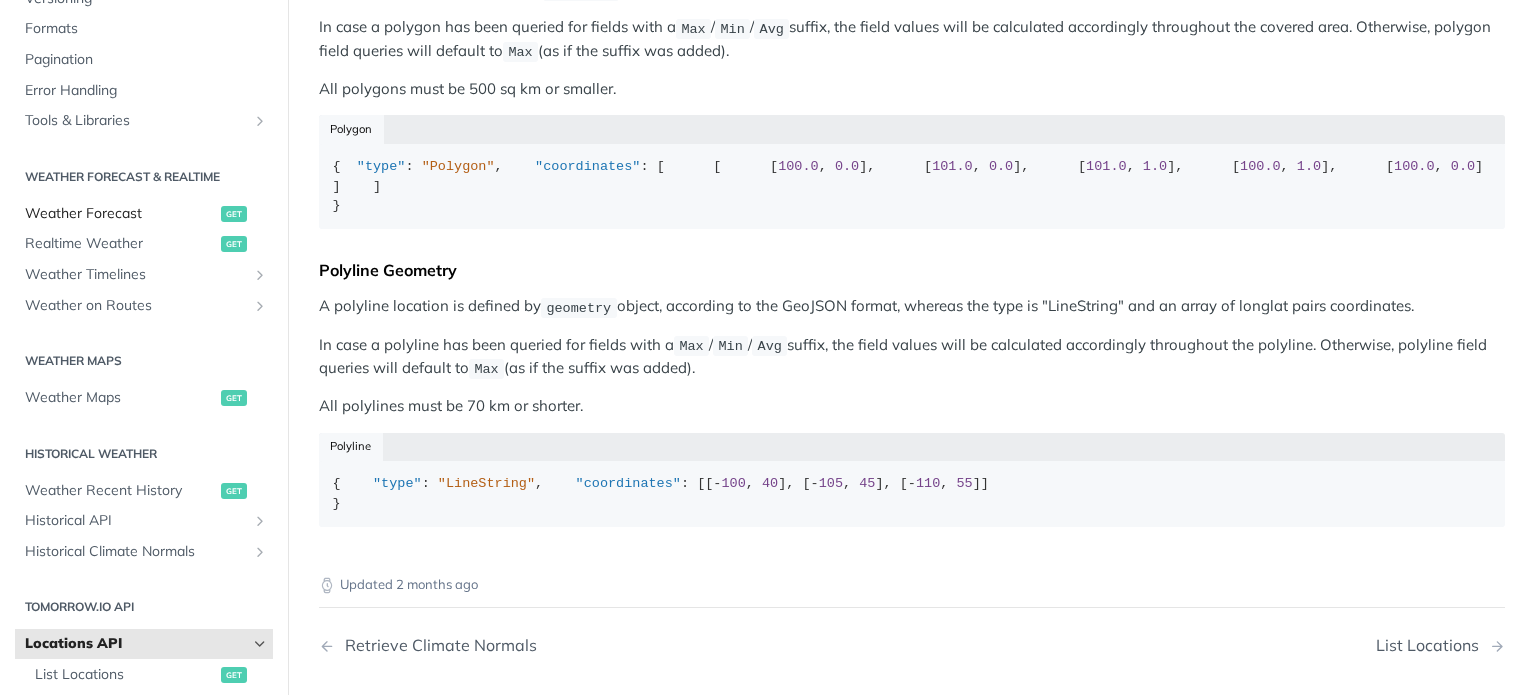click on "Weather Forecast" at bounding box center [120, 214] 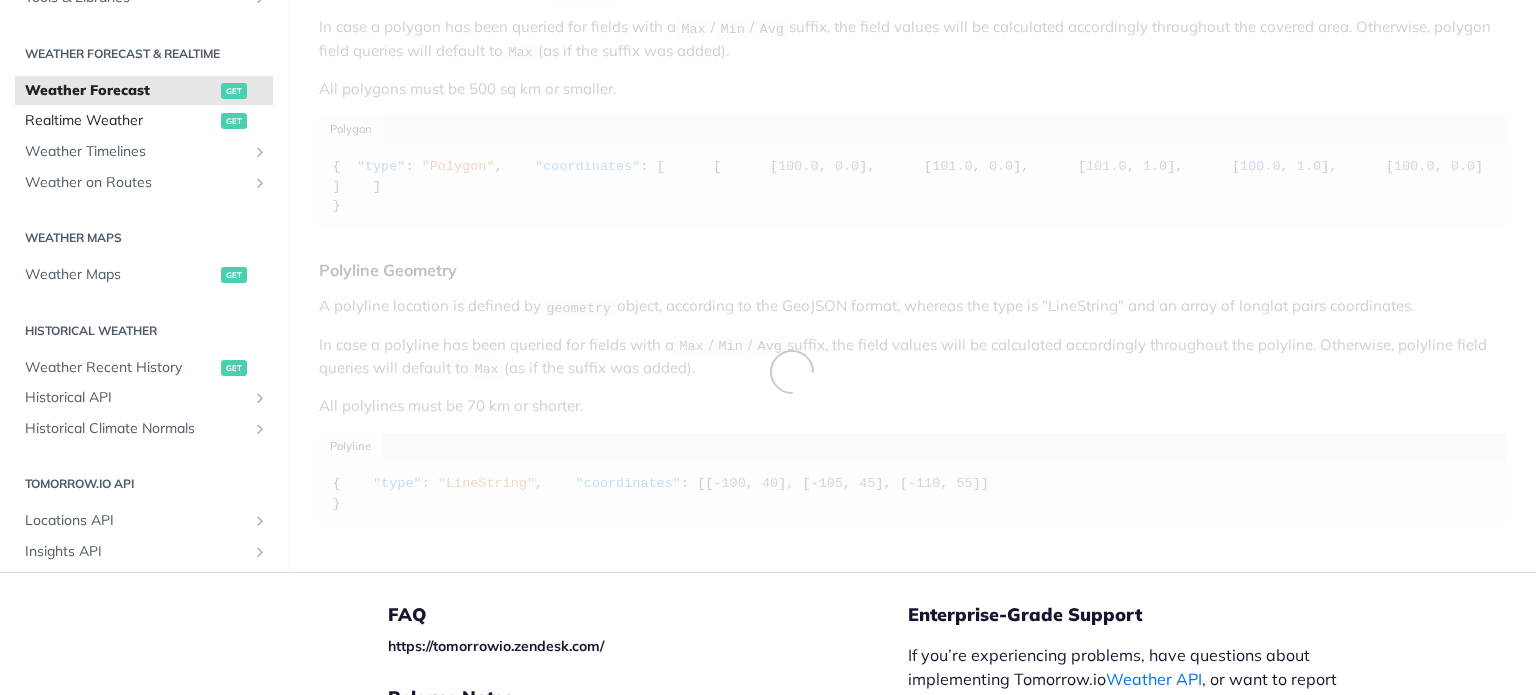 click on "Realtime Weather" at bounding box center (120, 121) 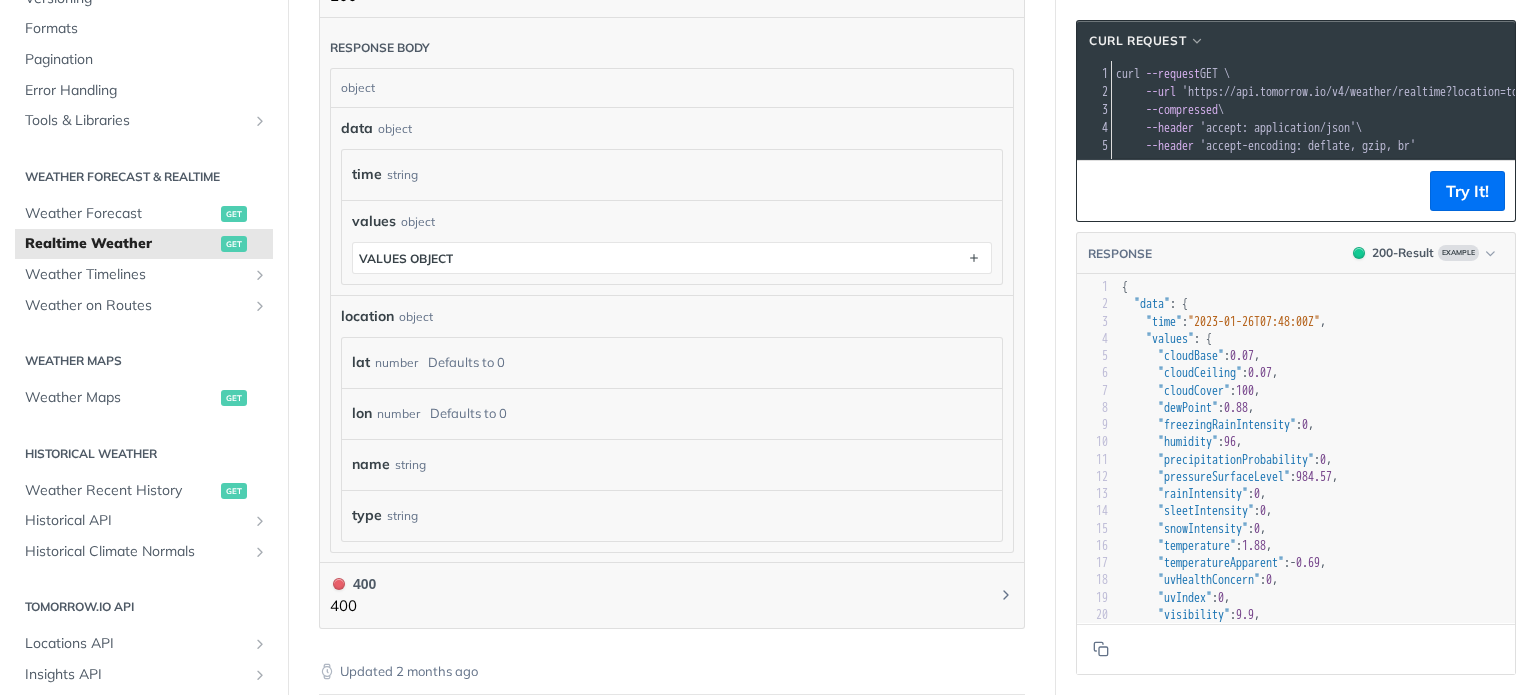 scroll, scrollTop: 849, scrollLeft: 0, axis: vertical 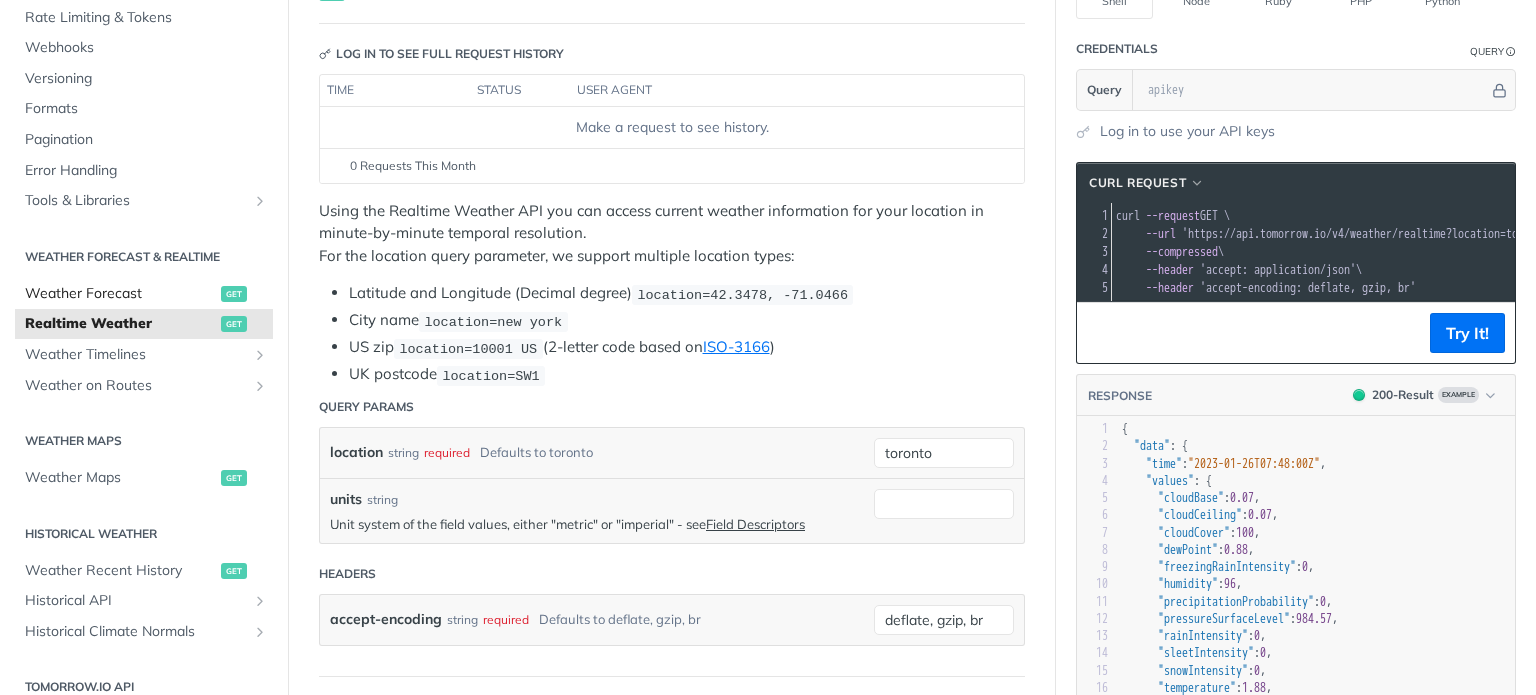 click on "Weather Forecast" at bounding box center (120, 294) 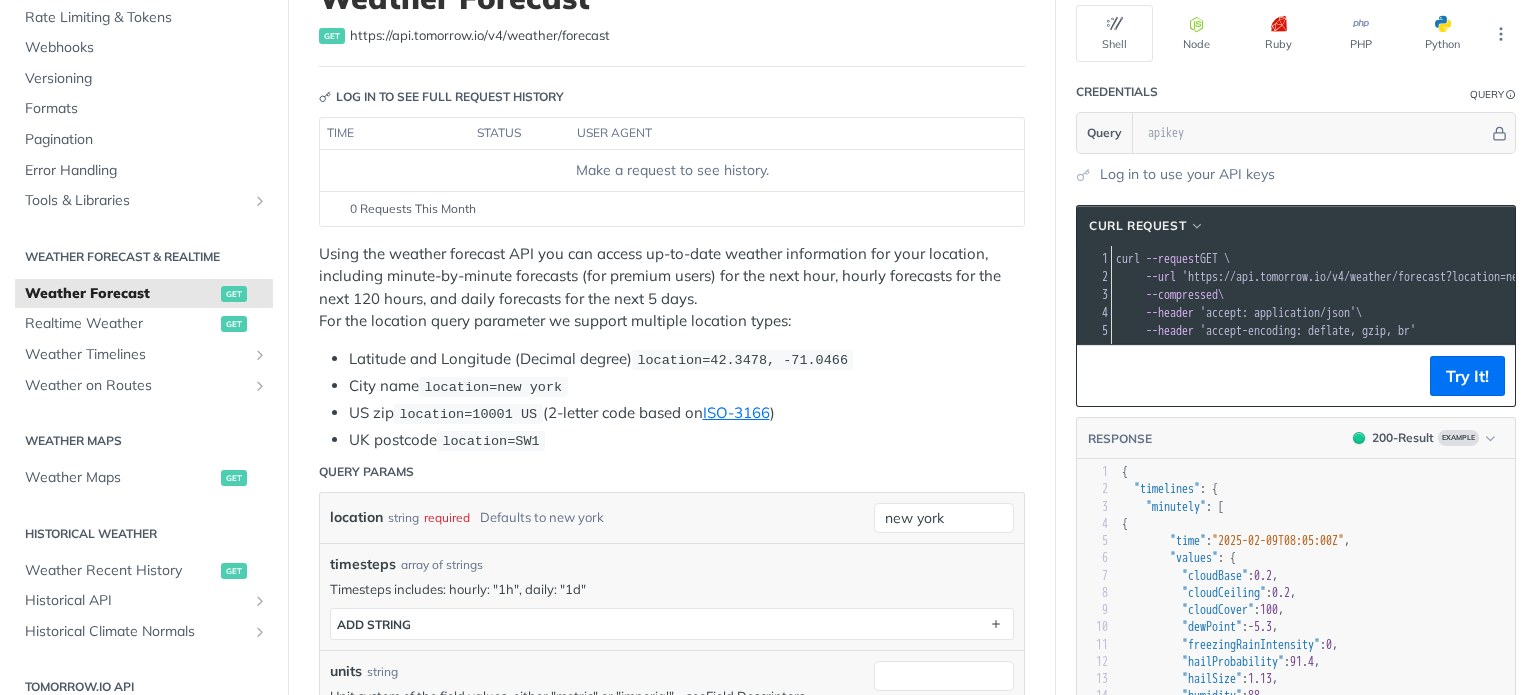 scroll, scrollTop: 0, scrollLeft: 0, axis: both 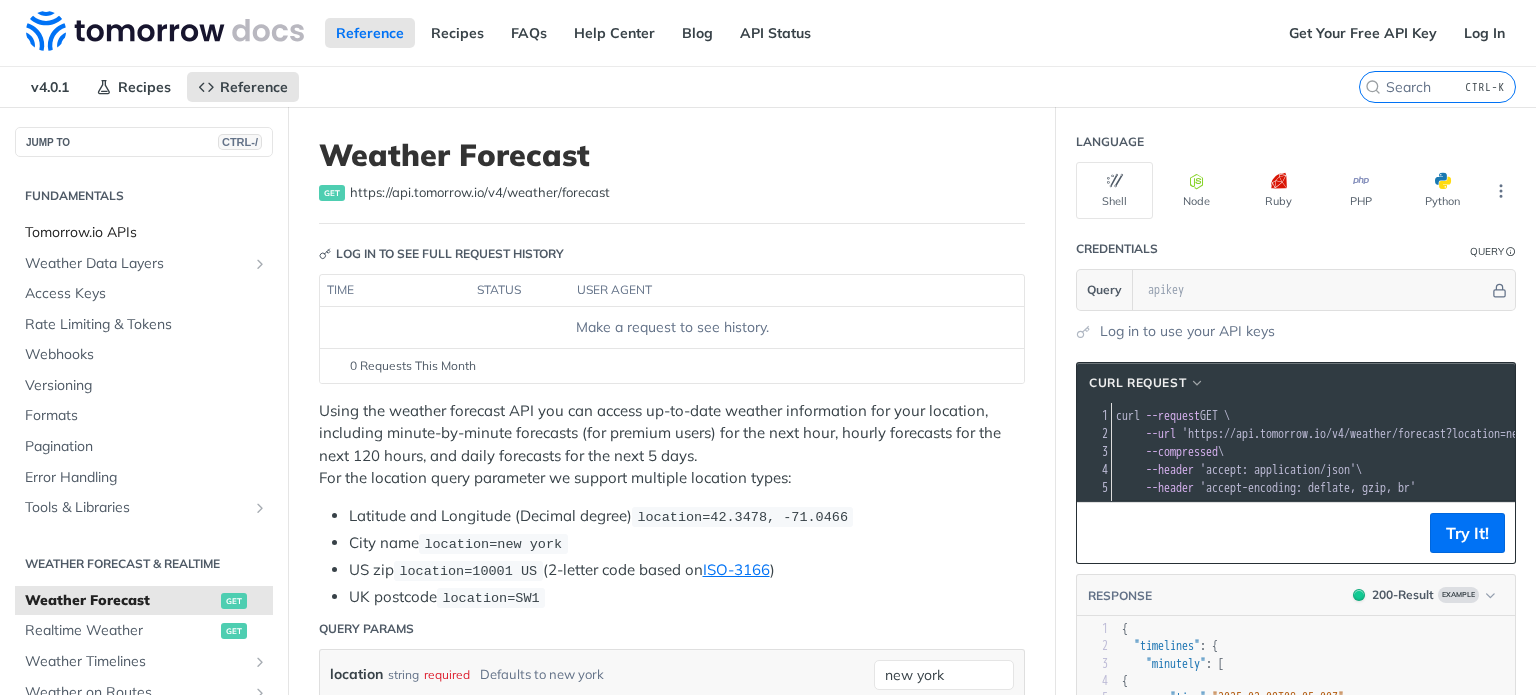 click on "Tomorrow.io APIs" at bounding box center (146, 233) 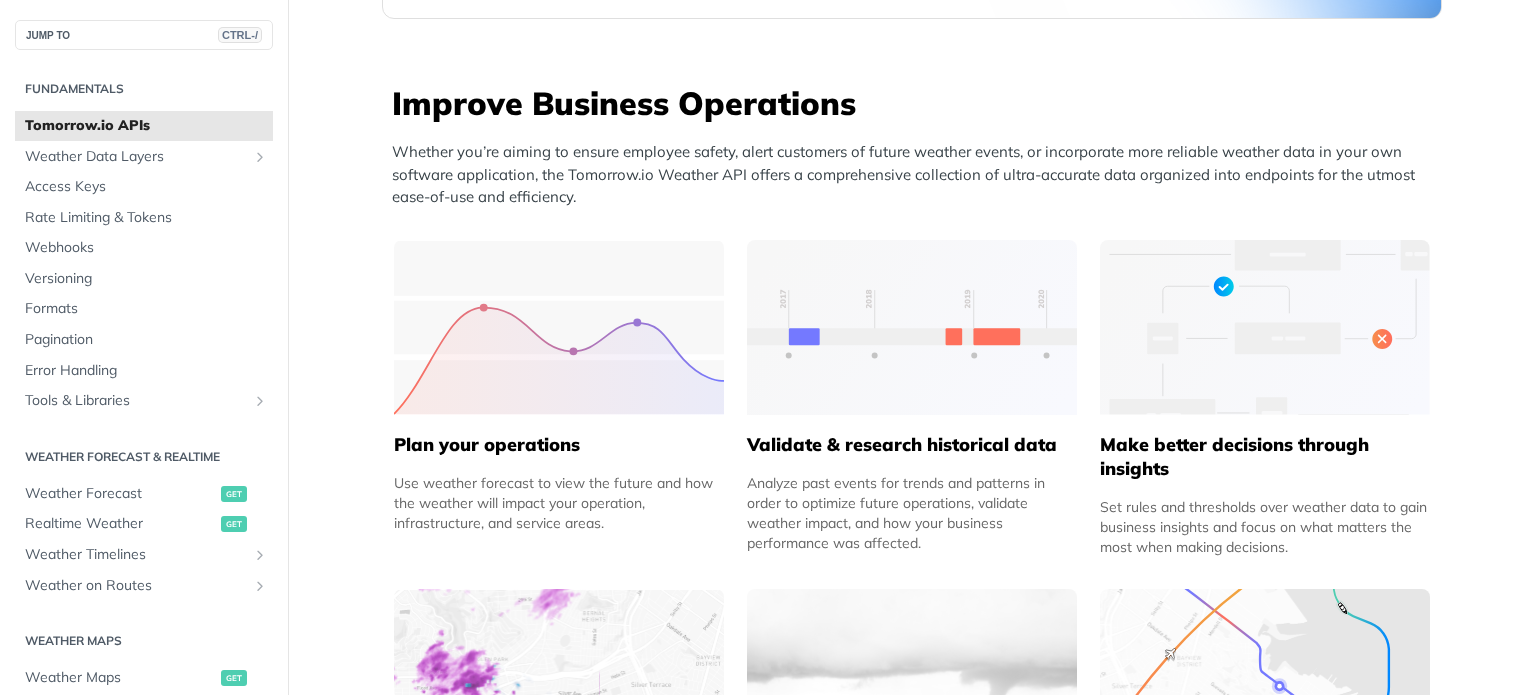 scroll, scrollTop: 500, scrollLeft: 0, axis: vertical 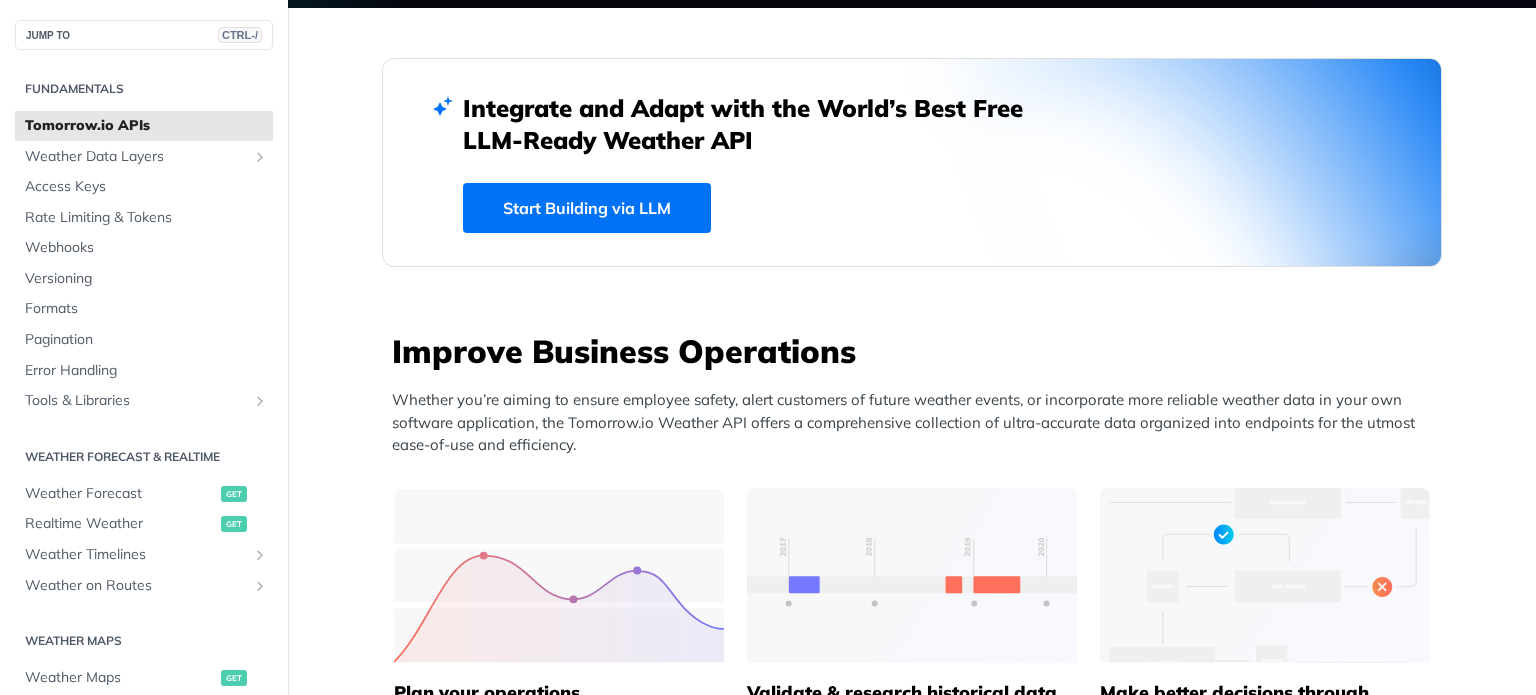 click on "Start Building via LLM" at bounding box center [587, 208] 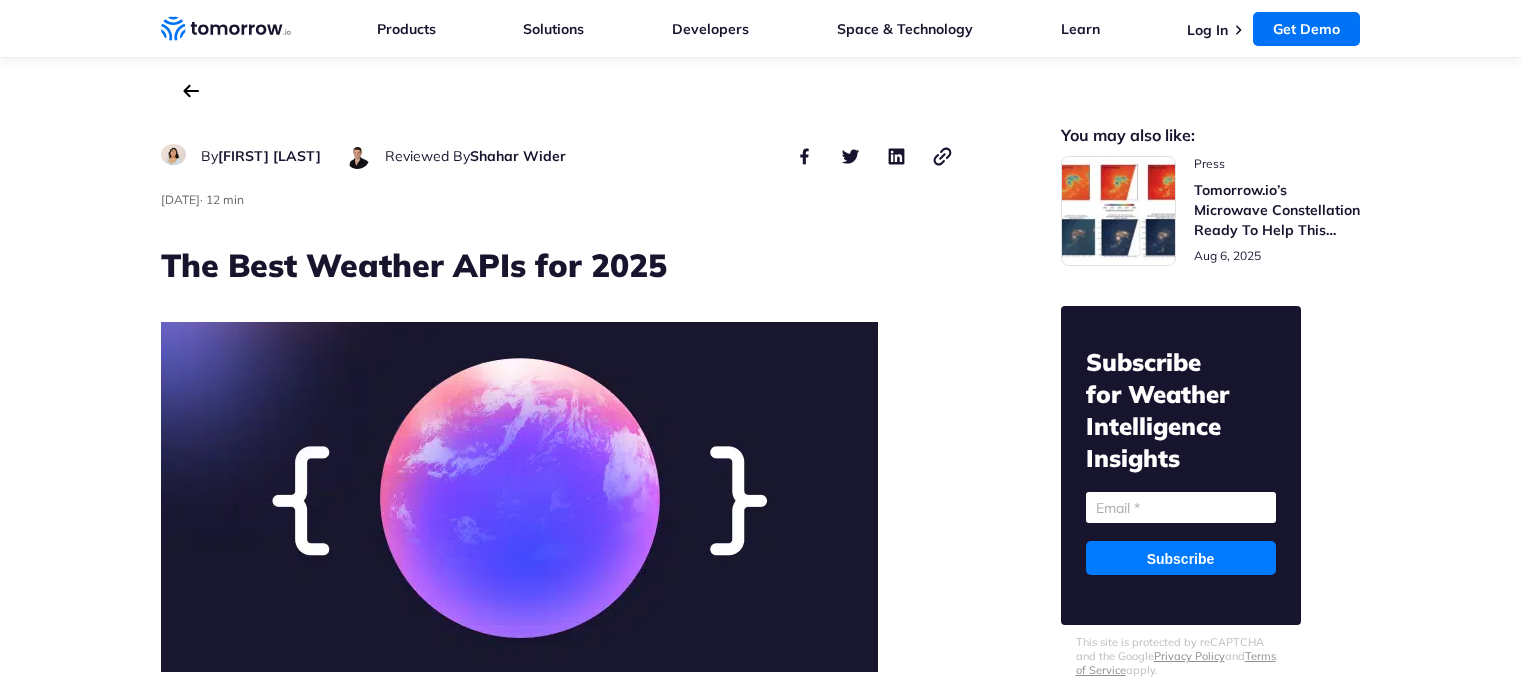 scroll, scrollTop: 563, scrollLeft: 0, axis: vertical 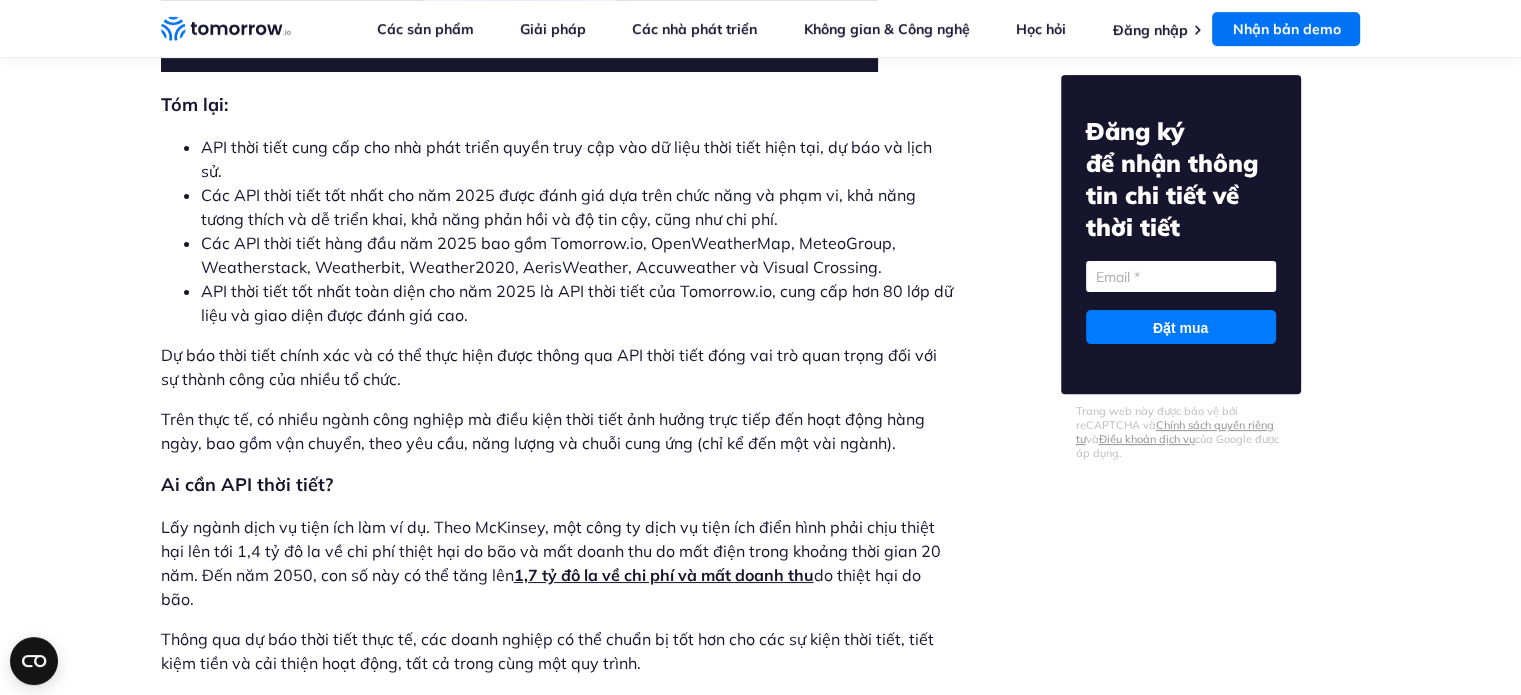 click on "Dự báo thời tiết chính xác và có thể thực hiện được thông qua API thời tiết đóng vai trò quan trọng đối với sự thành công của nhiều tổ chức." at bounding box center (558, 367) 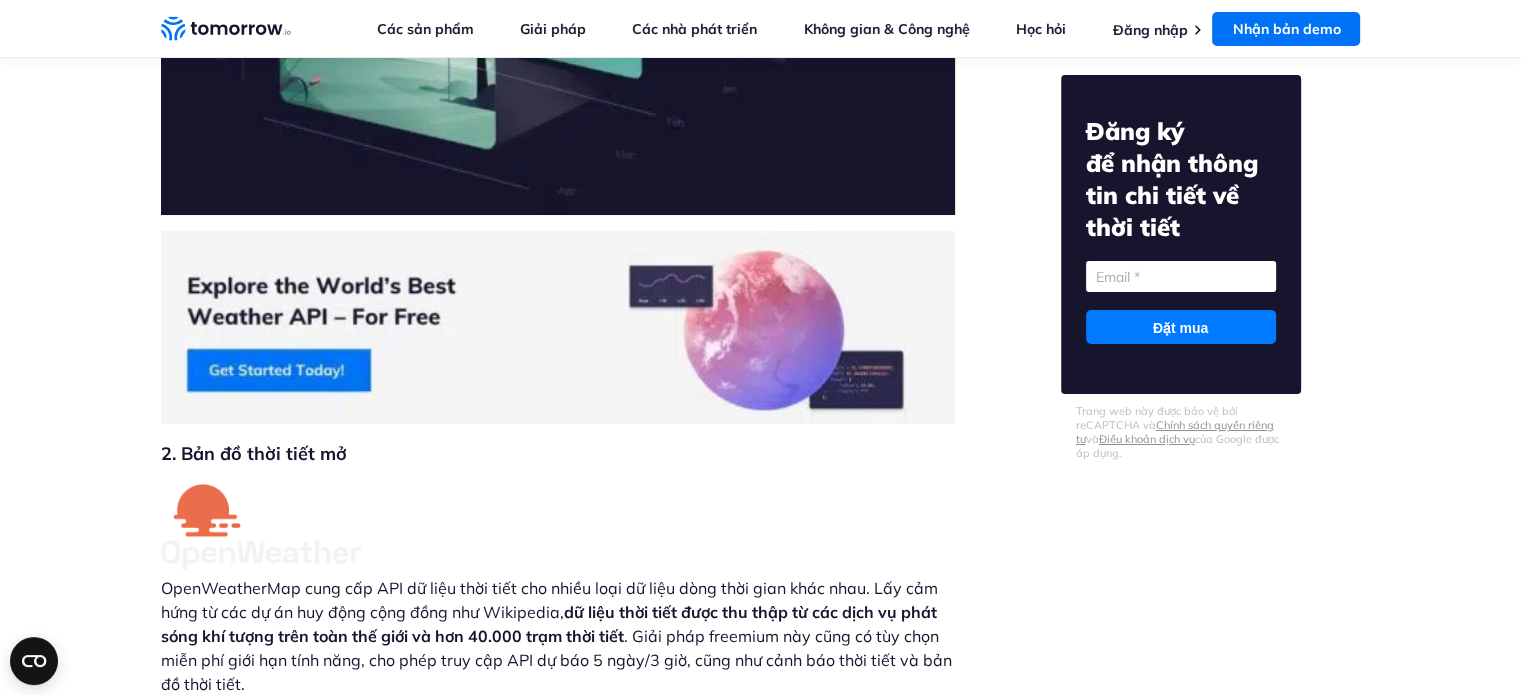 scroll, scrollTop: 7700, scrollLeft: 0, axis: vertical 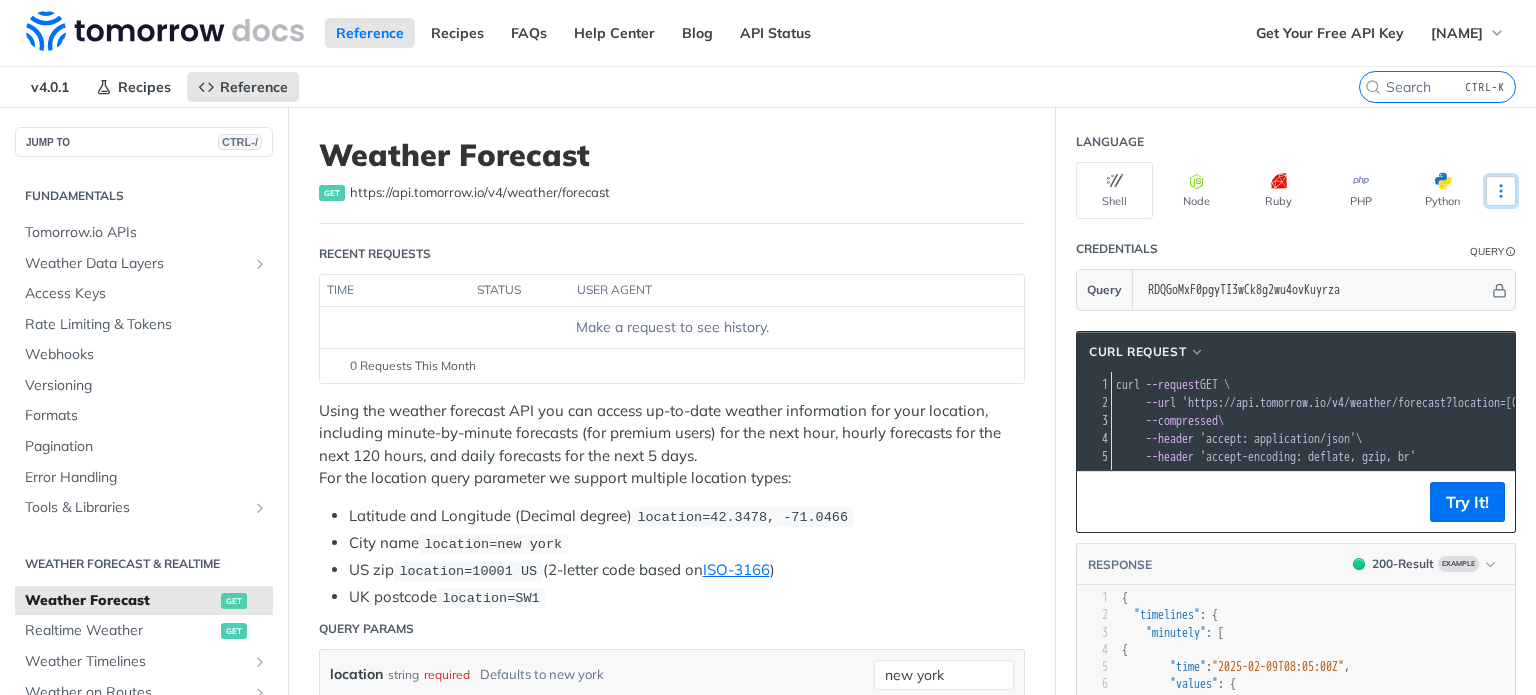 click 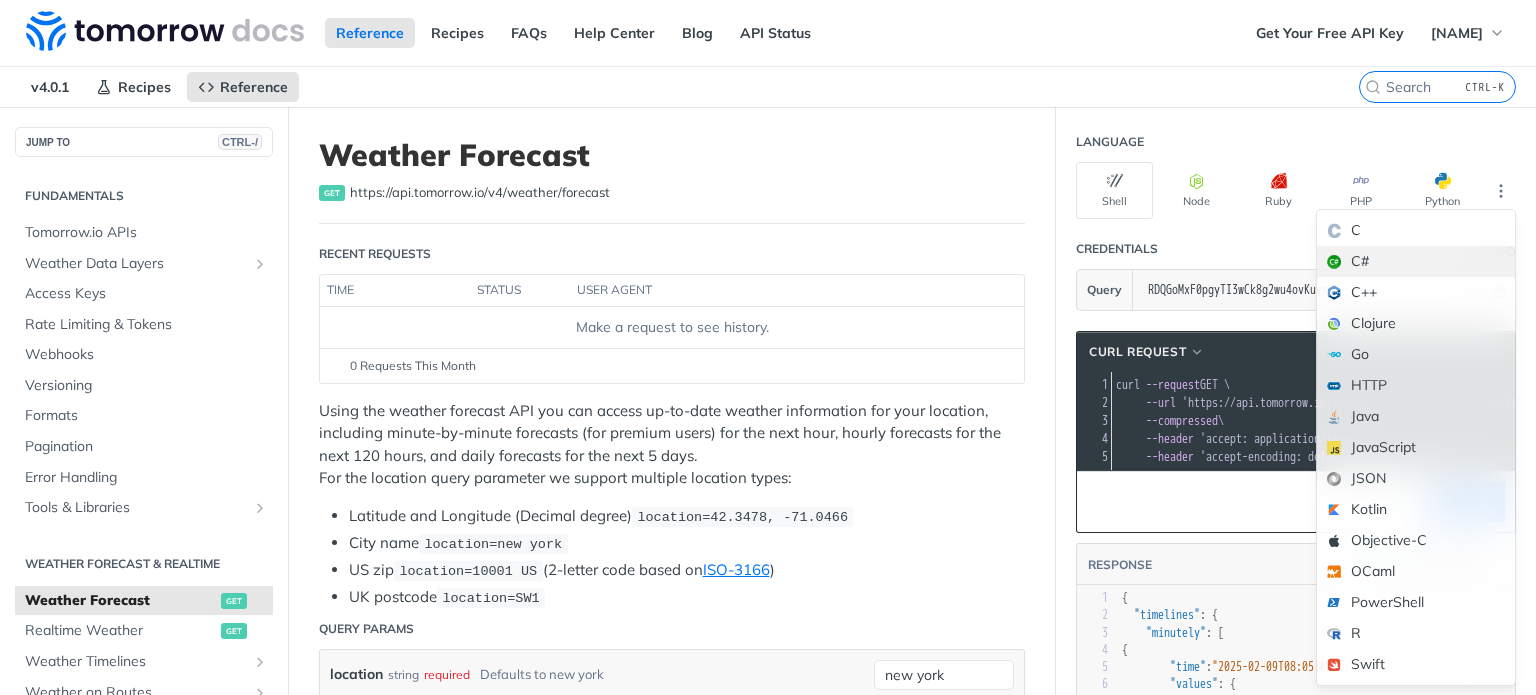 click on "C#" at bounding box center [1416, 261] 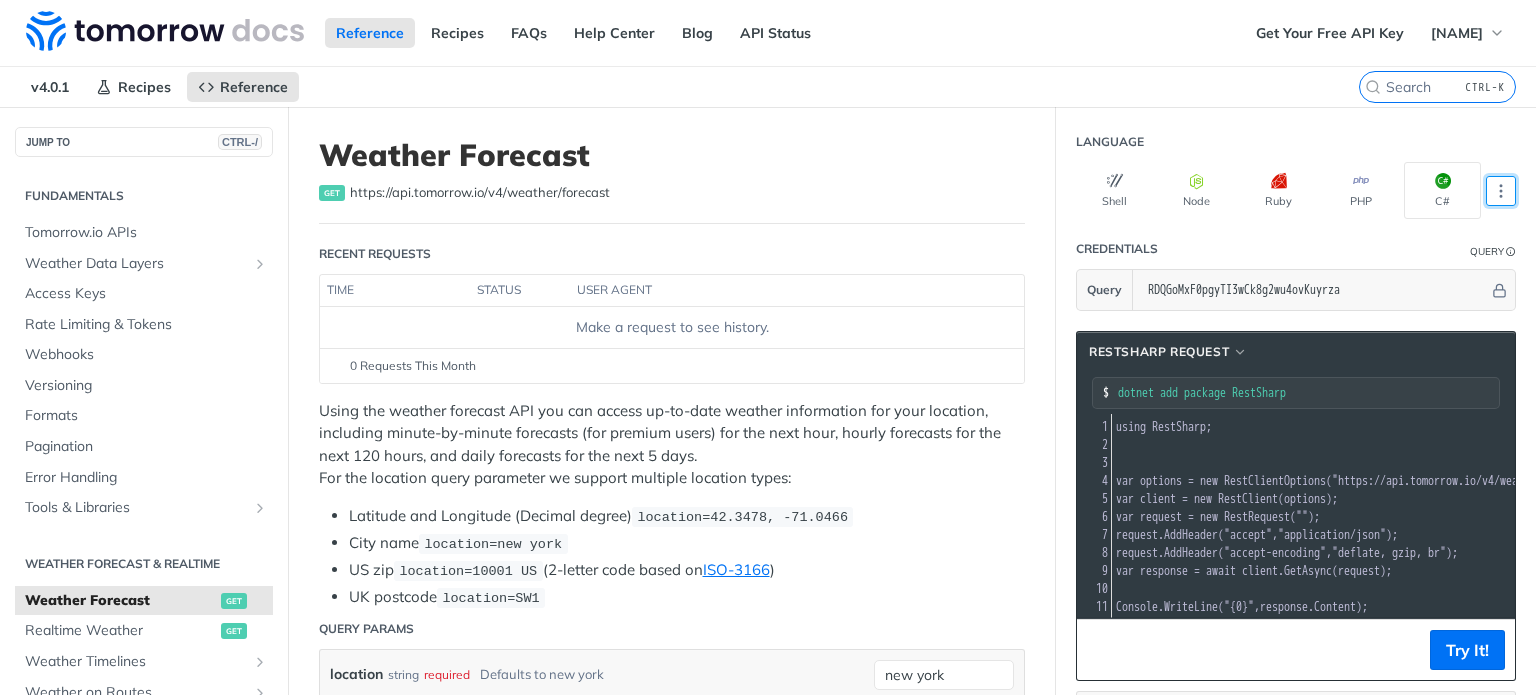 scroll, scrollTop: 34, scrollLeft: 0, axis: vertical 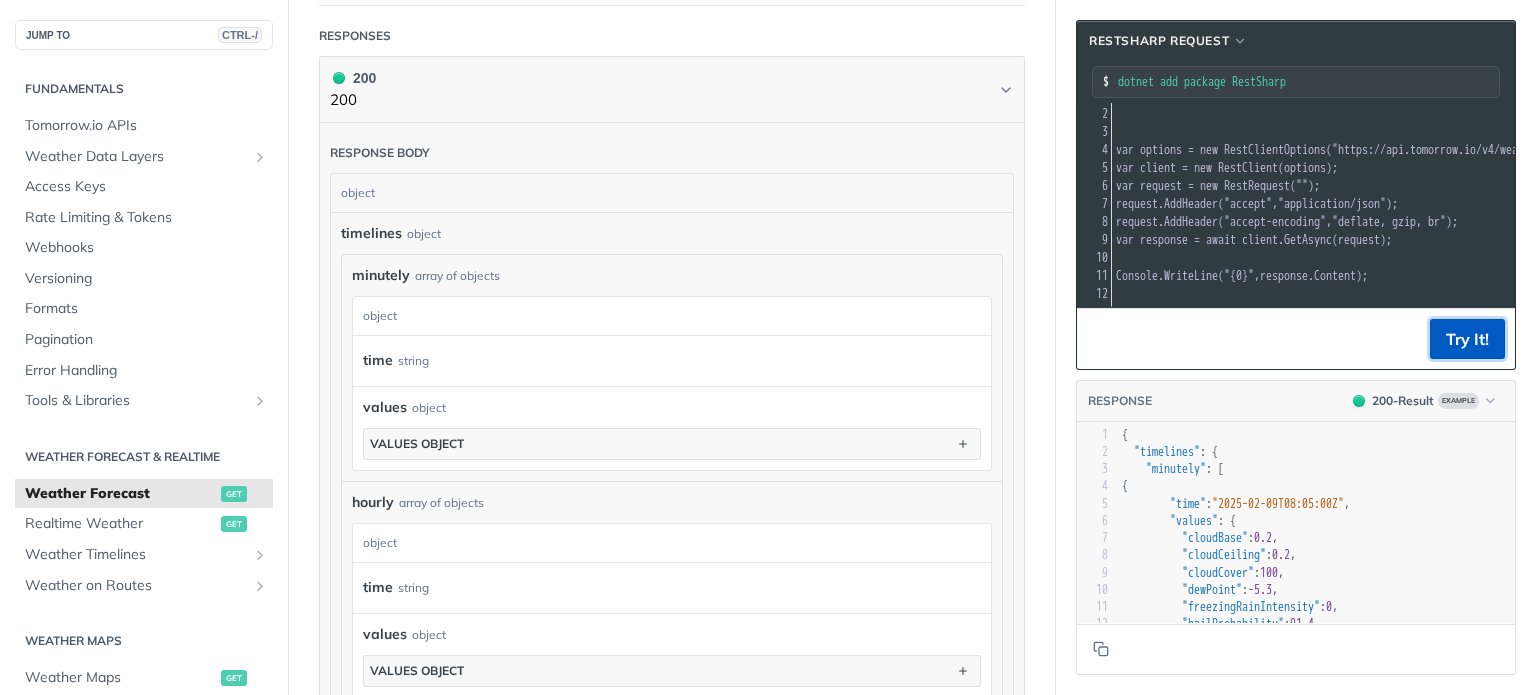 click on "Try It!" at bounding box center (1467, 339) 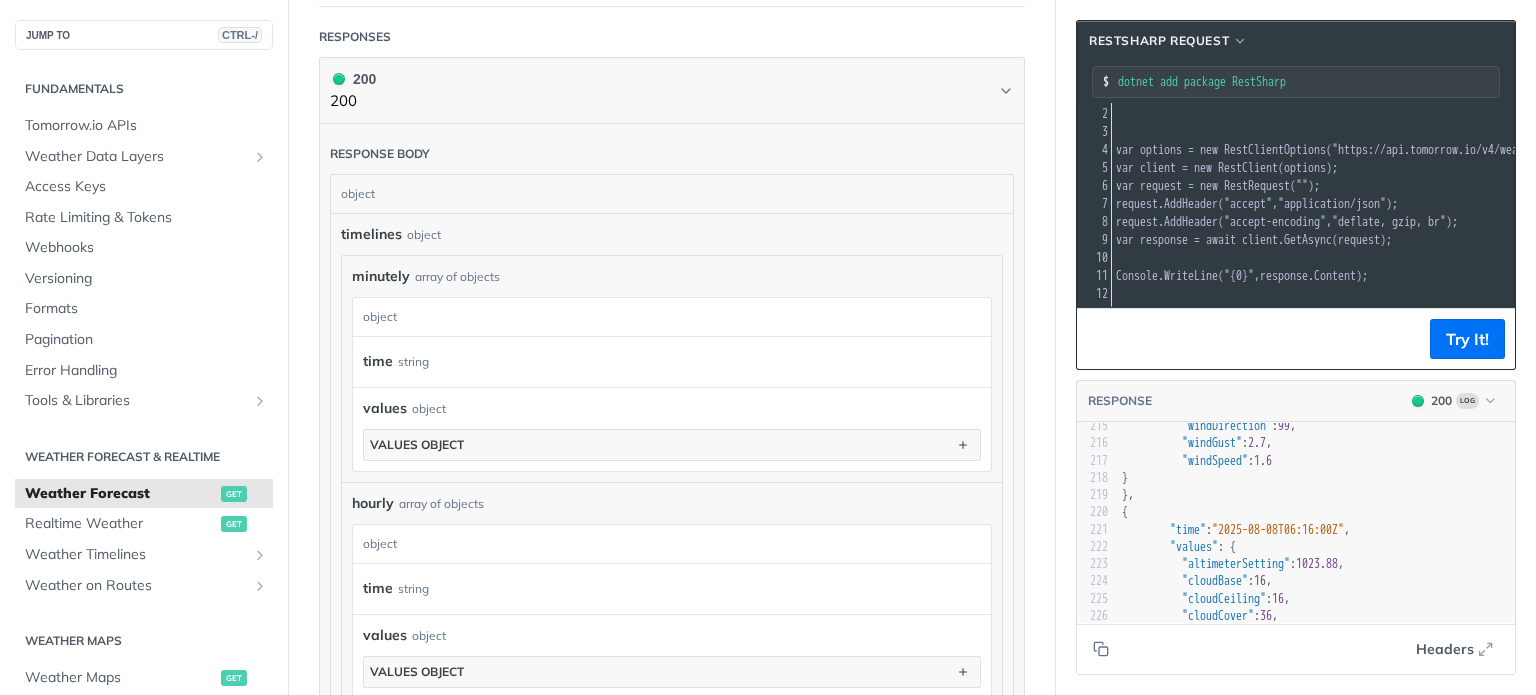 drag, startPoint x: 1166, startPoint y: 307, endPoint x: 1047, endPoint y: 299, distance: 119.26861 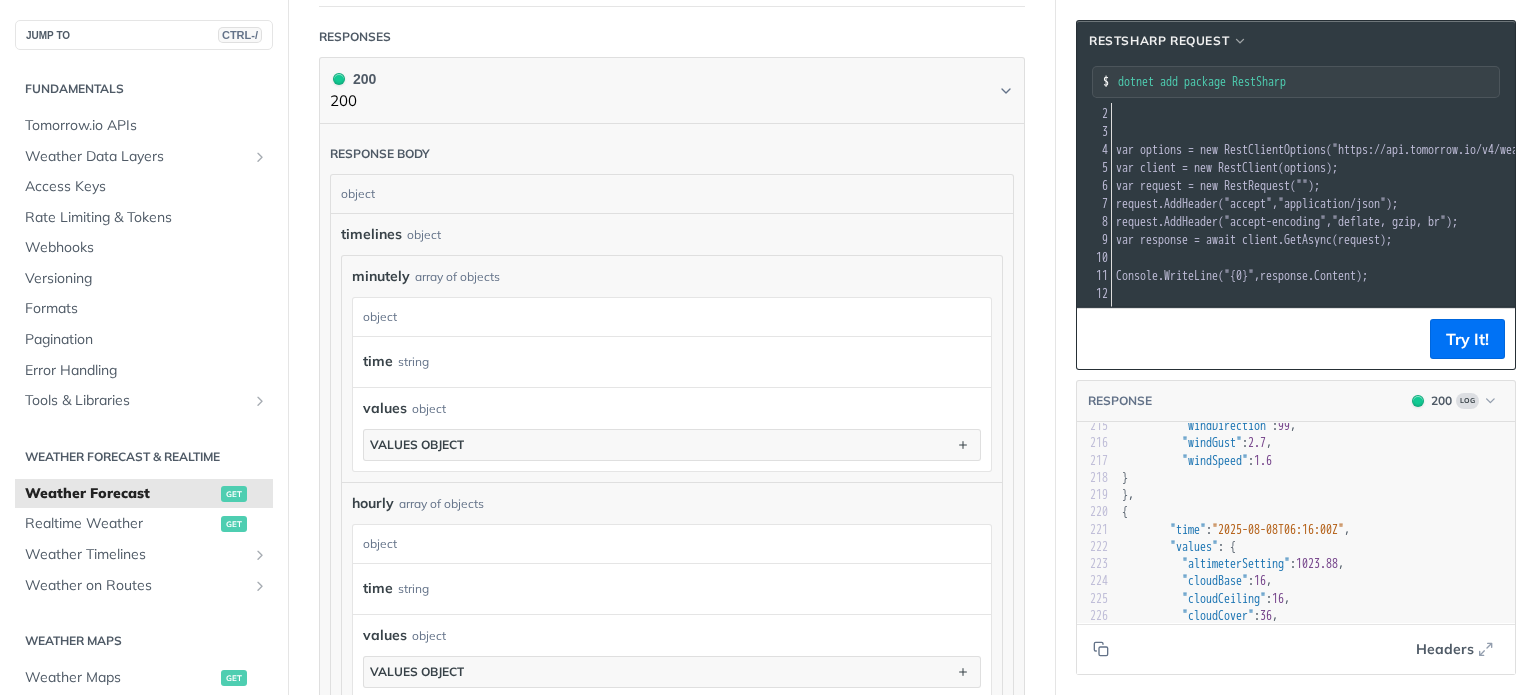 click on "RestSharp Request dotnet add package RestSharp xxxxxxxxxx 12 1 using   RestSharp ; 2 ​ 3 ​ 4 var   options   =   new   RestClientOptions ( "https://api.tomorrow.io/v4/weather/forecast?location=new%20york&apikey=RDQGoMxF0pgyTI3wCk8g2wu4ovKuyrza" ); 5 var   client   =   new   RestClient ( options ); 6 var   request   =   new   RestRequest ( "" ); 7 request . AddHeader ( "accept" ,  "application/json" ); 8 request . AddHeader ( "accept-encoding" ,  "deflate, gzip, br" ); 9 var   response   =   await   client . GetAsync ( request ); 10 ​ 11 Console . WriteLine ( "{0}" ,  response . Content ); 12 ​ Try It! RESPONSE 200 Log xxxxxxxxxx 6781 } 191         } 192       }, 193       { 194          "time" :  "2025-08-08T06:15:00Z" , 195          "values" : { 196            "altimeterSetting" :  1023.9 , 197            "cloudBase" :  16 , 198            "cloudCeiling" :  16 , 199            "cloudCover" :  37 , 200            "dewPoint" :  18.4 , 201            "freezingRainIntensity" :  0 , 202            :  85 ," at bounding box center (1296, 347) 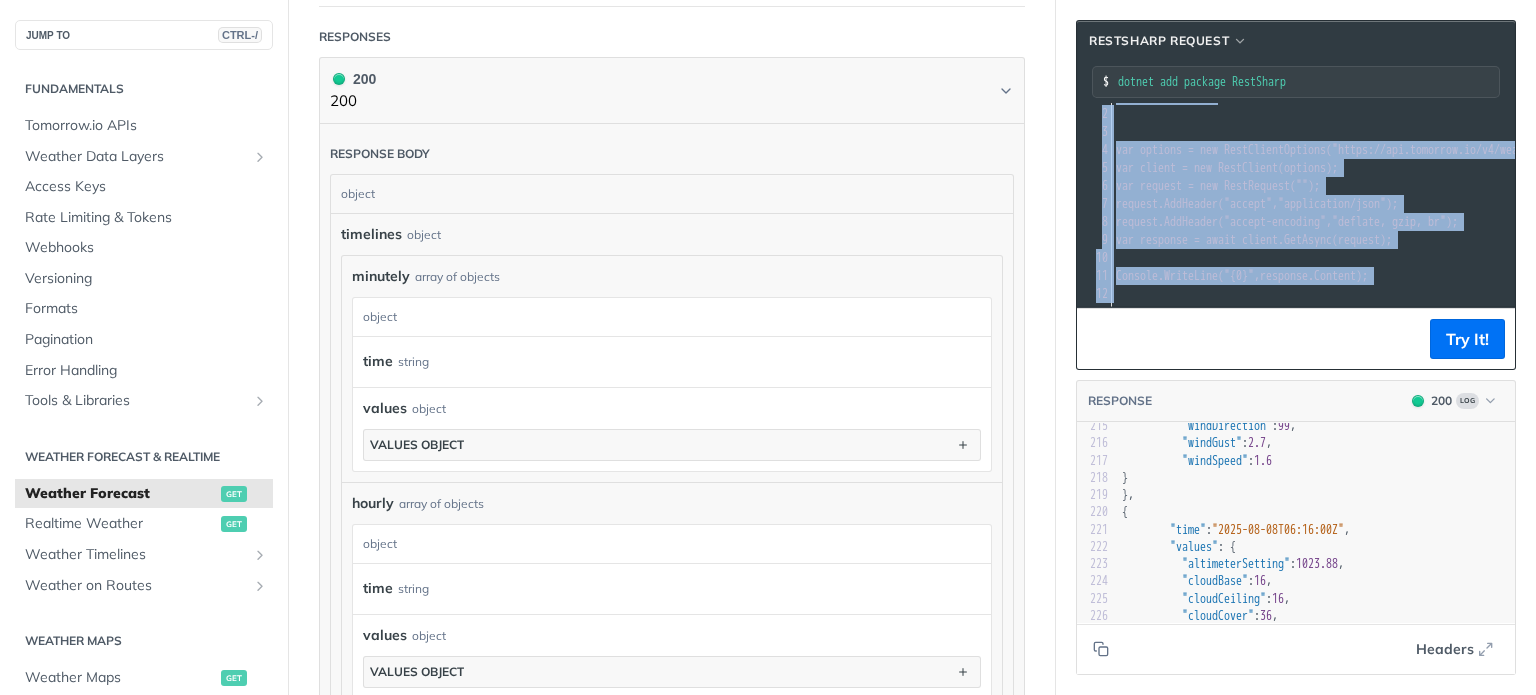 copy on "using   RestSharp ; 2 ​ 3 ​ 4 var   options   =   new   RestClientOptions ( "https://api.tomorrow.io/v4/weather/forecast?location=[CITY]&apikey=RDQGoMxF0pgyTI3wCk8g2wu4ovKuyrza" ); 5 var   client   =   new   RestClient ( options ); 6 var   request   =   new   RestRequest ( "" ); 7 request . AddHeader ( "accept" ,  "application/json" ); 8 request . AddHeader ( "accept-encoding" ,  "deflate, gzip, br" ); 9 var   response   =   await   client . GetAsync ( request ); 10 ​ 11 Console . WriteLine ( "{0}" ,  response . Content ); 12" 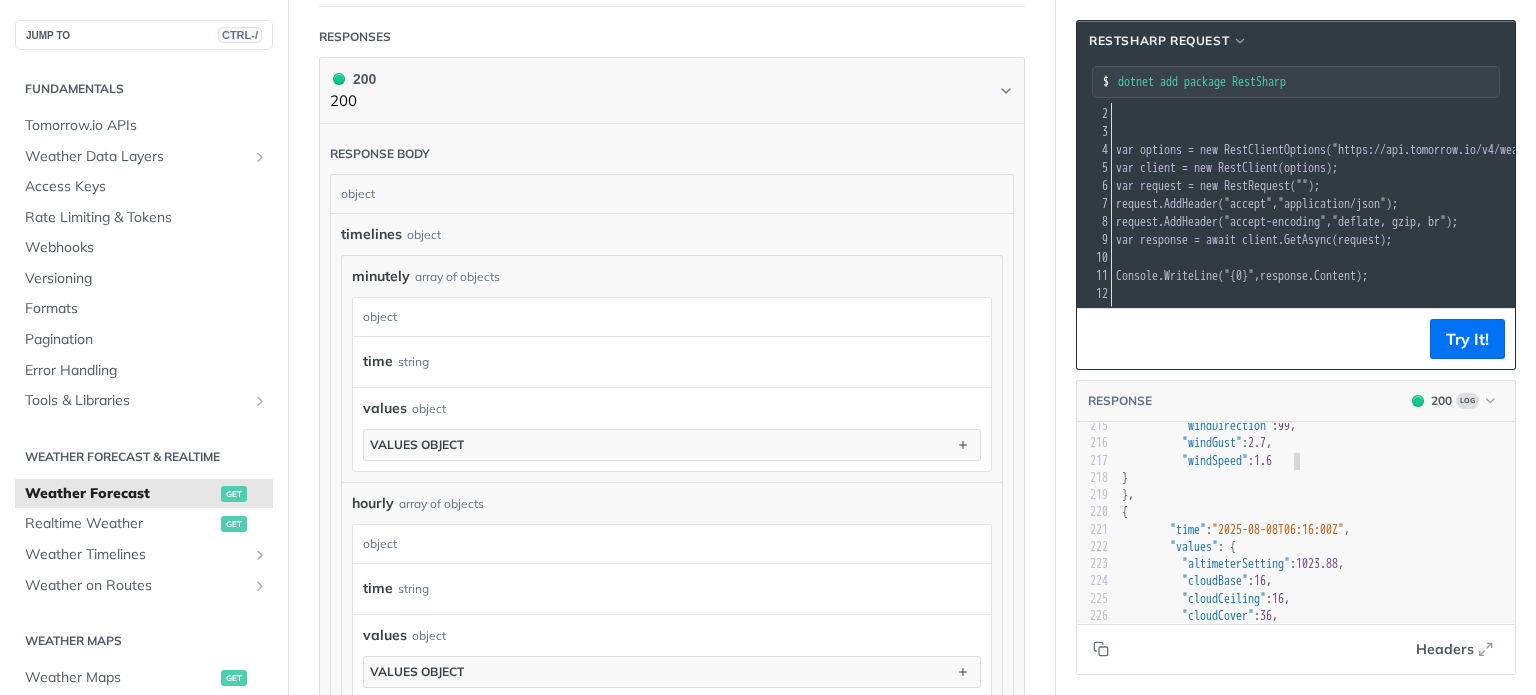 click on "}" at bounding box center (1316, 478) 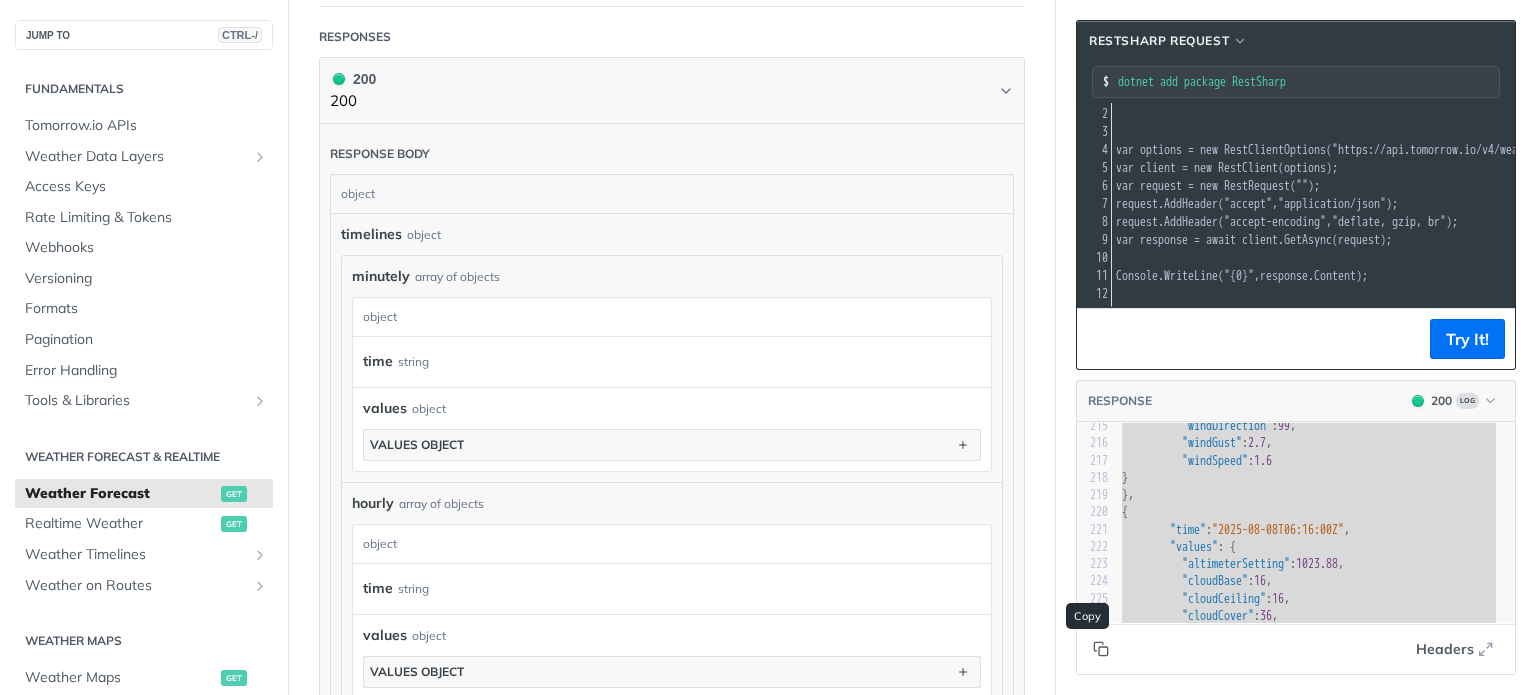click at bounding box center [1101, 649] 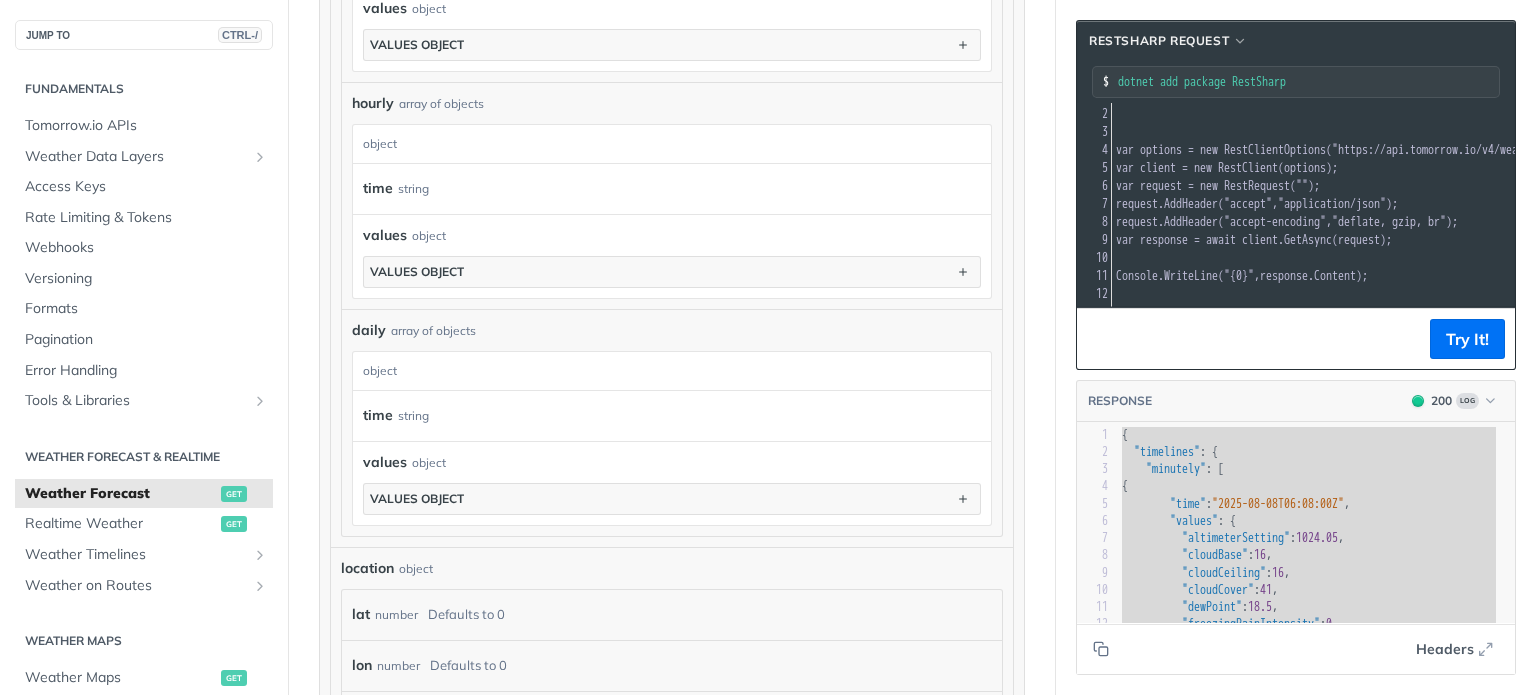 click on ""timelines" : {" at bounding box center (1316, 452) 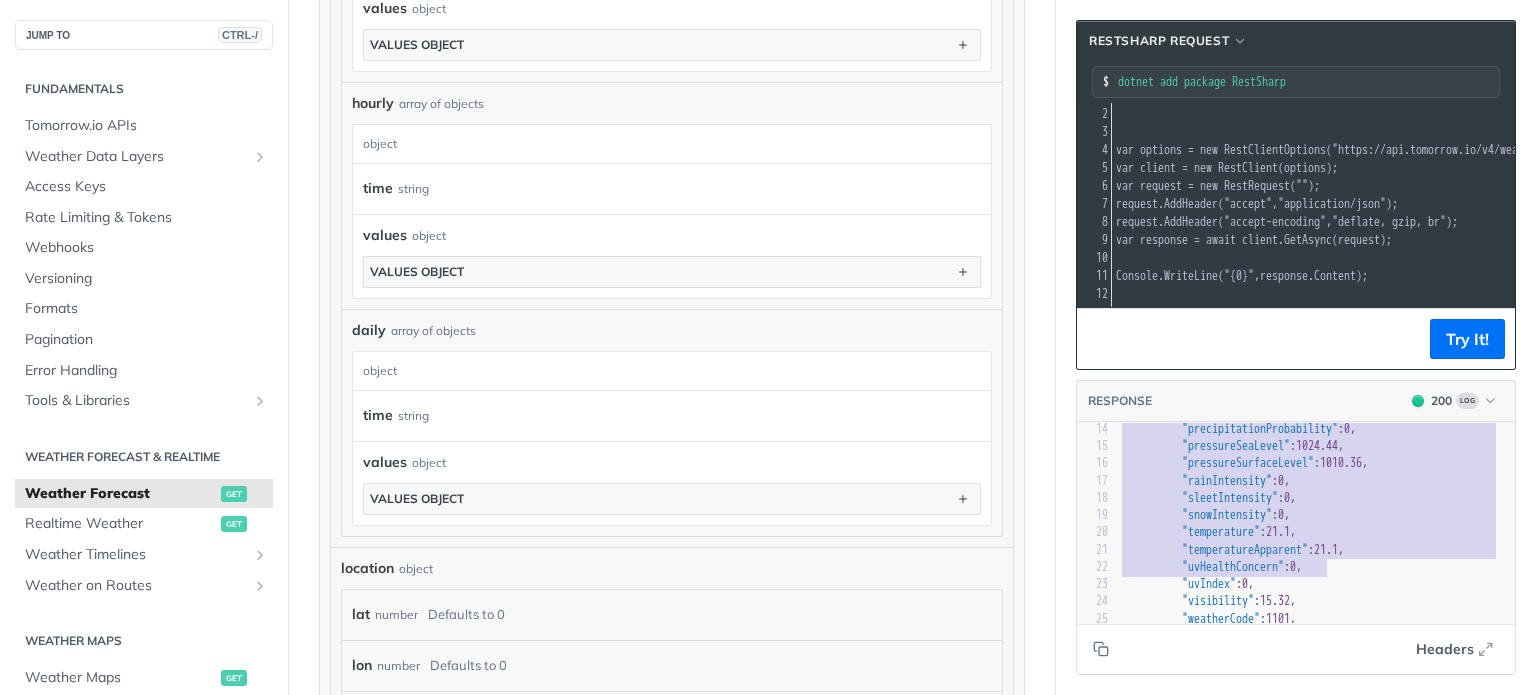 type on "{
"timelines": {
"minutely": [
{
"time": "2025-08-08T06:08:00Z",
"values": {
"altimeterSetting": 1024.05,
"cloudBase": 16,
"cloudCeiling": 16,
"cloudCover": 41,
"dewPoint": 18.5,
"freezingRainIntensity": 0,
"humidity": 85,
"precipitationProbability": 0,
"pressureSeaLevel": 1024.44,
"pressureSurfaceLevel": 1010.36,
"rainIntensity": 0,
"sleetIntensity": 0,
"snowIntensity": 0,
"temperature": 21.1,
"temperatureApparent": 21.1,
"uvHealthConcern": 0,
"uvIndex": 0," 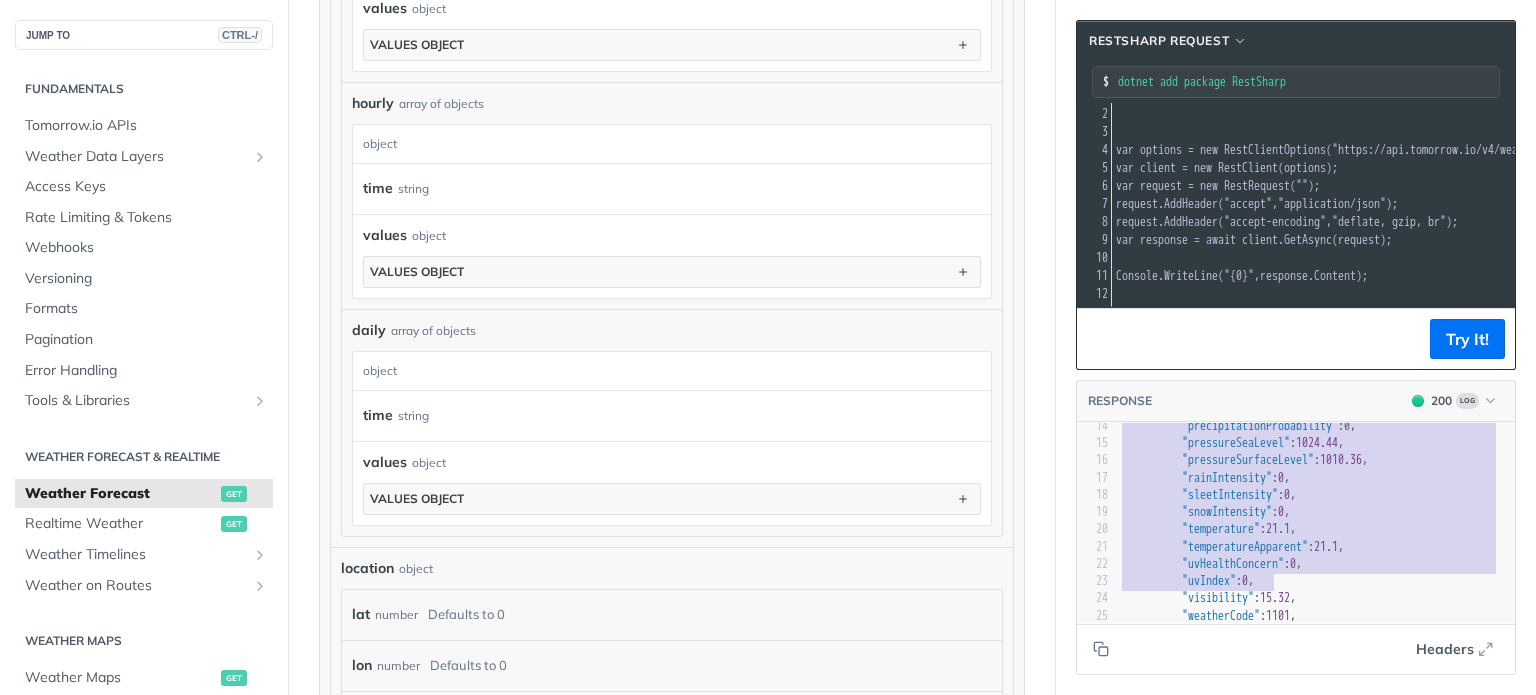 drag, startPoint x: 1103, startPoint y: 435, endPoint x: 1344, endPoint y: 583, distance: 282.8162 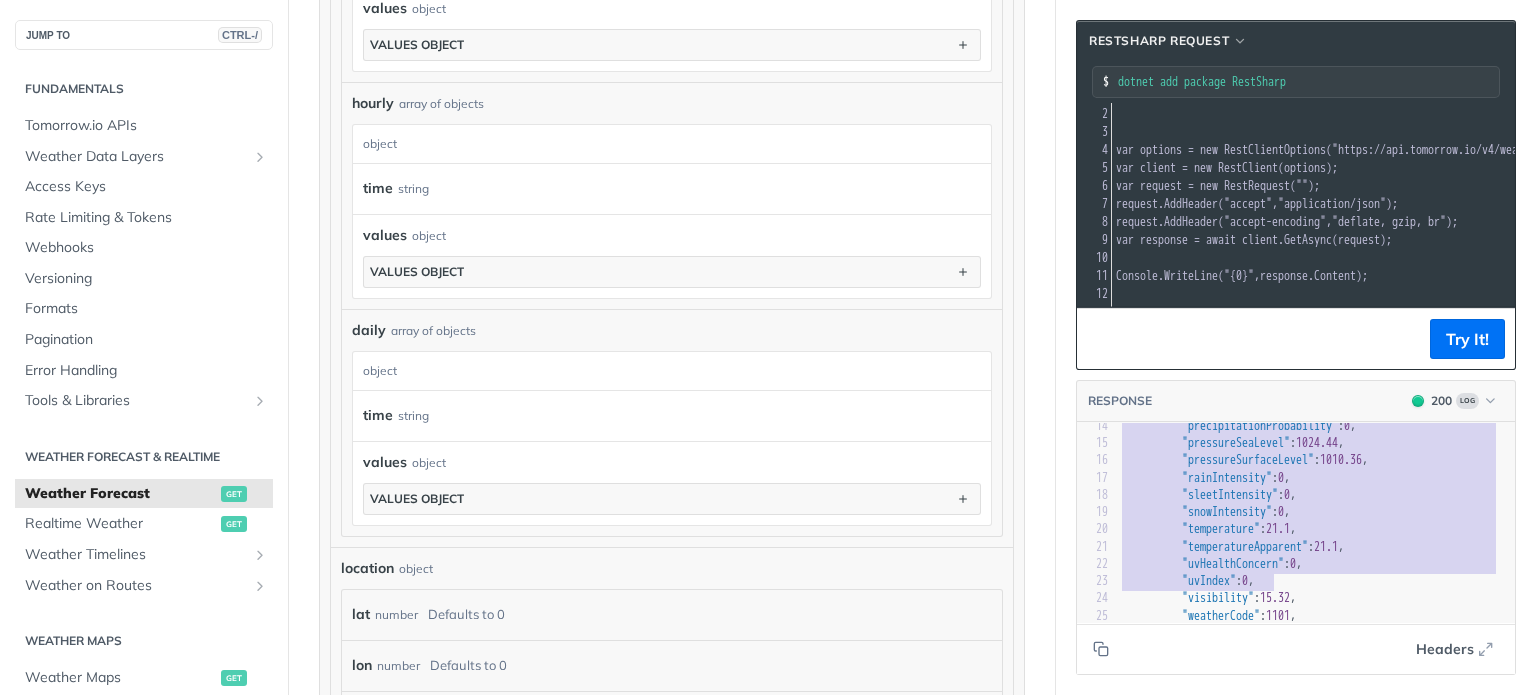 click on "1 { 2    "timelines" : { 3      "minutely" : [ 4       { 5          "time" :  "2025-08-08T06:08:00Z" , 6          "values" : { 7            "altimeterSetting" :  1024.05 , 8            "cloudBase" :  16 , 9            "cloudCeiling" :  16 , 10            "cloudCover" :  41 , 11            "dewPoint" :  18.5 , 12            "freezingRainIntensity" :  0 , 13            "humidity" :  85 , 14            "precipitationProbability" :  0 , 15            "pressureSeaLevel" :  1024.44 , 16            "pressureSurfaceLevel" :  1010.36 , 17            "rainIntensity" :  0 , 18            "sleetIntensity" :  0 , 19            "snowIntensity" :  0 , 20            "temperature" :  21.1 , 21            "temperatureApparent" :  21.1 , 22            "uvHealthConcern" :  0 , 23            "uvIndex" :  0 , 24            "visibility" :  15.32 , 25            "weatherCode" :  1101 ," at bounding box center [1316, 409] 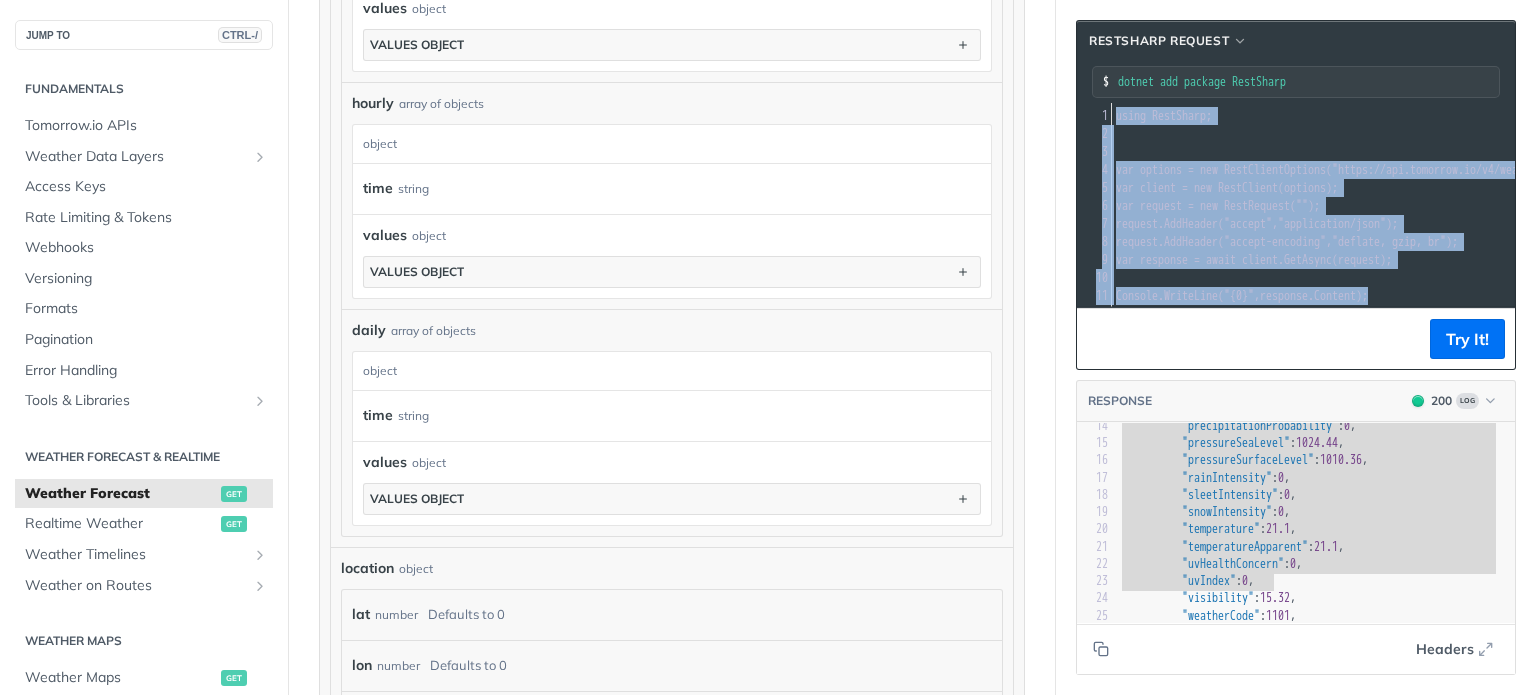 drag, startPoint x: 1412, startPoint y: 259, endPoint x: 1047, endPoint y: 100, distance: 398.1281 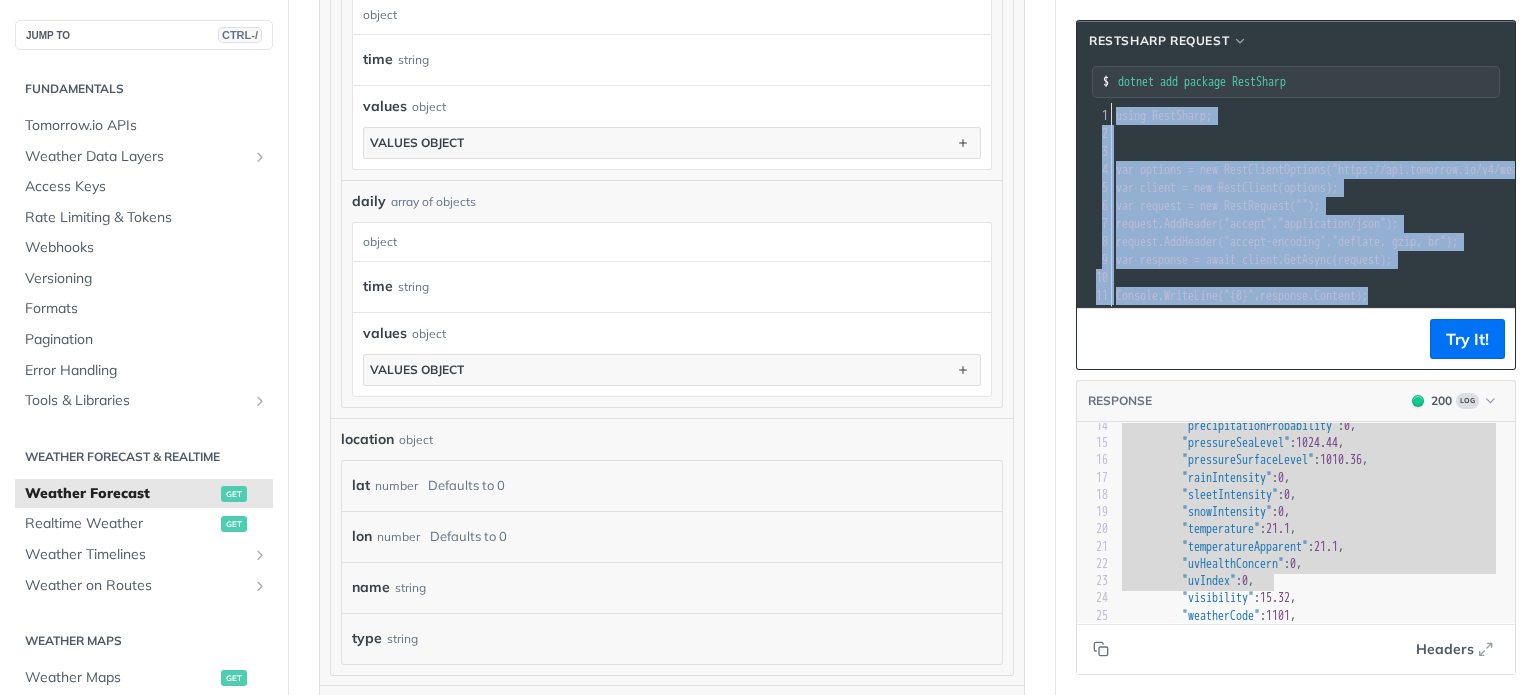 scroll, scrollTop: 1503, scrollLeft: 0, axis: vertical 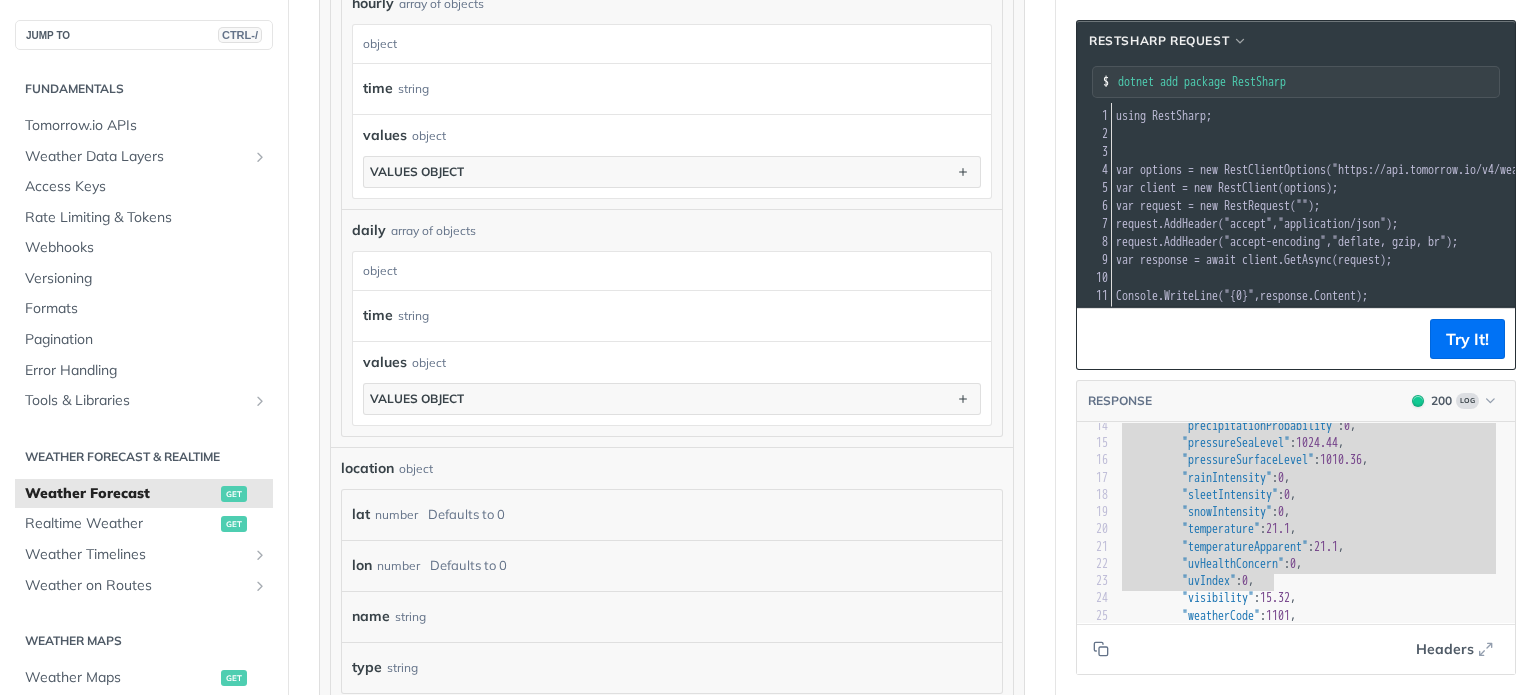 click on "dotnet add package RestSharp" at bounding box center (1308, 82) 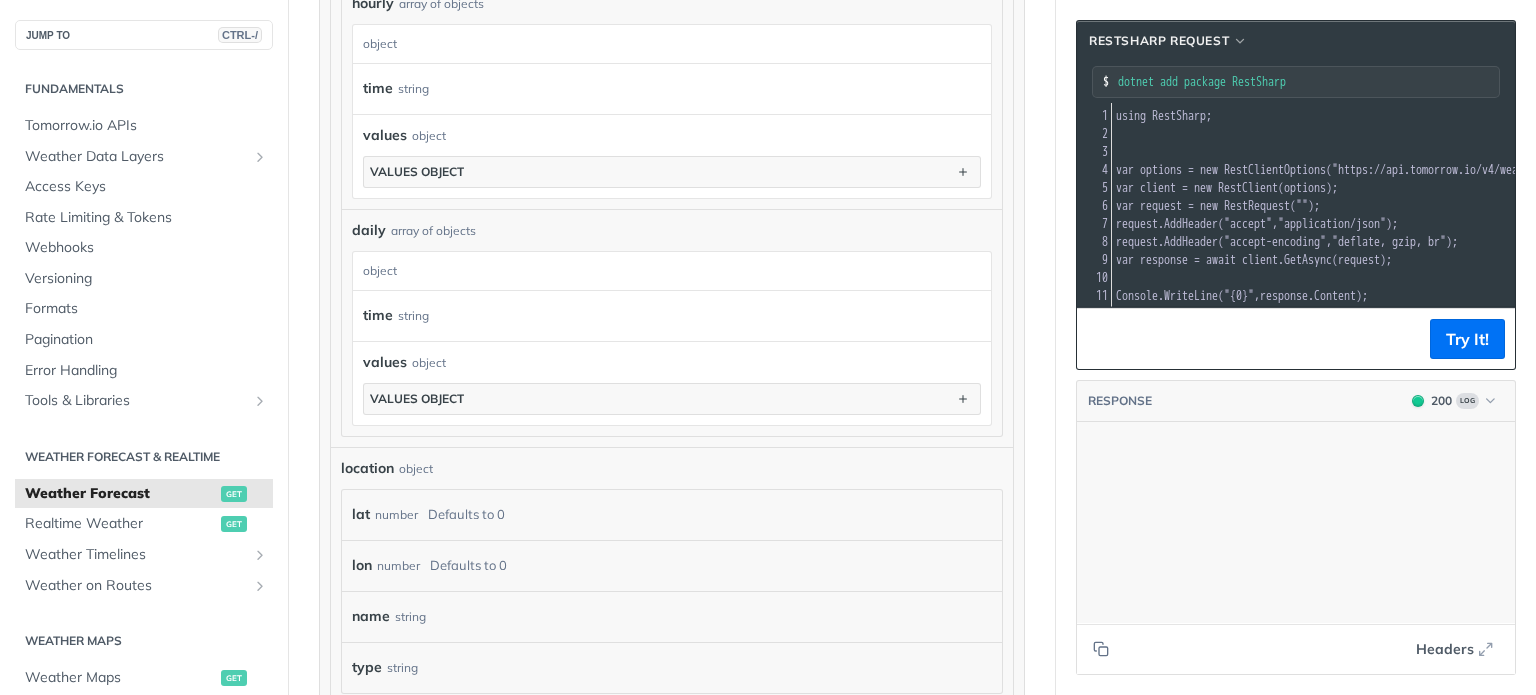 scroll, scrollTop: 633, scrollLeft: 0, axis: vertical 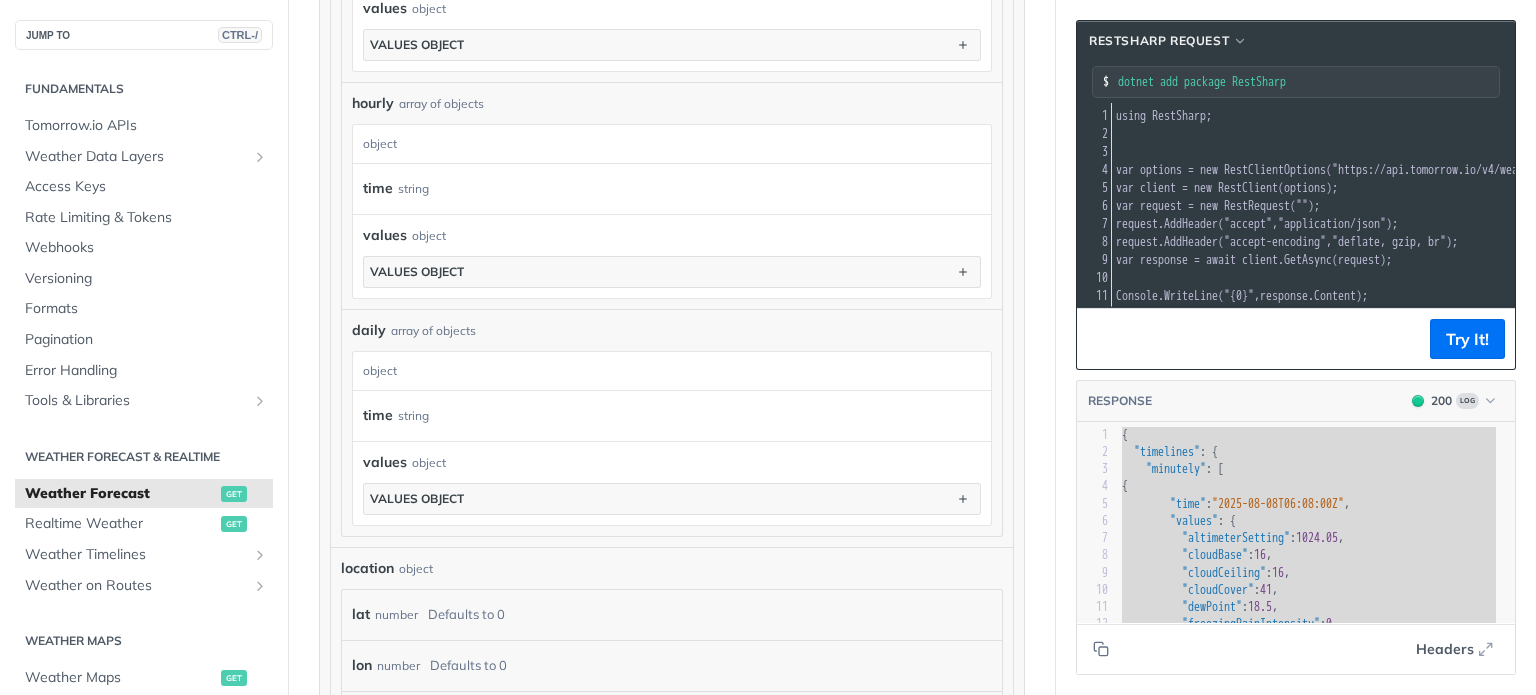 click on ""minutely" : [" at bounding box center [1316, 469] 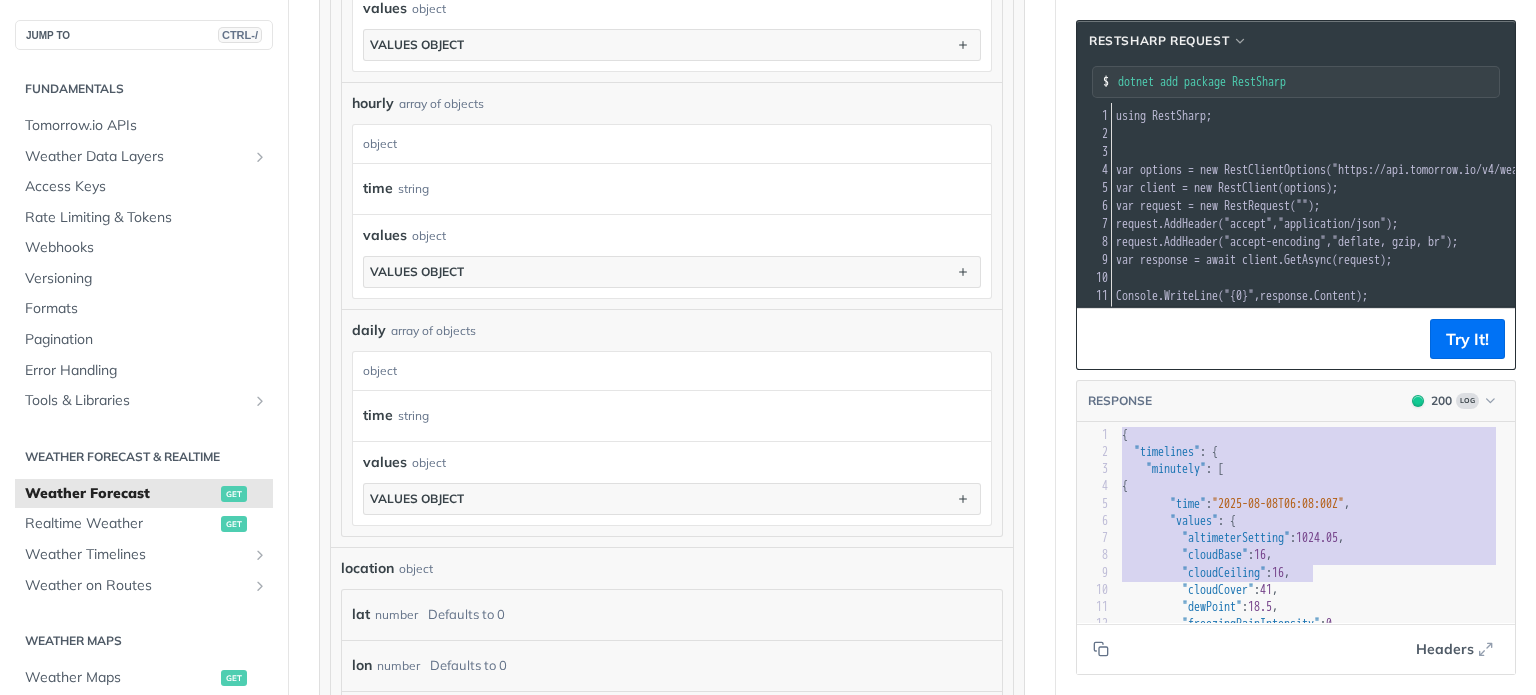 drag, startPoint x: 1105, startPoint y: 437, endPoint x: 1376, endPoint y: 531, distance: 286.8397 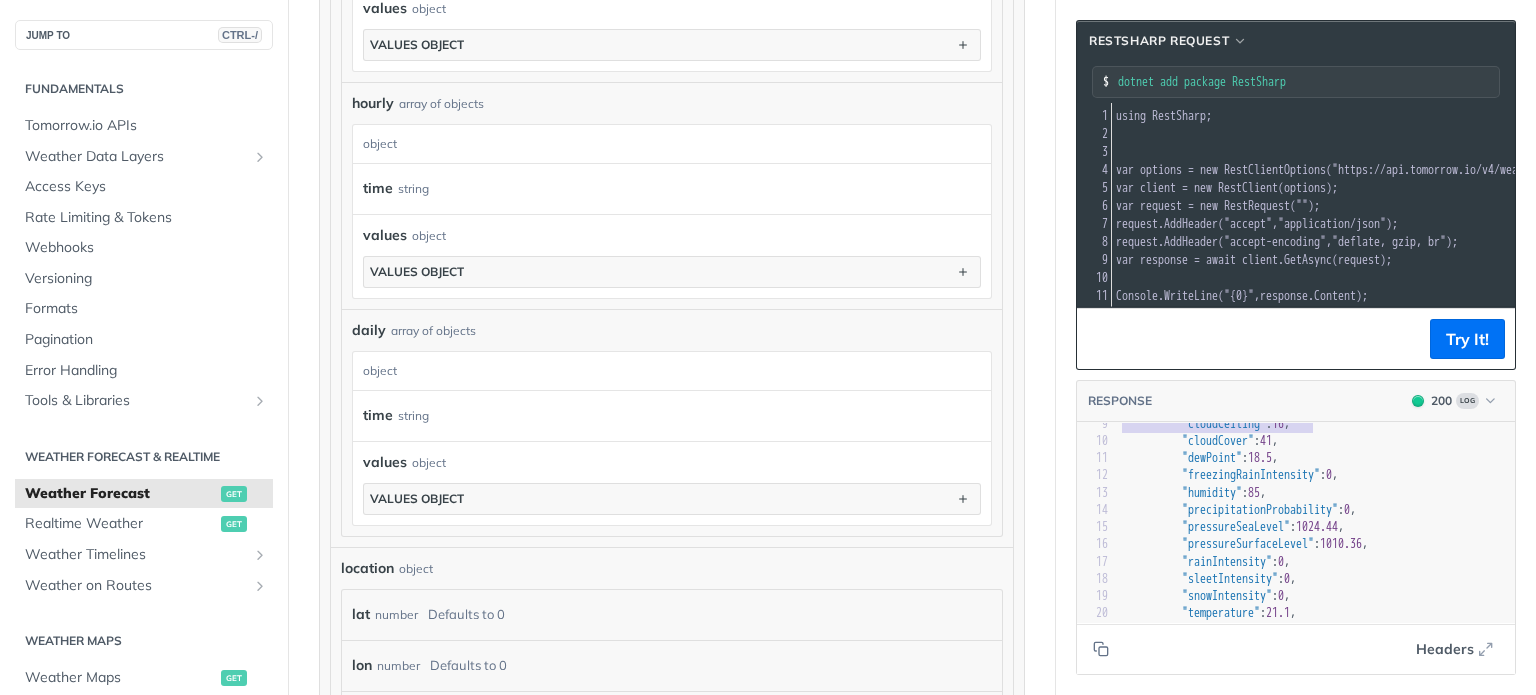 scroll, scrollTop: 400, scrollLeft: 0, axis: vertical 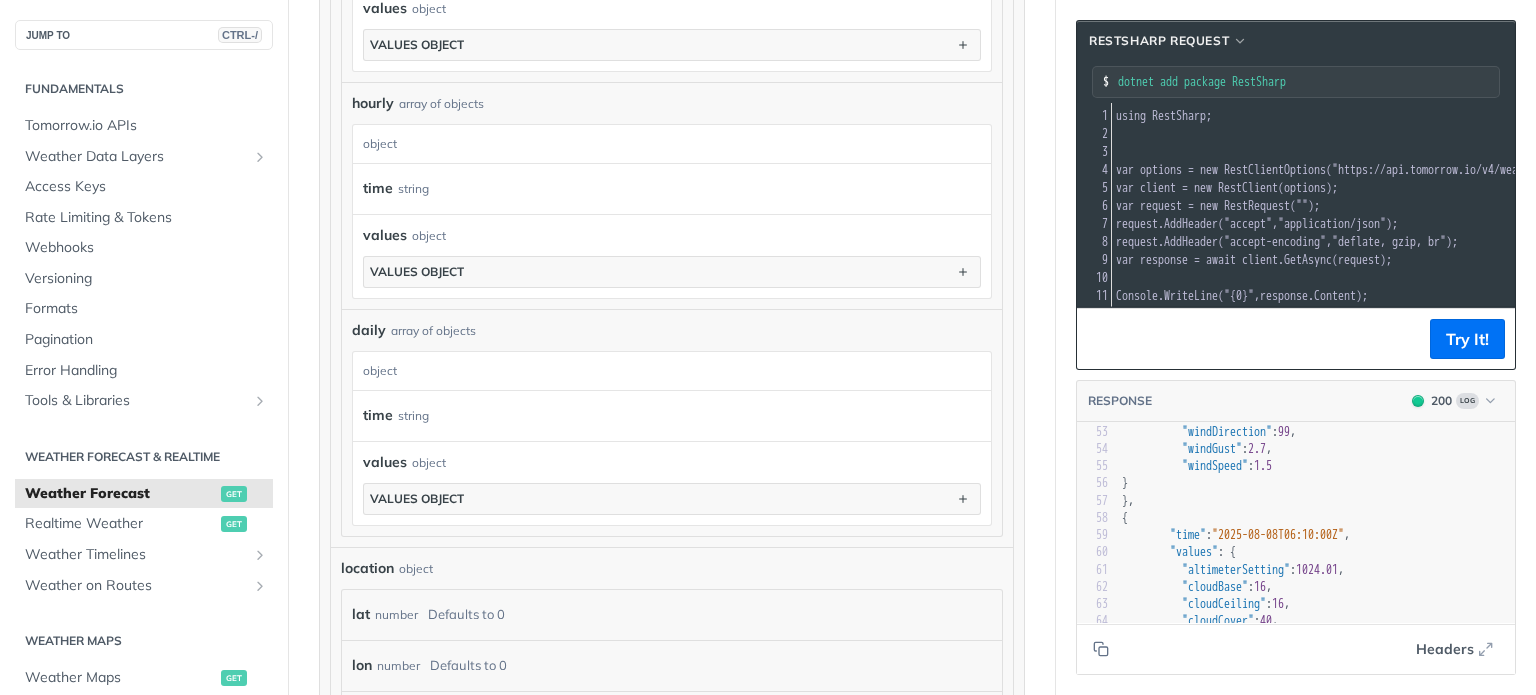 type on "{
"timelines": {
"minutely": [
{
"time": "2025-08-08T06:08:00Z",
"values": {
"altimeterSetting": 1024.05,
"cloudBase": 16,
"cloudCeiling": 16,
"cloudCover": 41,
"dewPoint": 18.5,
"freezingRainIntensity": 0,
"humidity": 85,
"precipitationProbability": 0,
"pressureSeaLevel": 1024.44,
"pressureSurfaceLevel": 1010.36,
"rainIntensity": 0,
"sleetIntensity": 0,
"snowIntensity": 0,
"temperature": 21.1,
"temperatureApparent": 21.1,
"uvHealthConcern": 0,
"uvIndex": 0,
"visibility": 15.32,
"weatherCode": 1101,
"windDirection": 99,
"windGust": 2.7,
"windSpeed": 1.5
}
},
{
"time": "2025-08-08T06:09:00Z",
"values": {
"altimeterSetting": 1024.03,
"cloudBase": 16,
"cloudCeiling": 16,
"cloudCover": 41,
..." 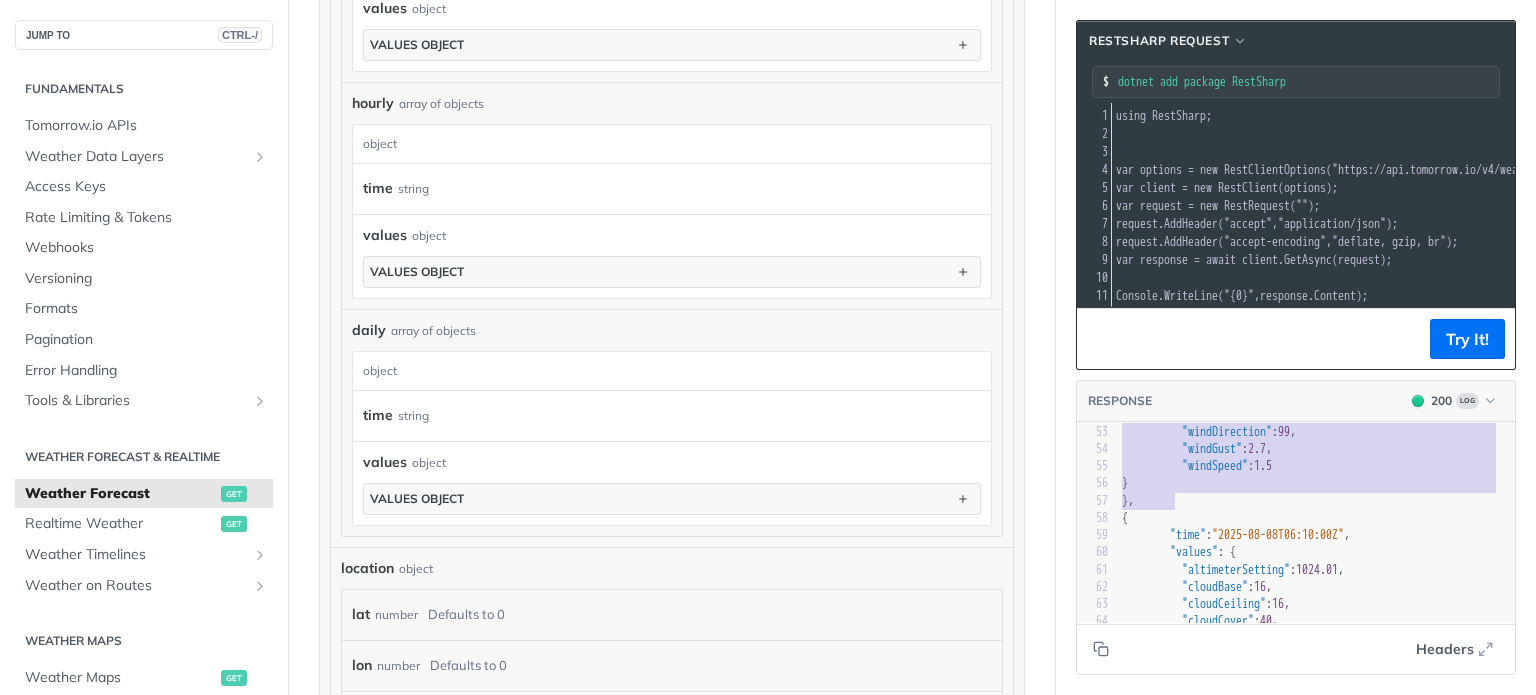 click on "}," at bounding box center (1316, 501) 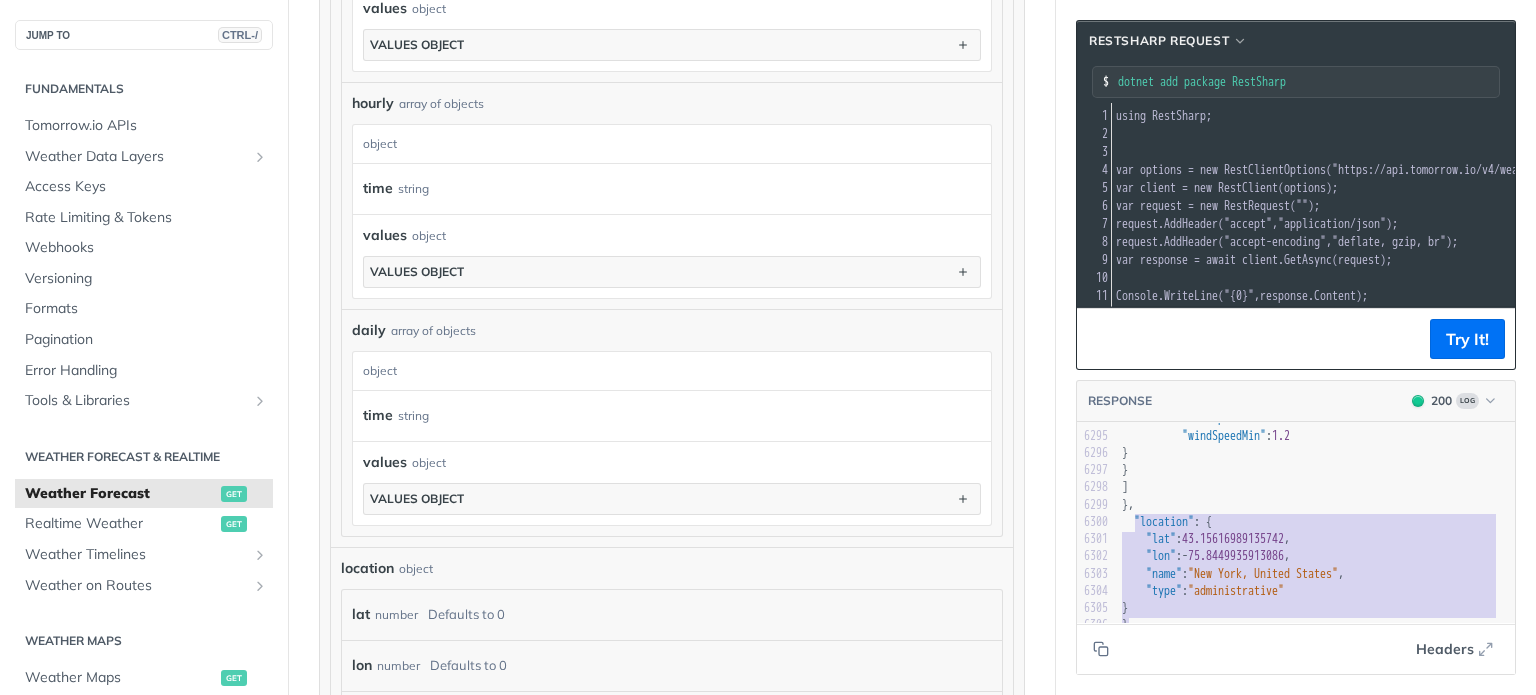 type on "},
"location": {
"lat": 43.15616989135742,
"lon": -75.8449935913086,
"name": "New York, United States",
"type": "administrative"
}
}" 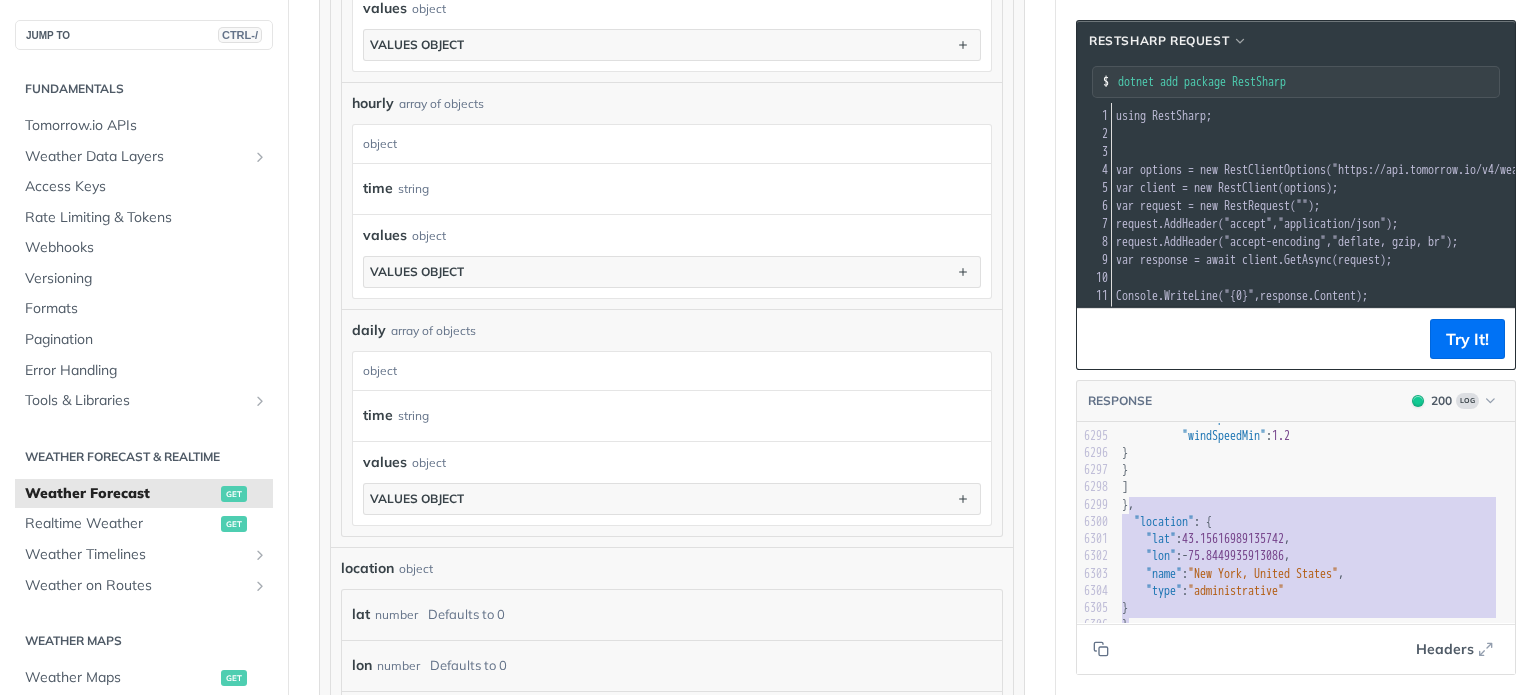 drag, startPoint x: 1154, startPoint y: 614, endPoint x: 1115, endPoint y: 495, distance: 125.22779 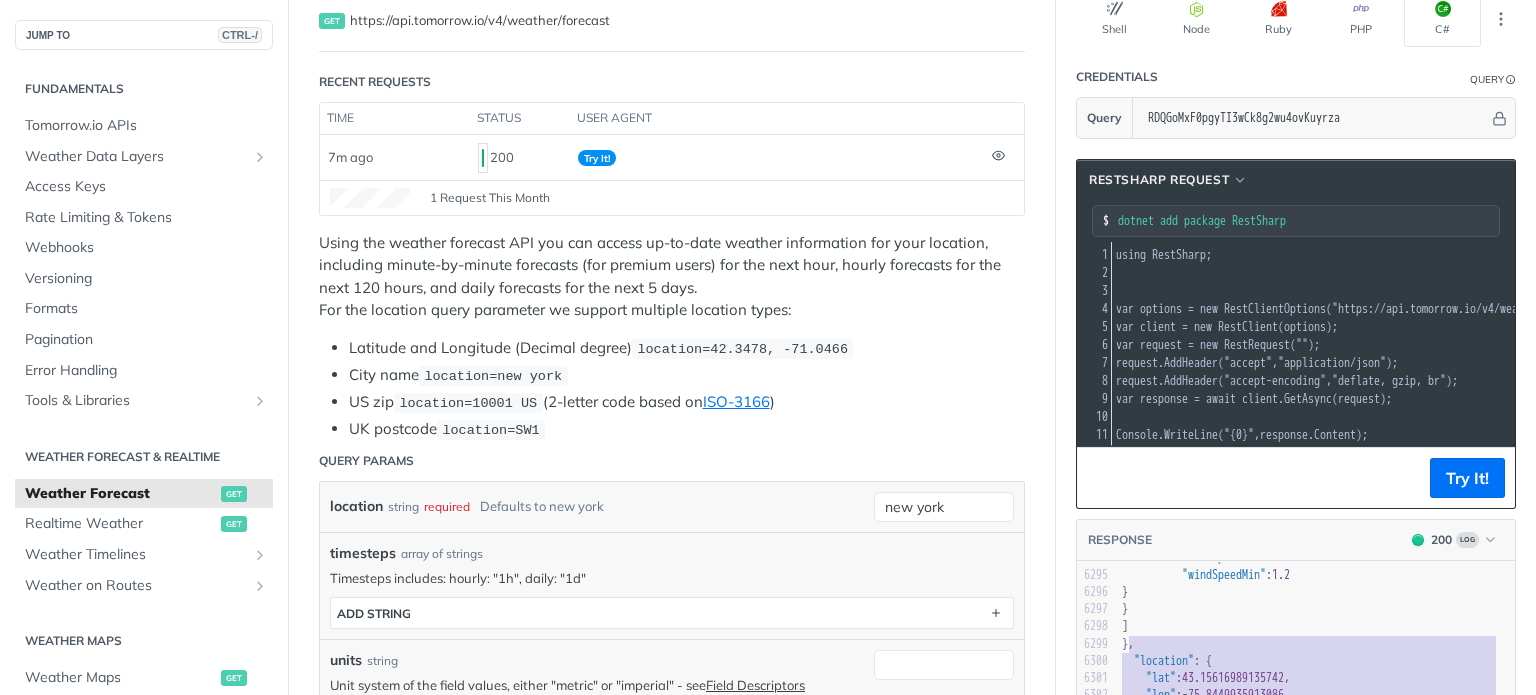 scroll, scrollTop: 200, scrollLeft: 0, axis: vertical 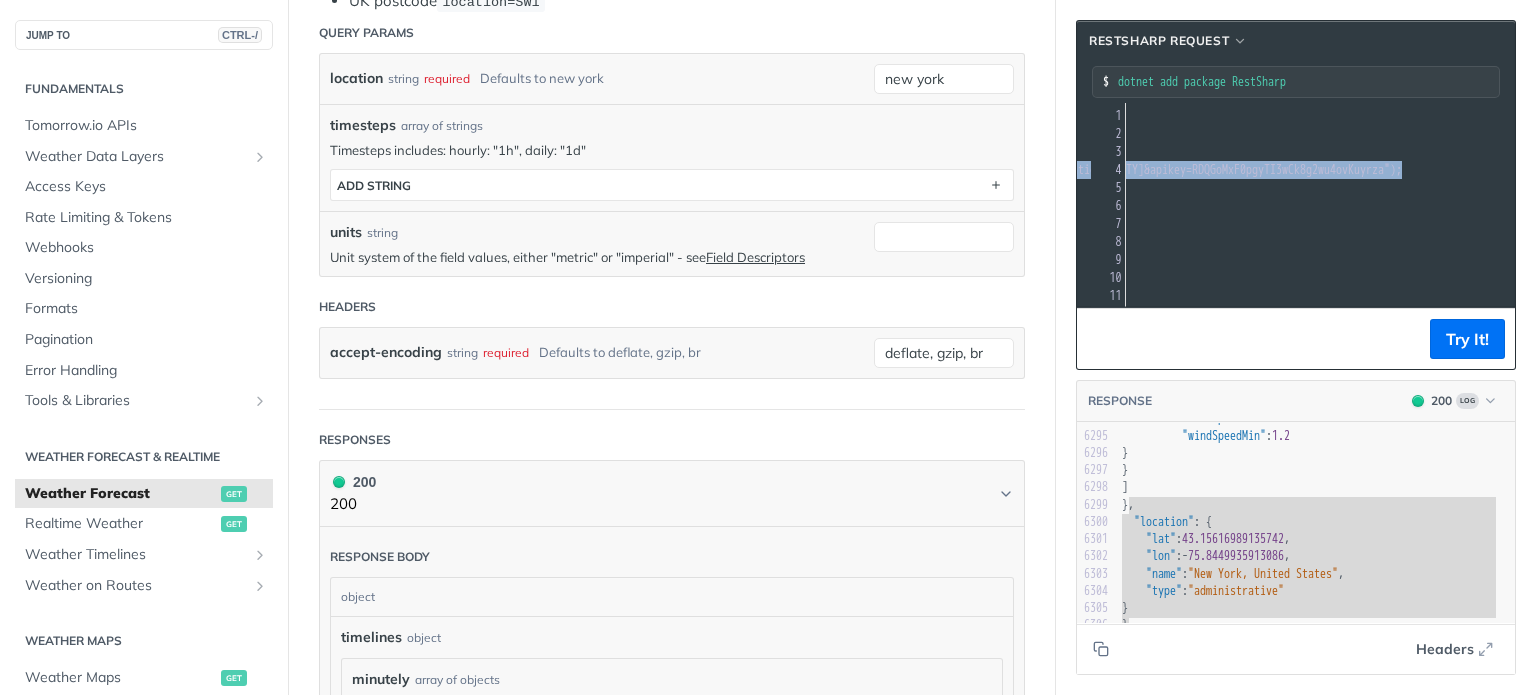 drag, startPoint x: 1325, startPoint y: 168, endPoint x: 1464, endPoint y: 167, distance: 139.0036 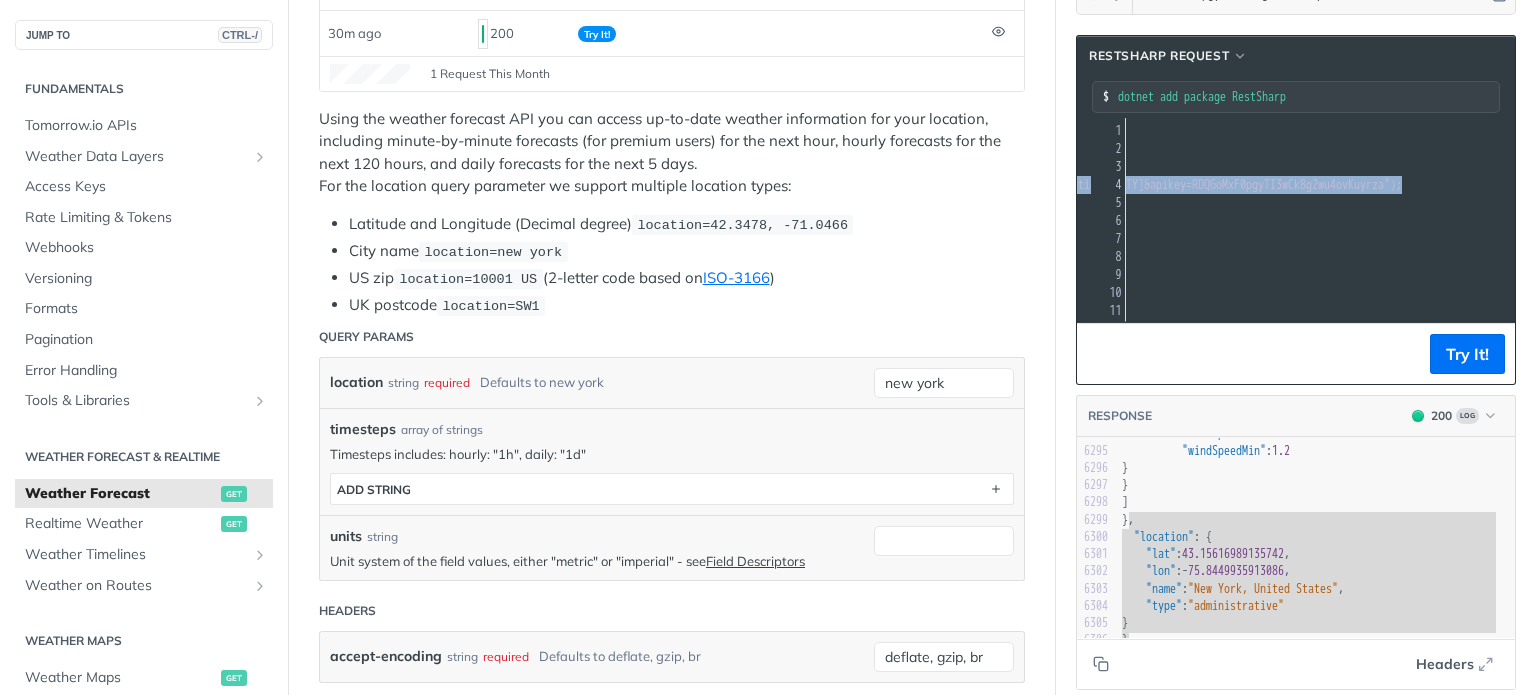 scroll, scrollTop: 0, scrollLeft: 0, axis: both 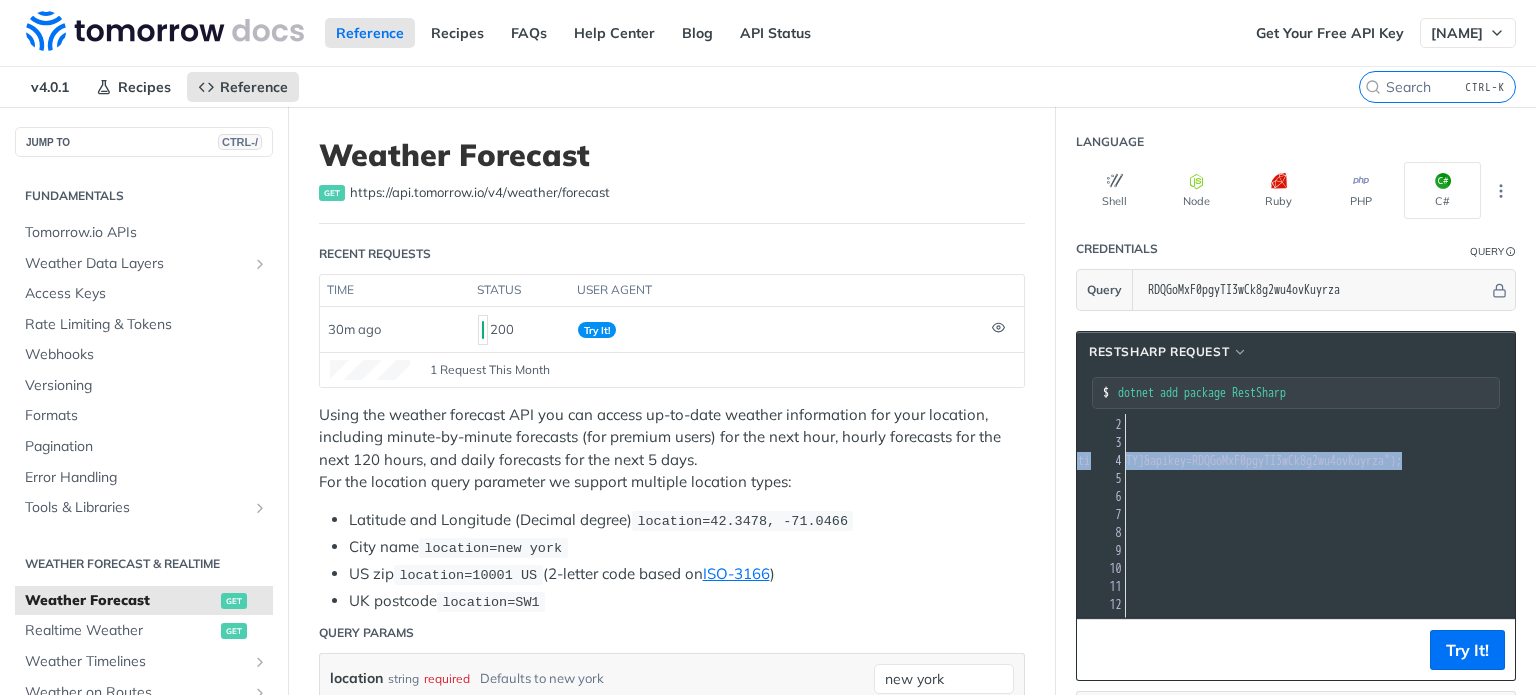 copy on "https://api.tomorrow.io/v4/weather/forecast?location=new%20york&apikey=RDQGoMxF0pgyTI3wCk8g2wu4ovKuyrza" 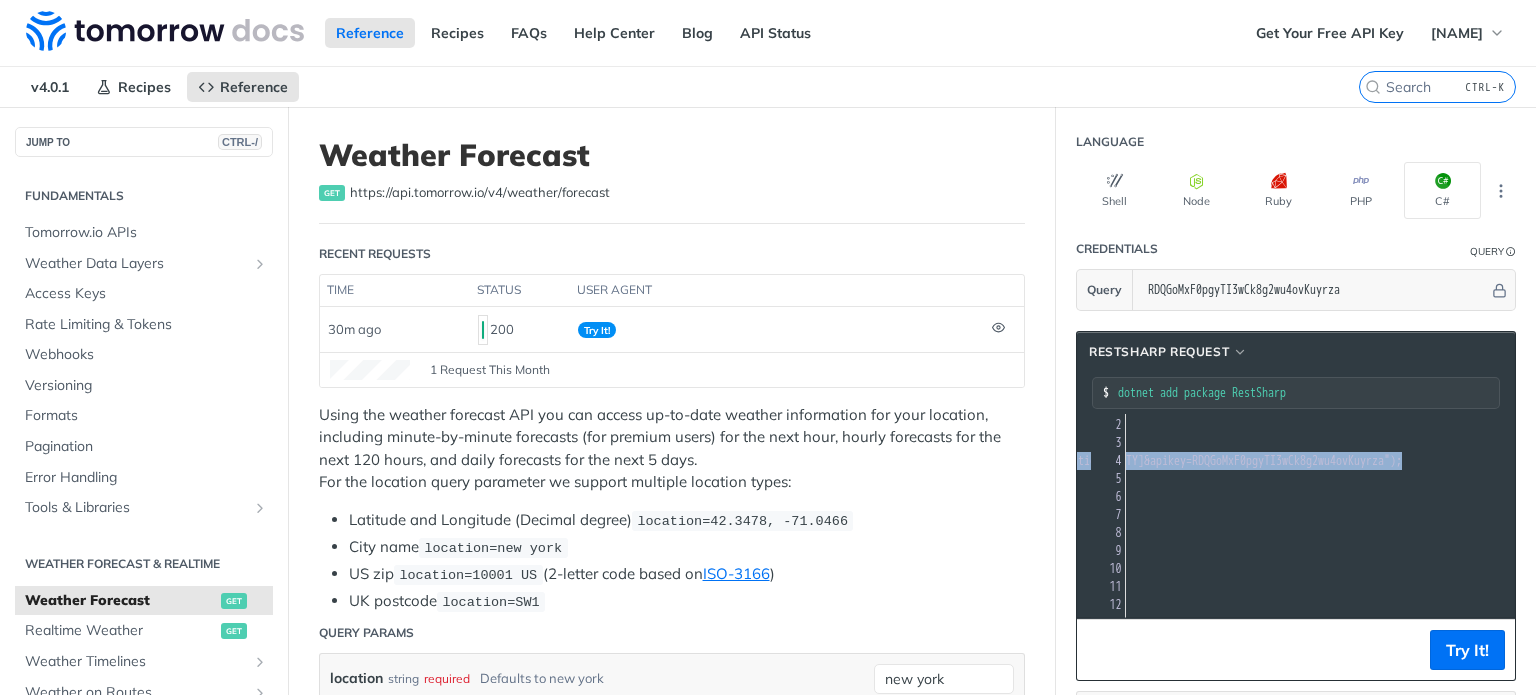 scroll, scrollTop: 9, scrollLeft: 561, axis: both 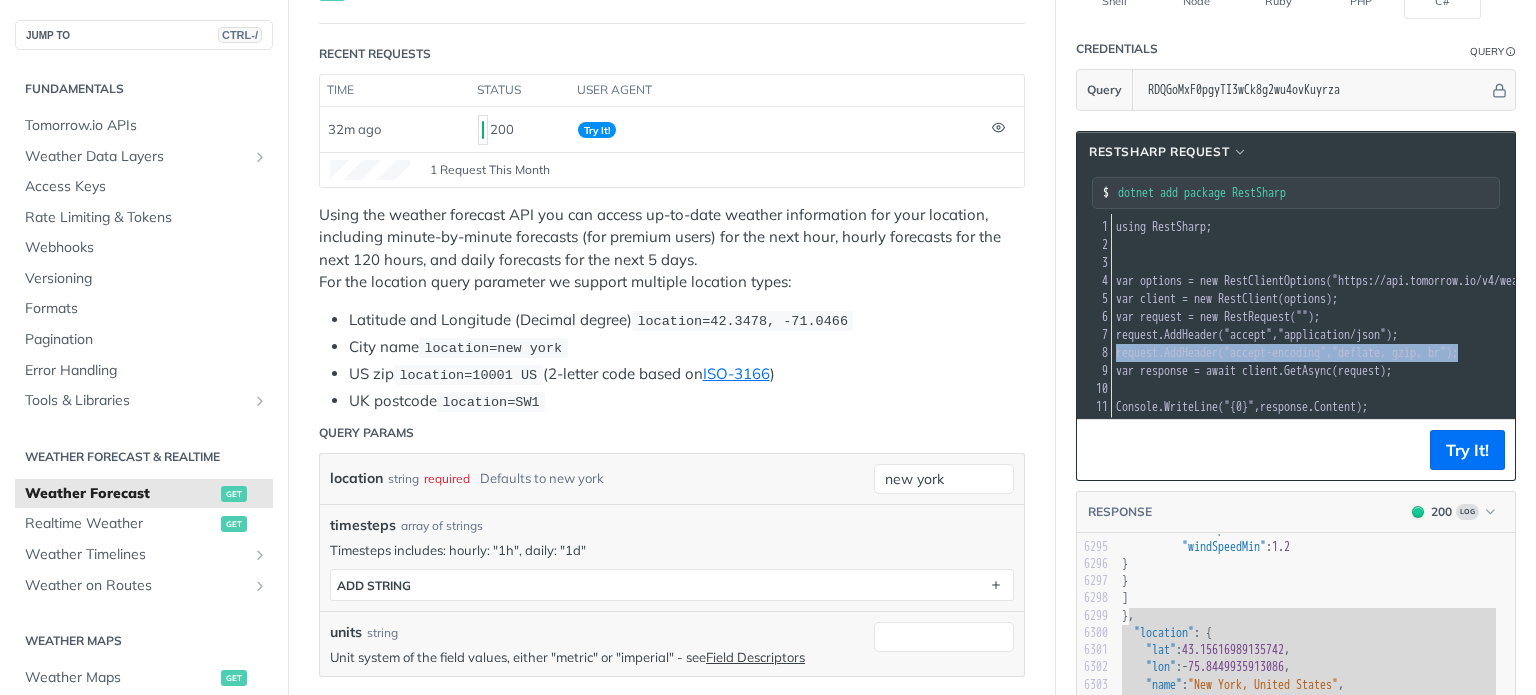 drag, startPoint x: 1365, startPoint y: 346, endPoint x: 912, endPoint y: 349, distance: 453.00995 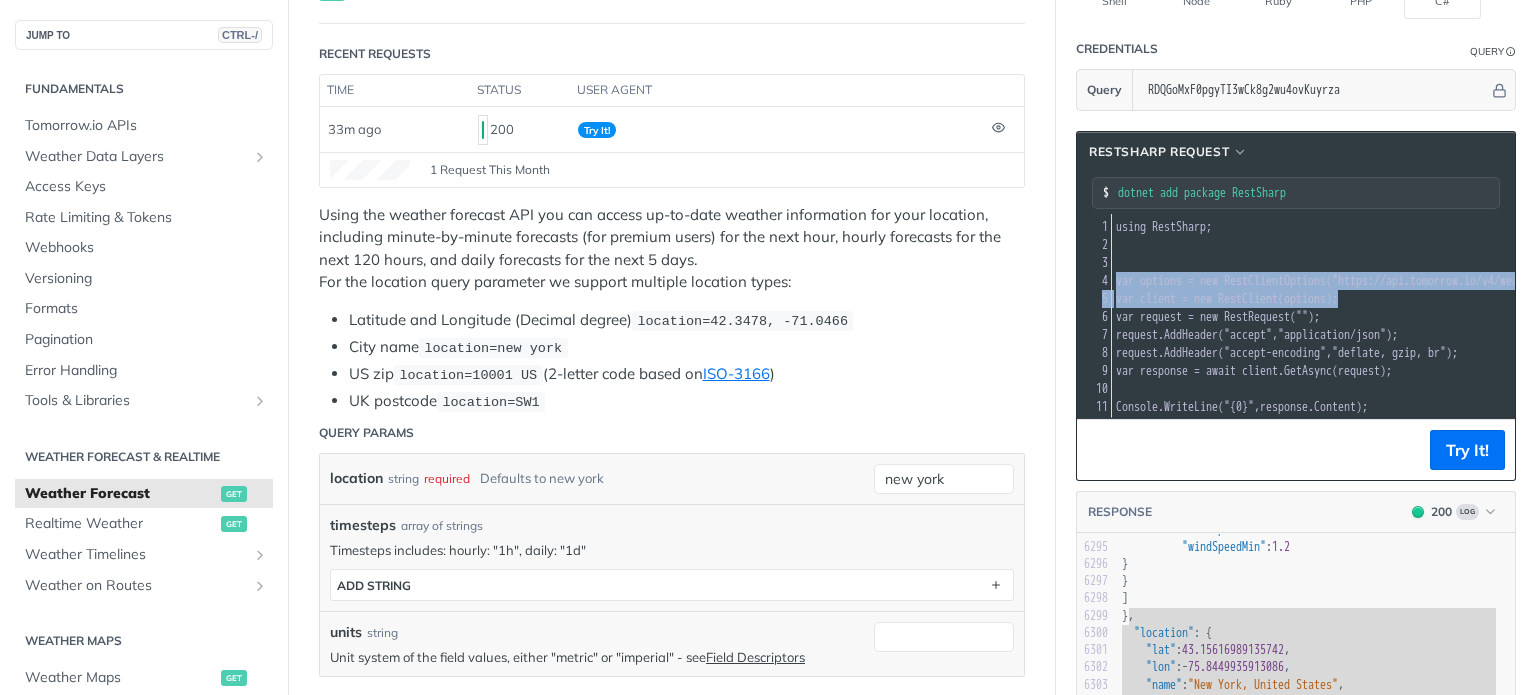 drag, startPoint x: 1372, startPoint y: 291, endPoint x: 1315, endPoint y: 247, distance: 72.00694 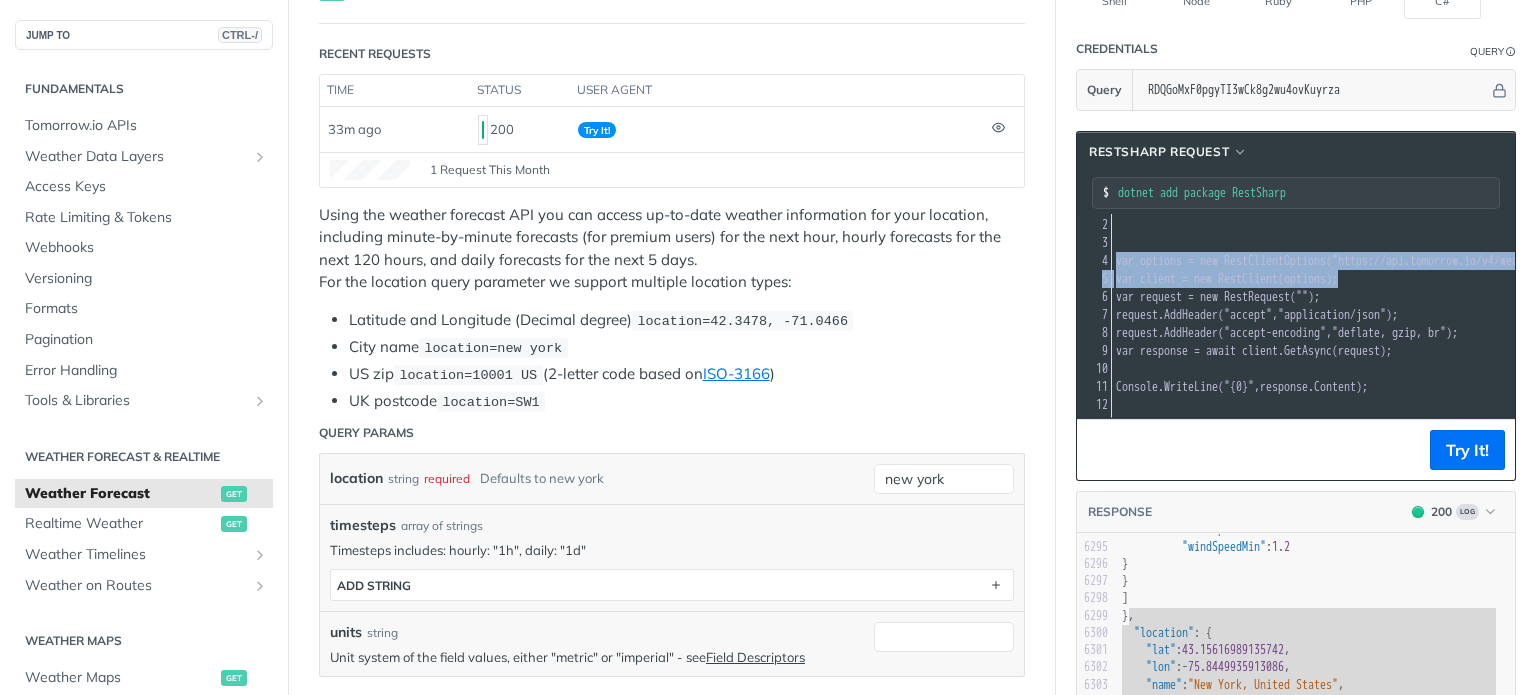 scroll, scrollTop: 34, scrollLeft: 0, axis: vertical 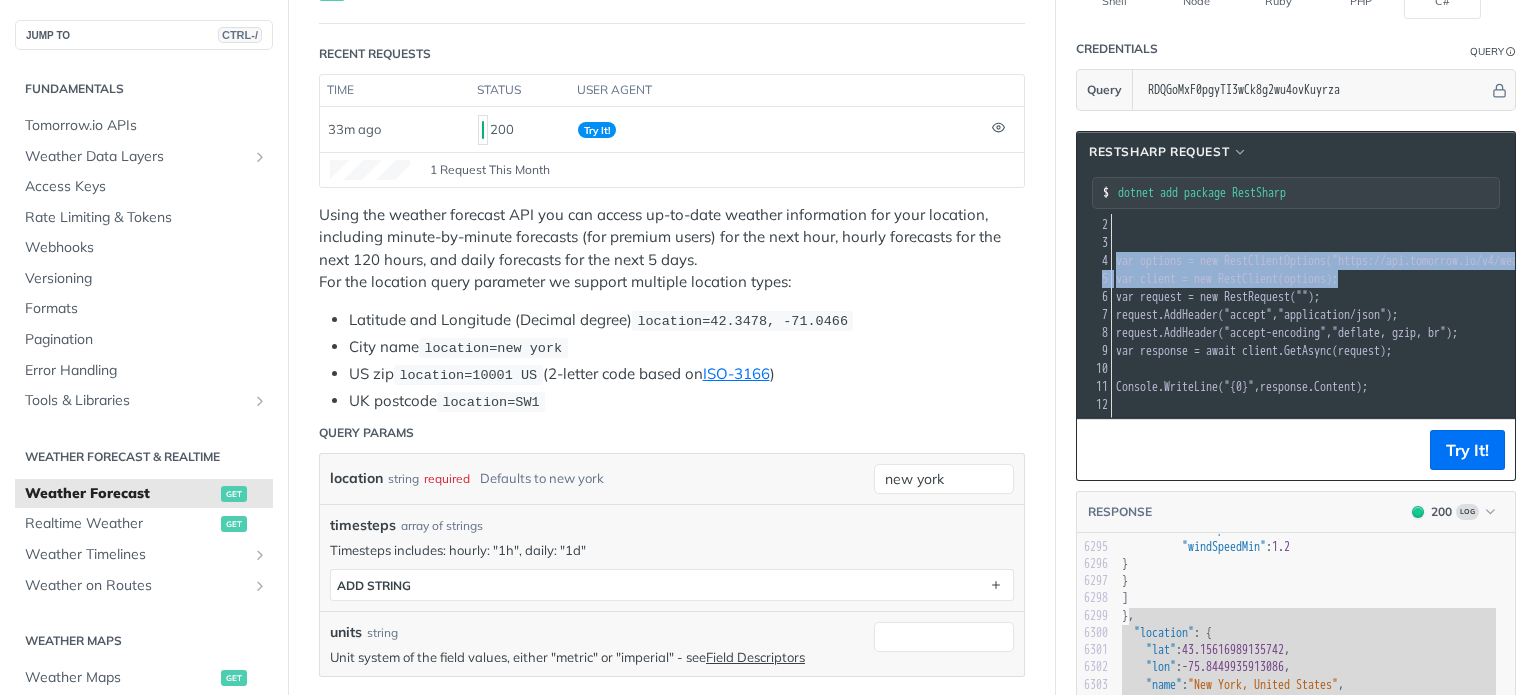 click on "options" at bounding box center (1305, 279) 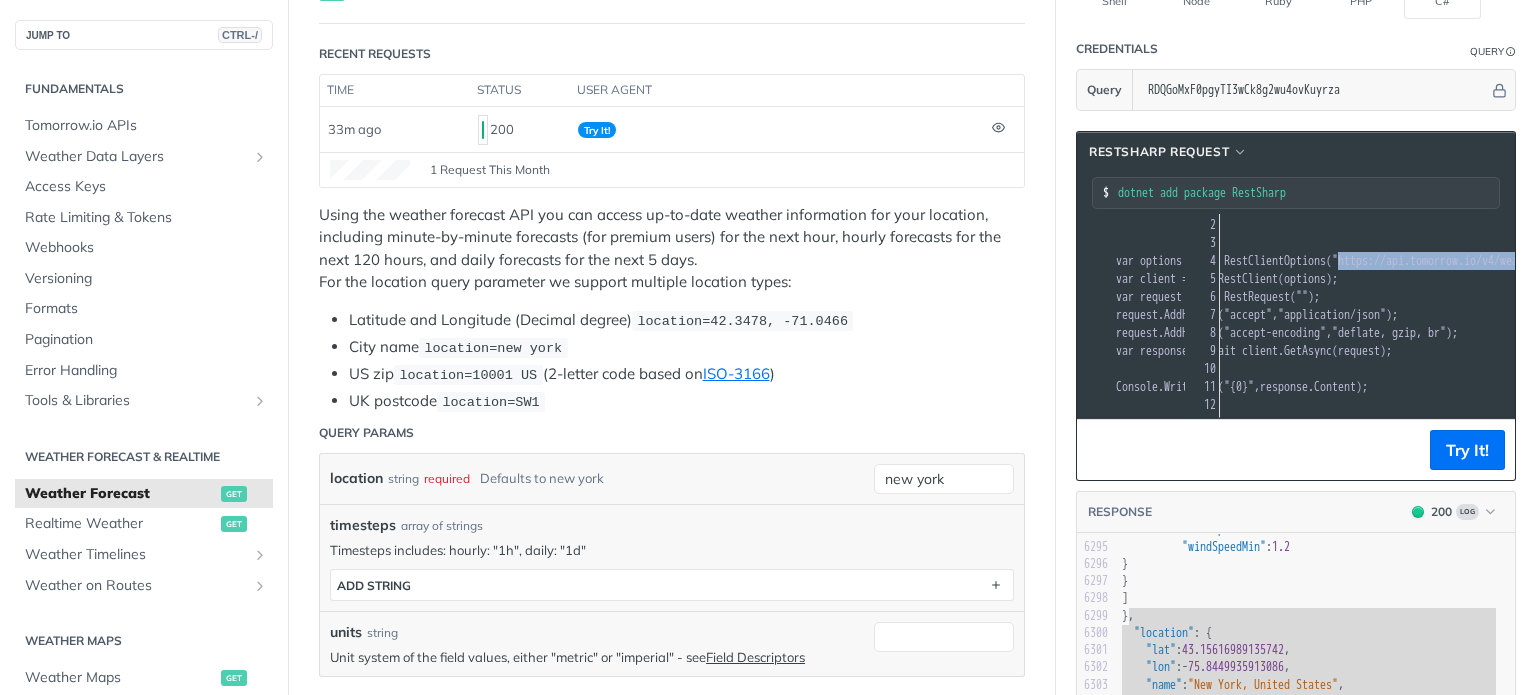 scroll, scrollTop: 34, scrollLeft: 206, axis: both 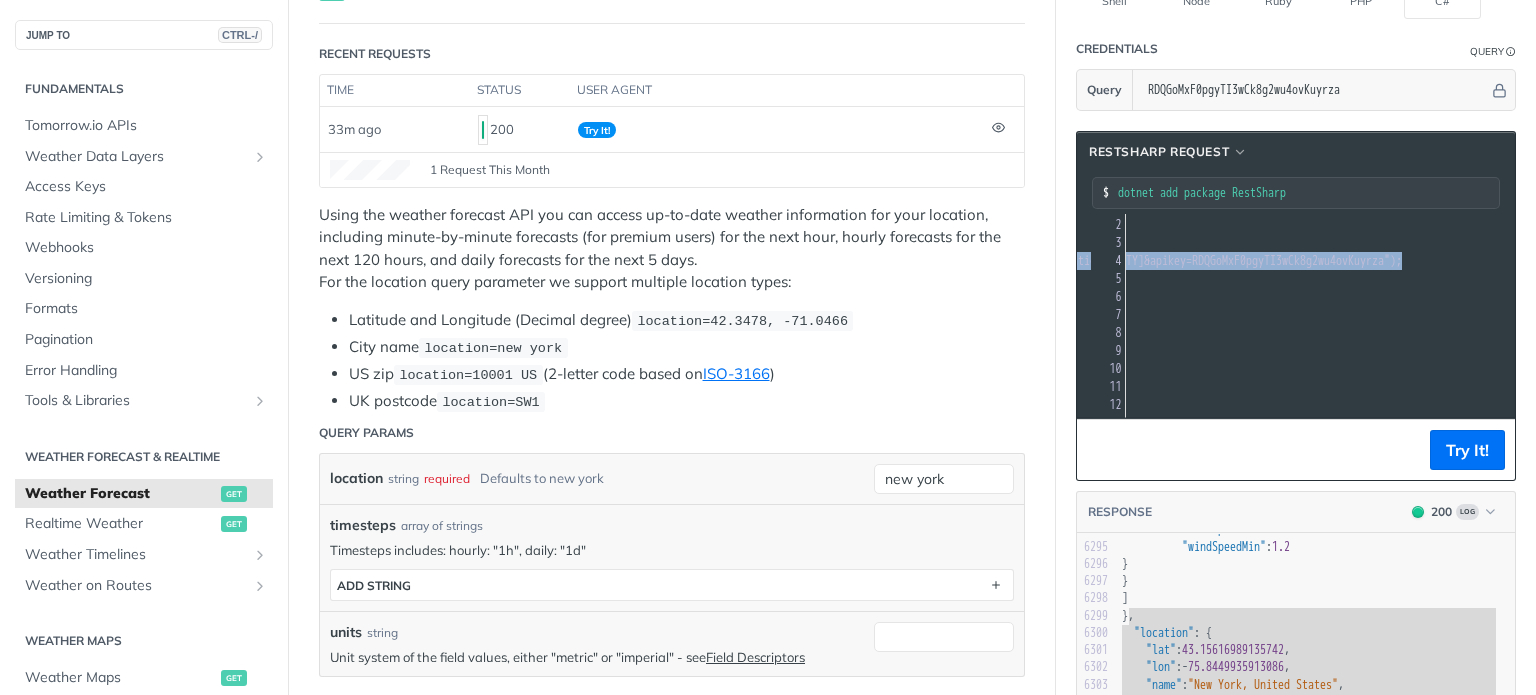 drag, startPoint x: 1344, startPoint y: 243, endPoint x: 1463, endPoint y: 247, distance: 119.06721 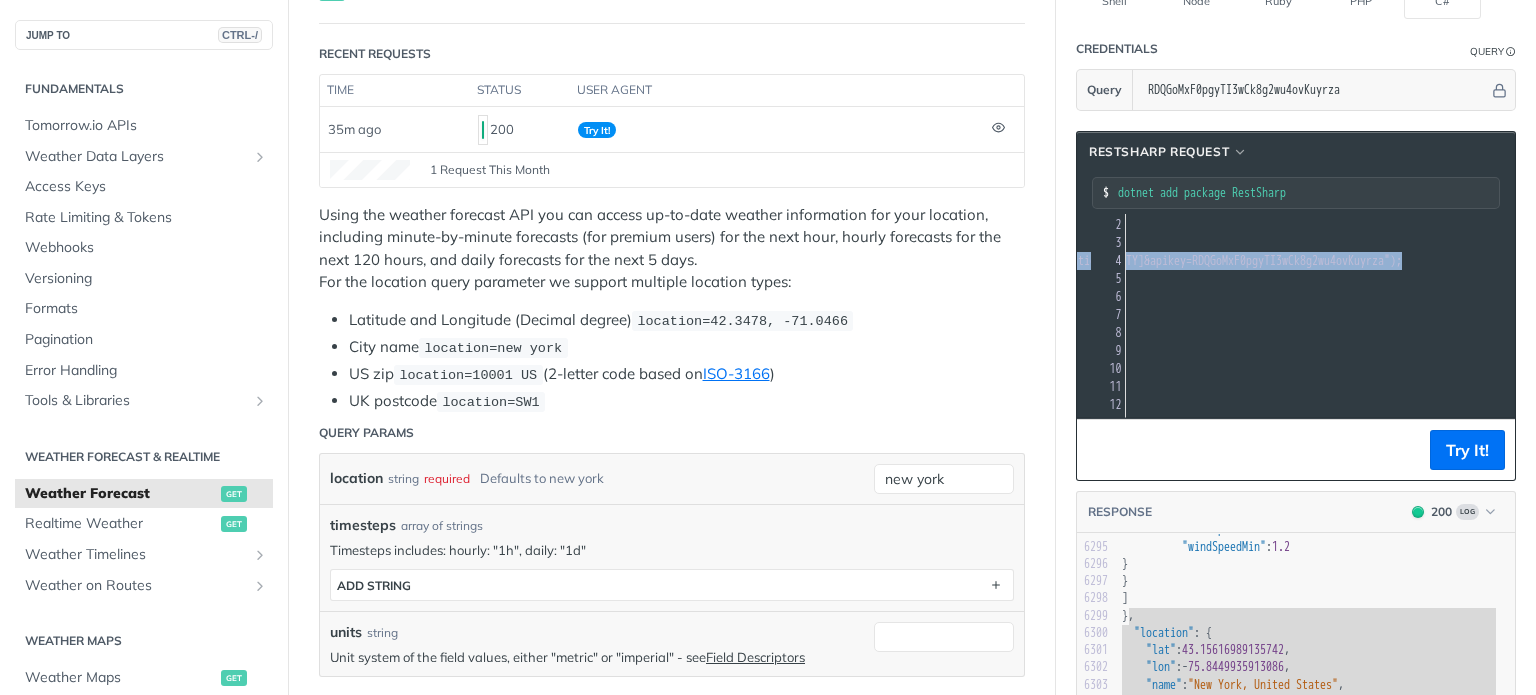 scroll, scrollTop: 100, scrollLeft: 0, axis: vertical 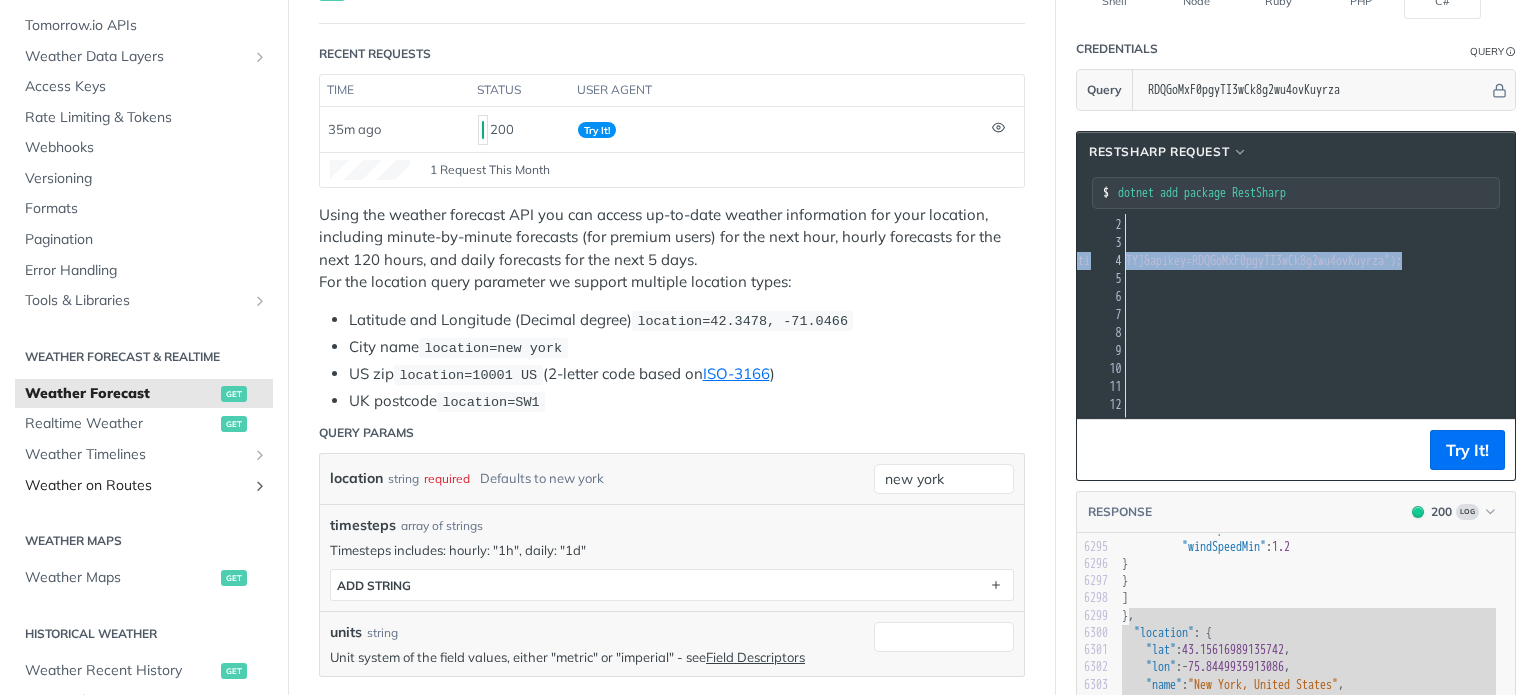 click at bounding box center [260, 486] 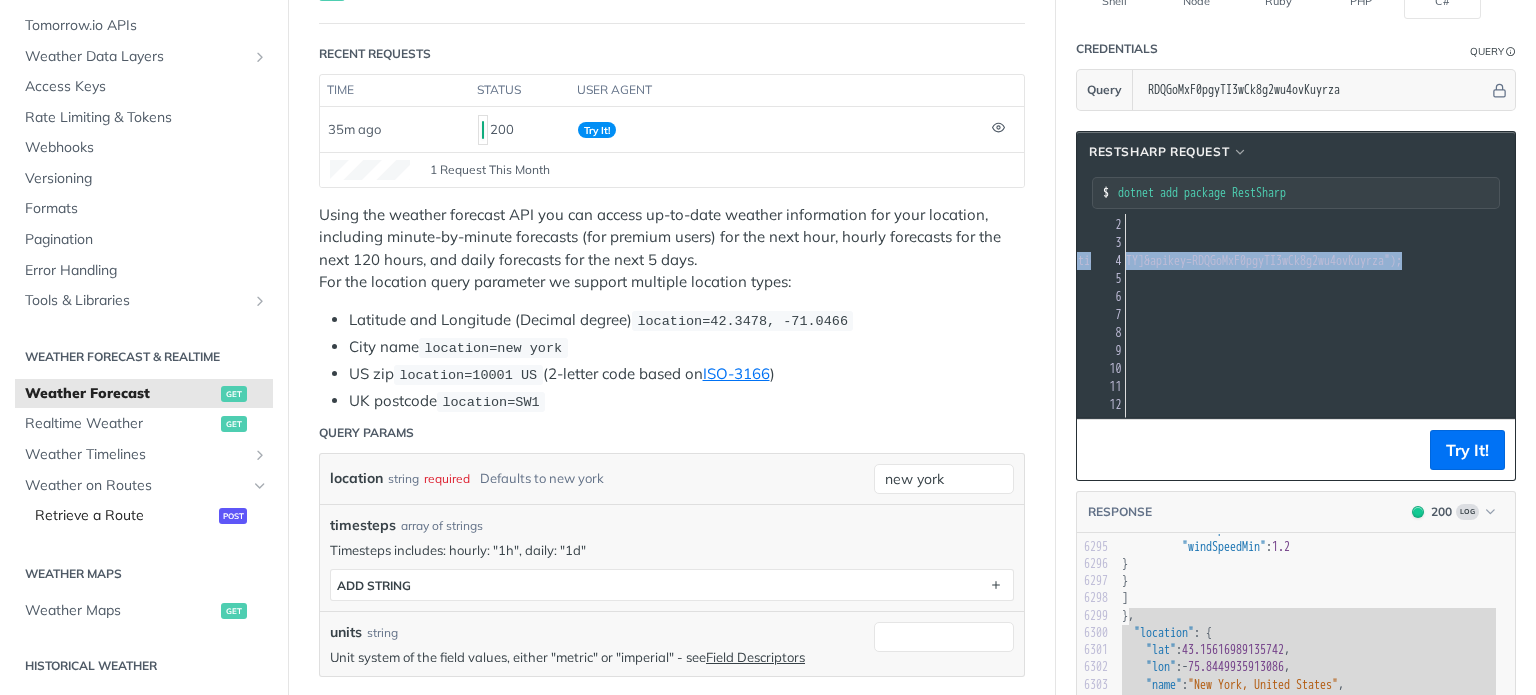 click on "Retrieve a Route" at bounding box center (124, 516) 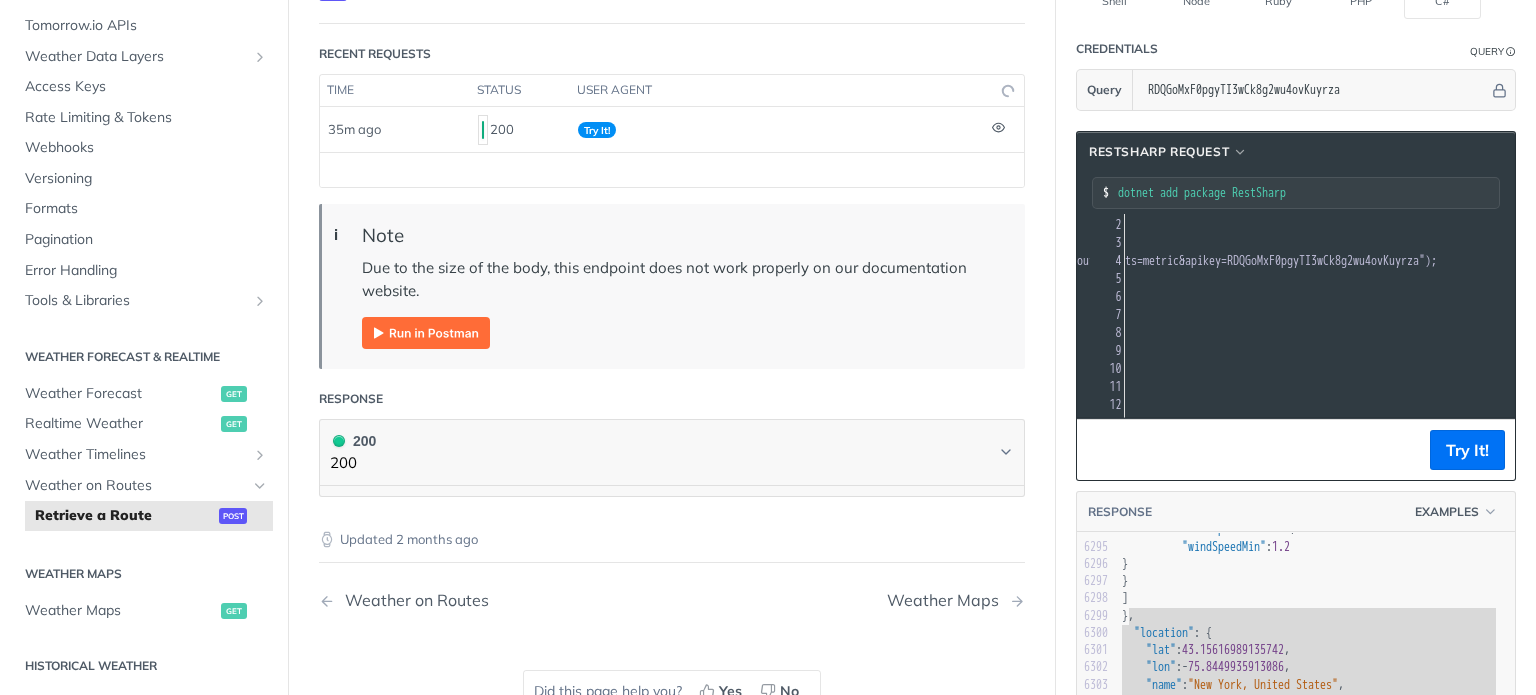scroll, scrollTop: 0, scrollLeft: 442, axis: horizontal 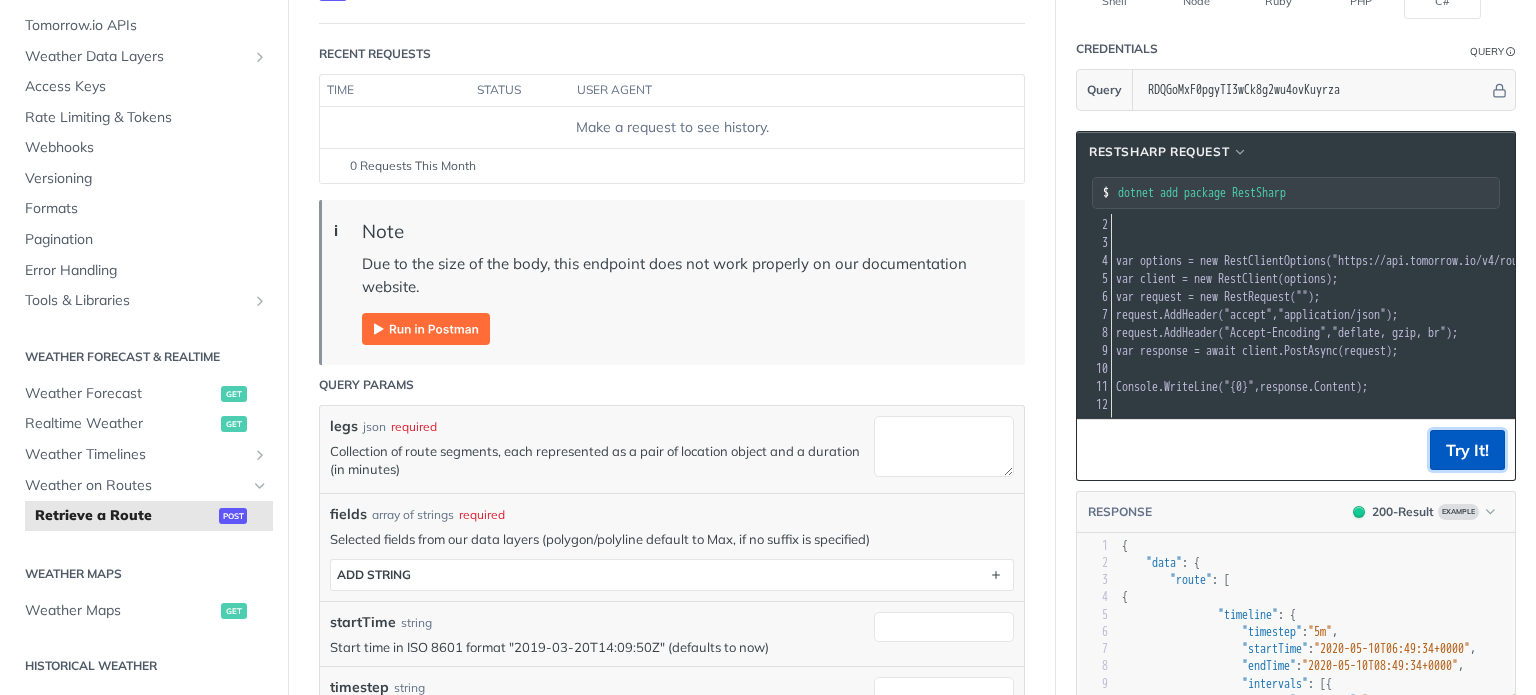 click on "Try It!" at bounding box center [1467, 450] 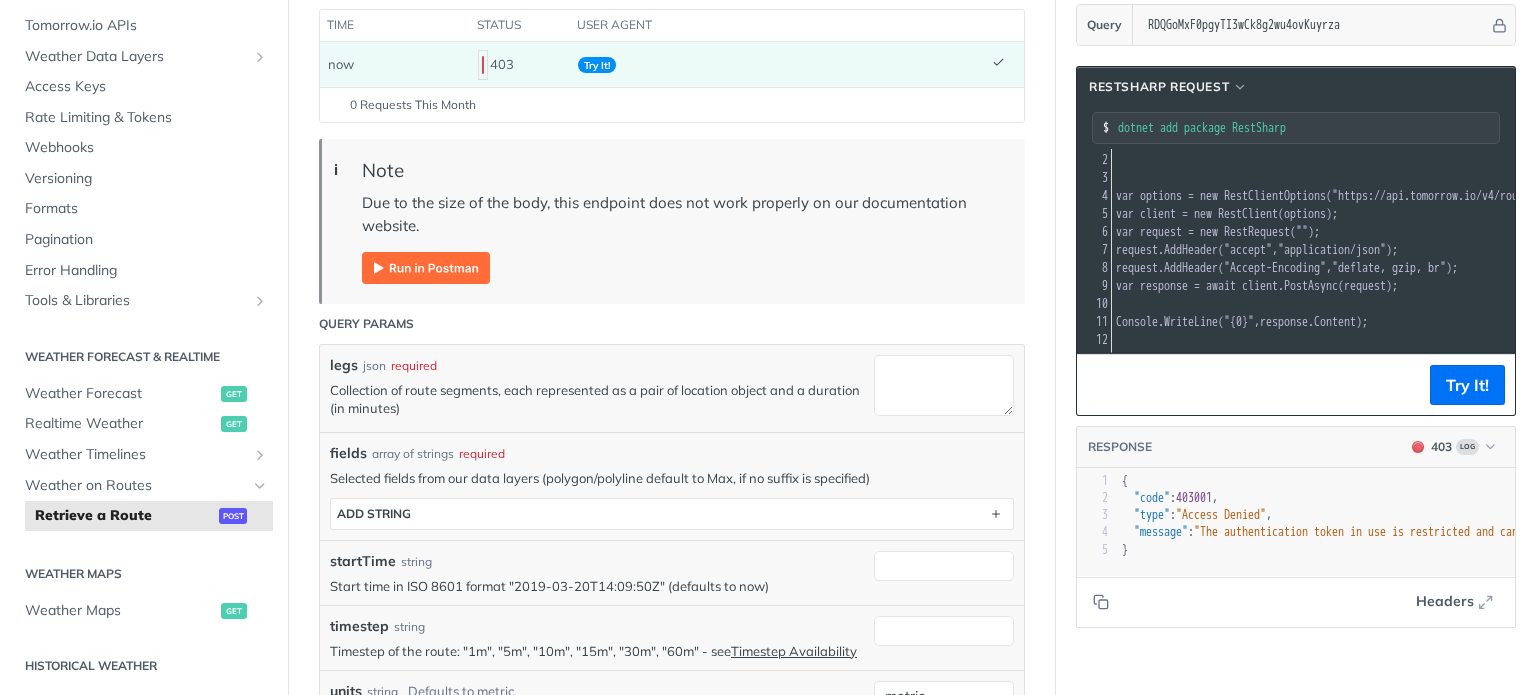 scroll, scrollTop: 300, scrollLeft: 0, axis: vertical 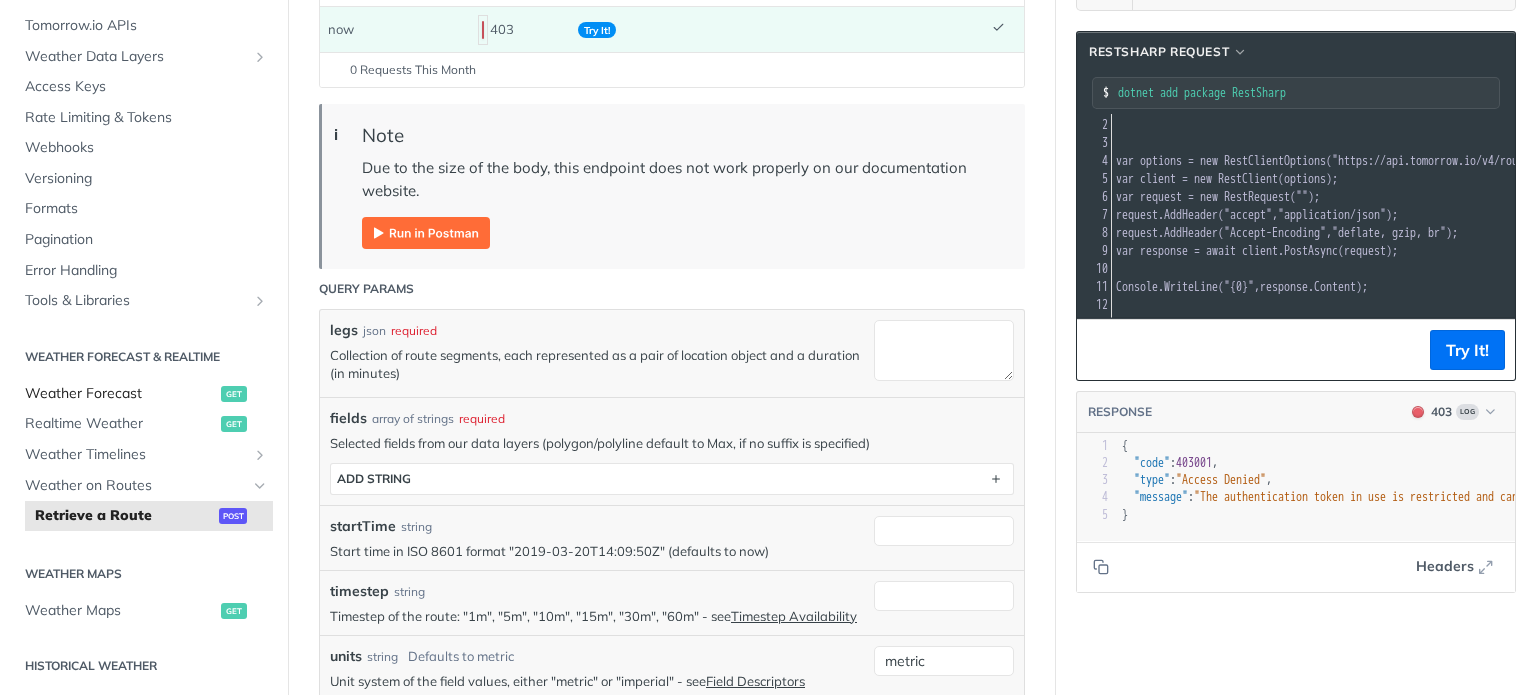 click on "Weather Forecast" at bounding box center (120, 394) 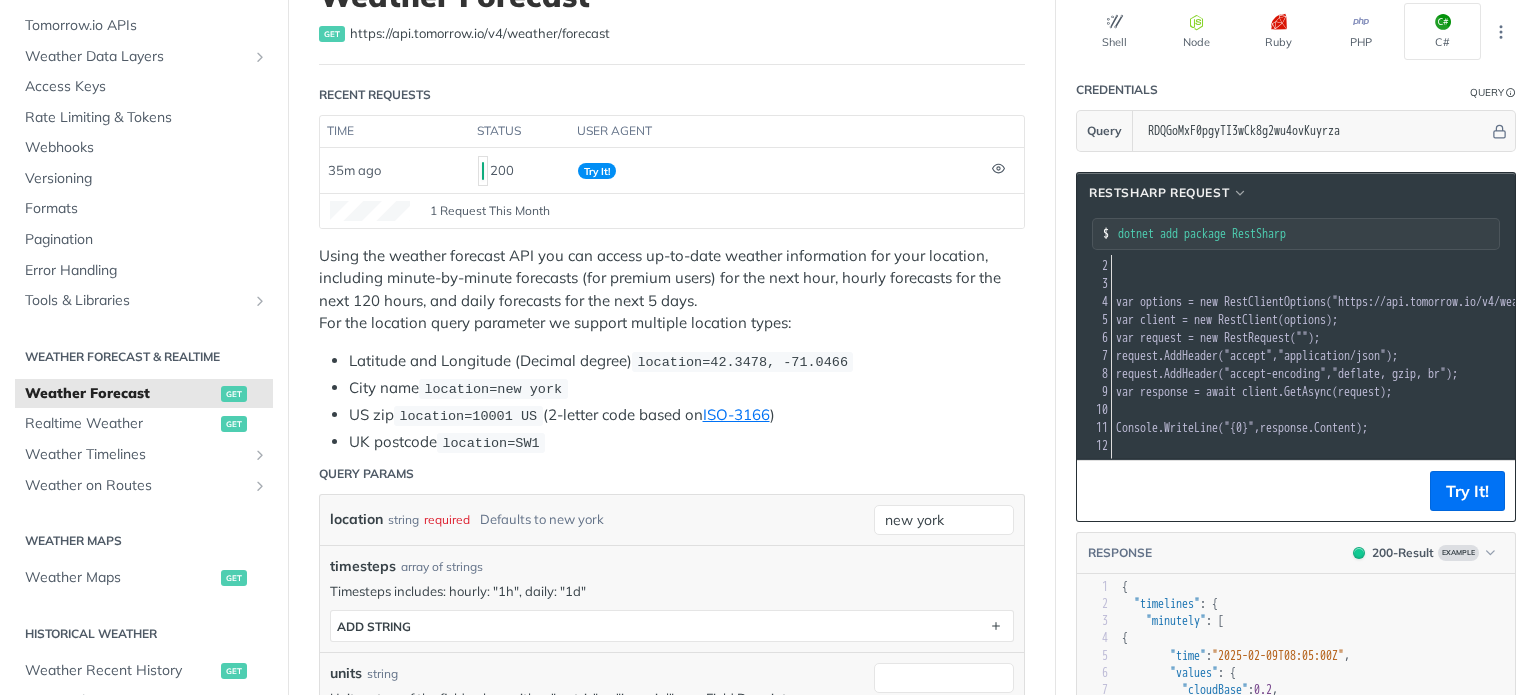 scroll, scrollTop: 0, scrollLeft: 0, axis: both 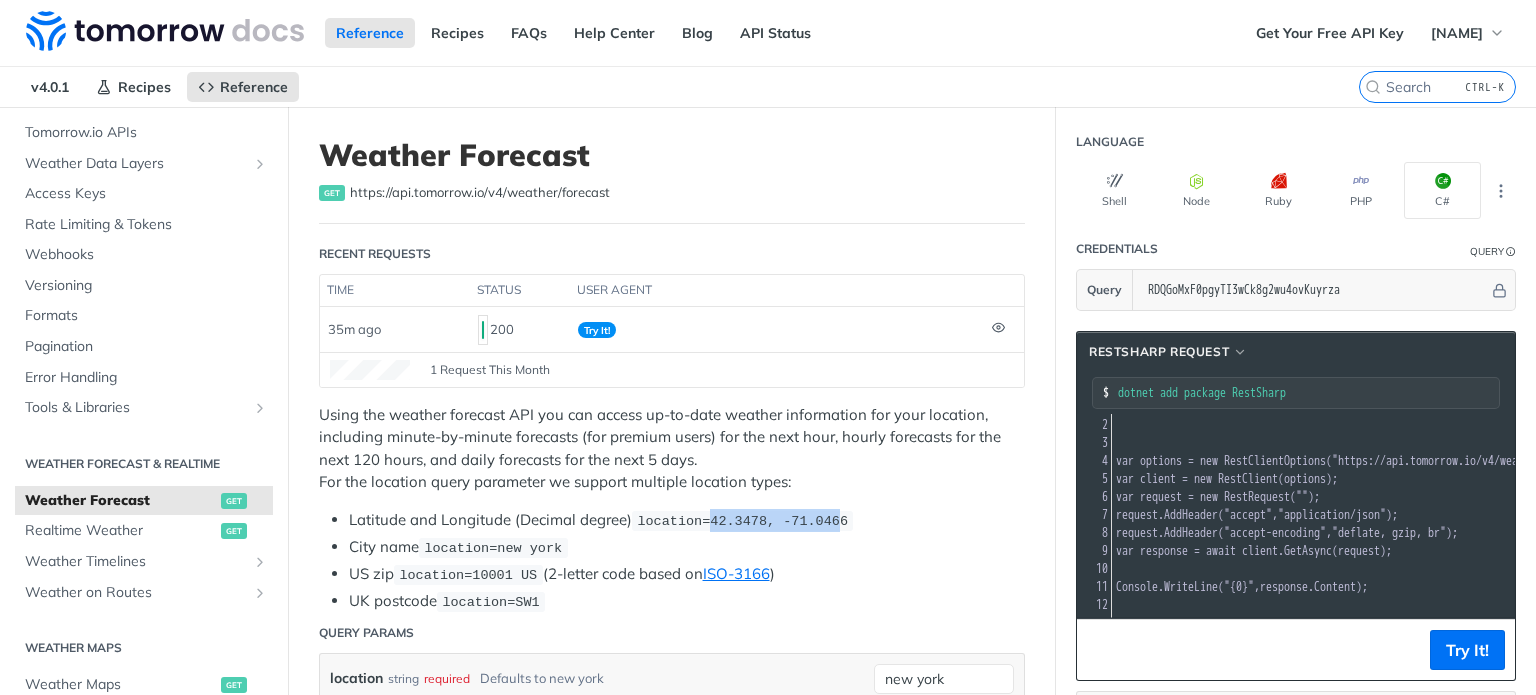 drag, startPoint x: 708, startPoint y: 518, endPoint x: 826, endPoint y: 517, distance: 118.004234 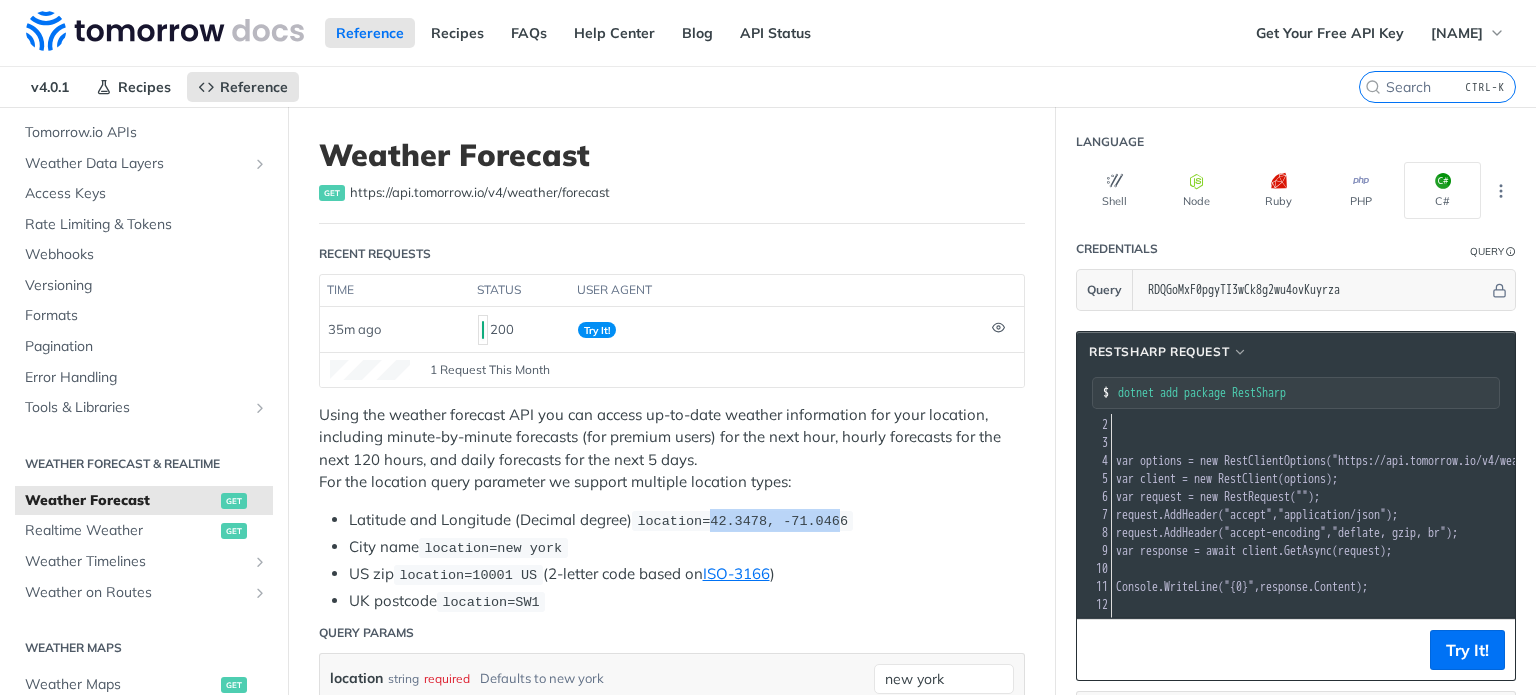 click on "location=42.3478, -71.0466" at bounding box center (742, 521) 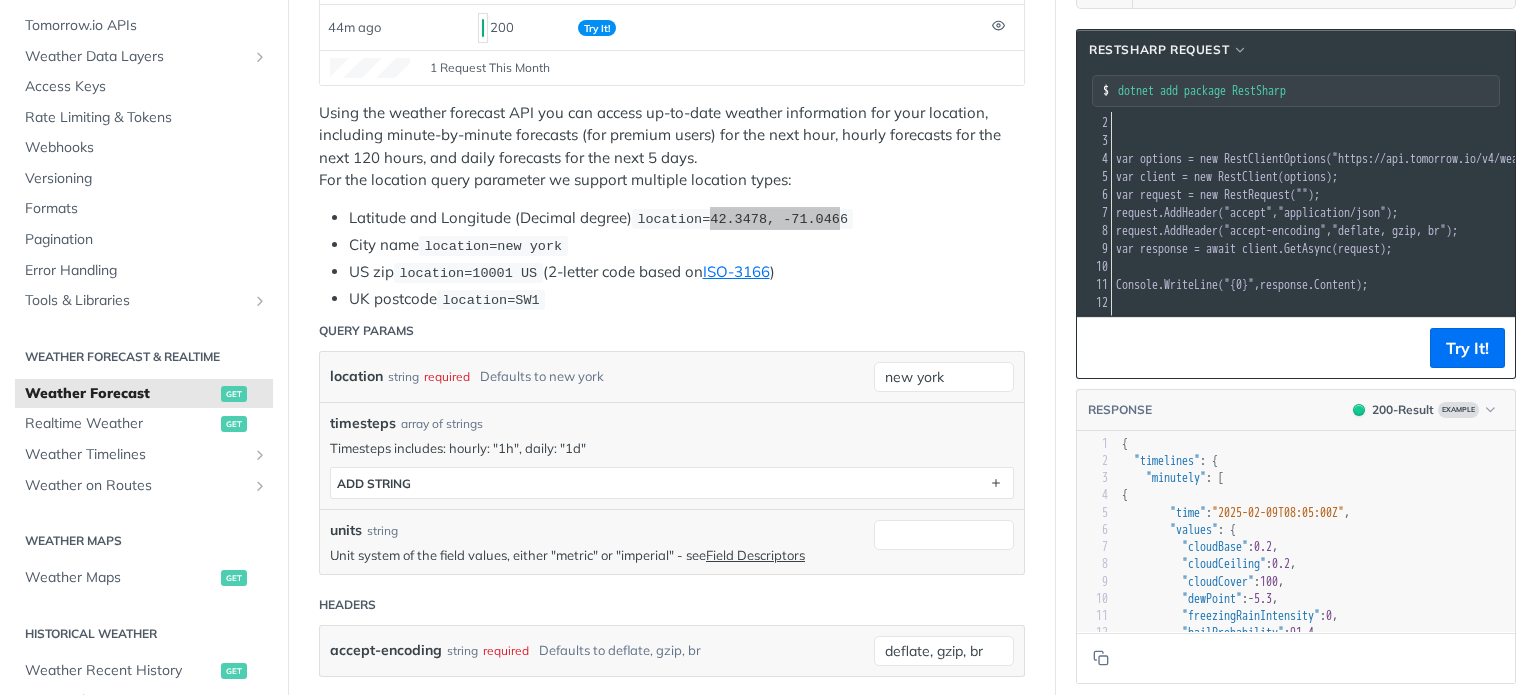 scroll, scrollTop: 300, scrollLeft: 0, axis: vertical 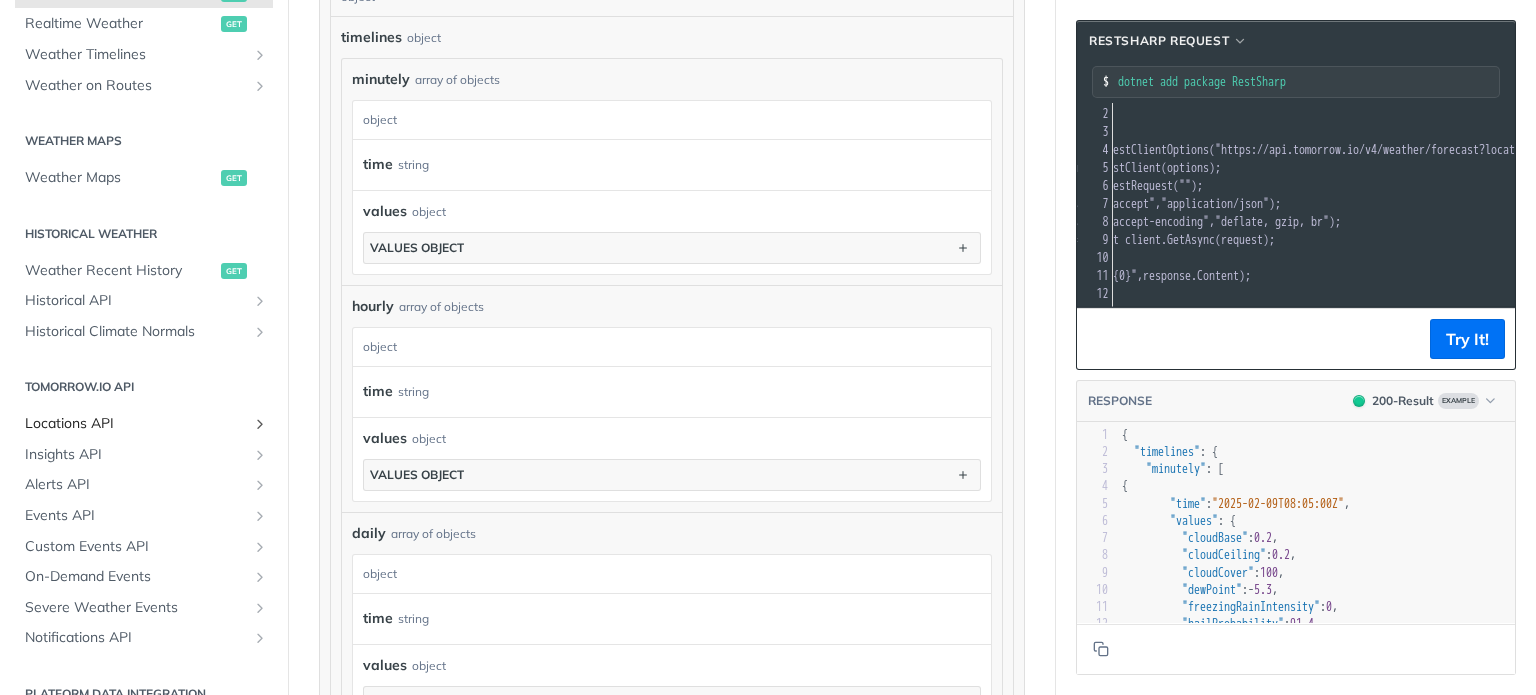click at bounding box center [260, 424] 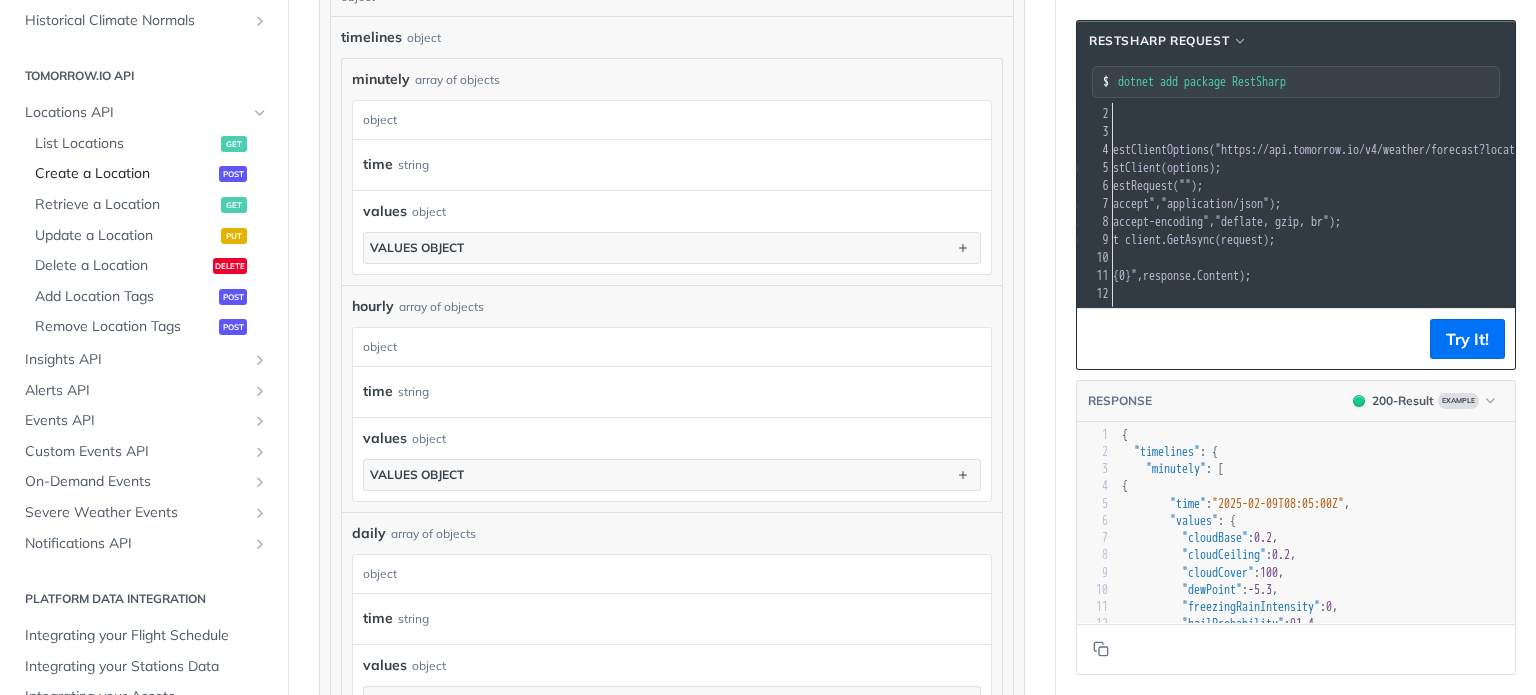scroll, scrollTop: 880, scrollLeft: 0, axis: vertical 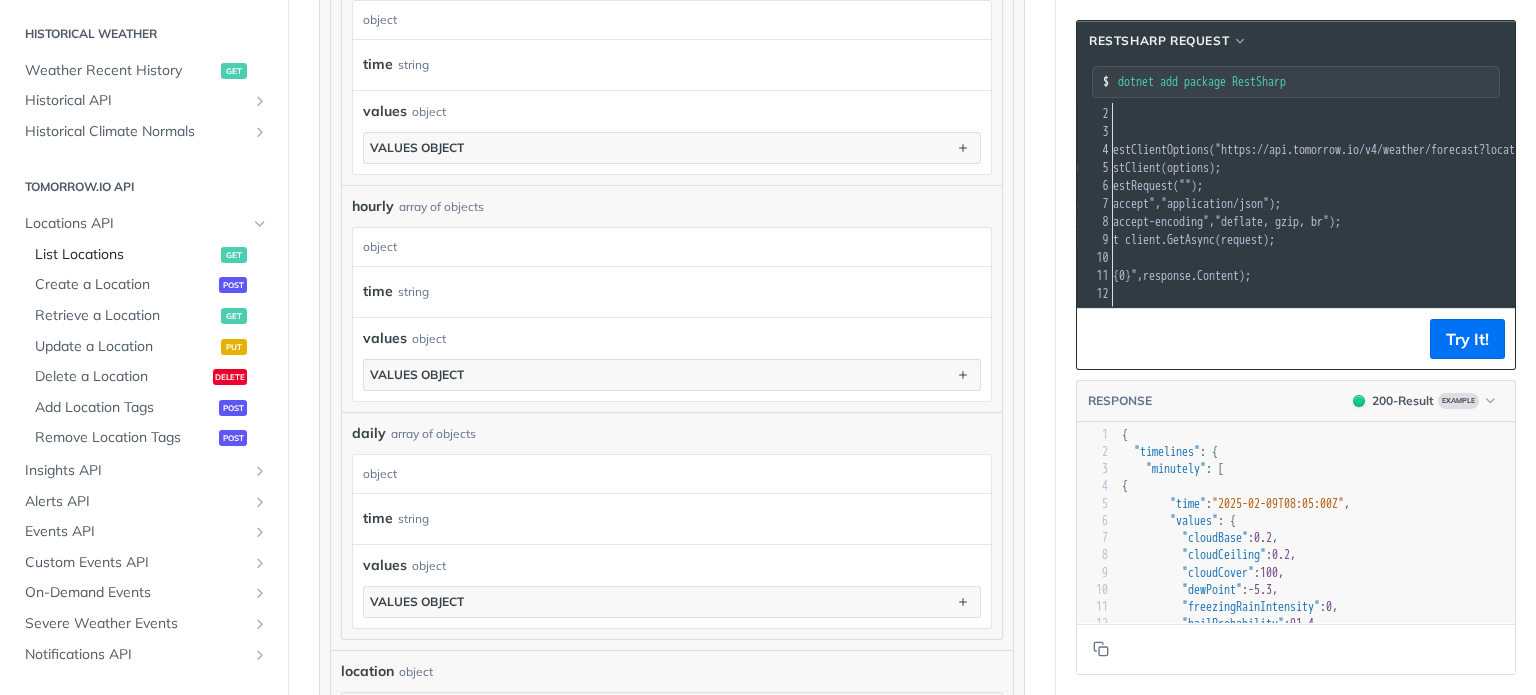 click on "List Locations" at bounding box center [125, 255] 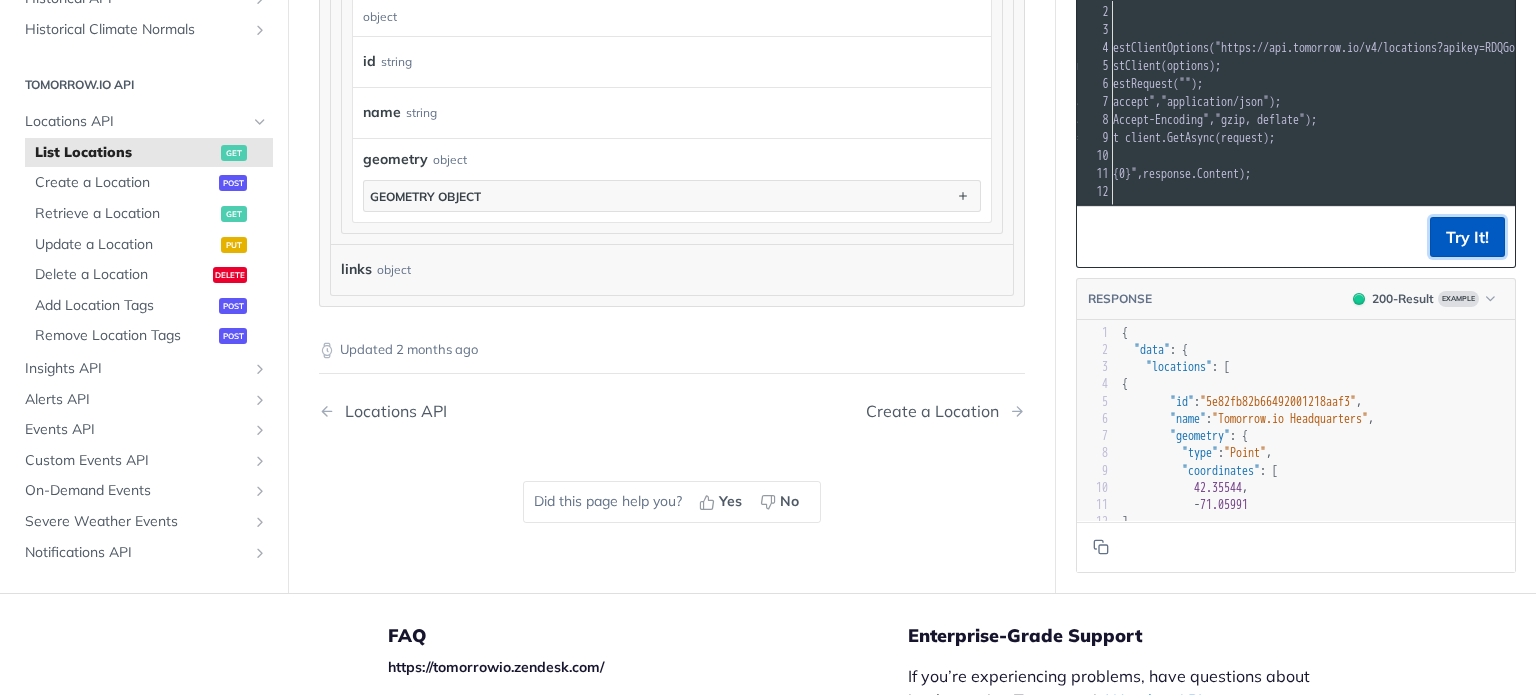 click on "Try It!" at bounding box center (1467, 236) 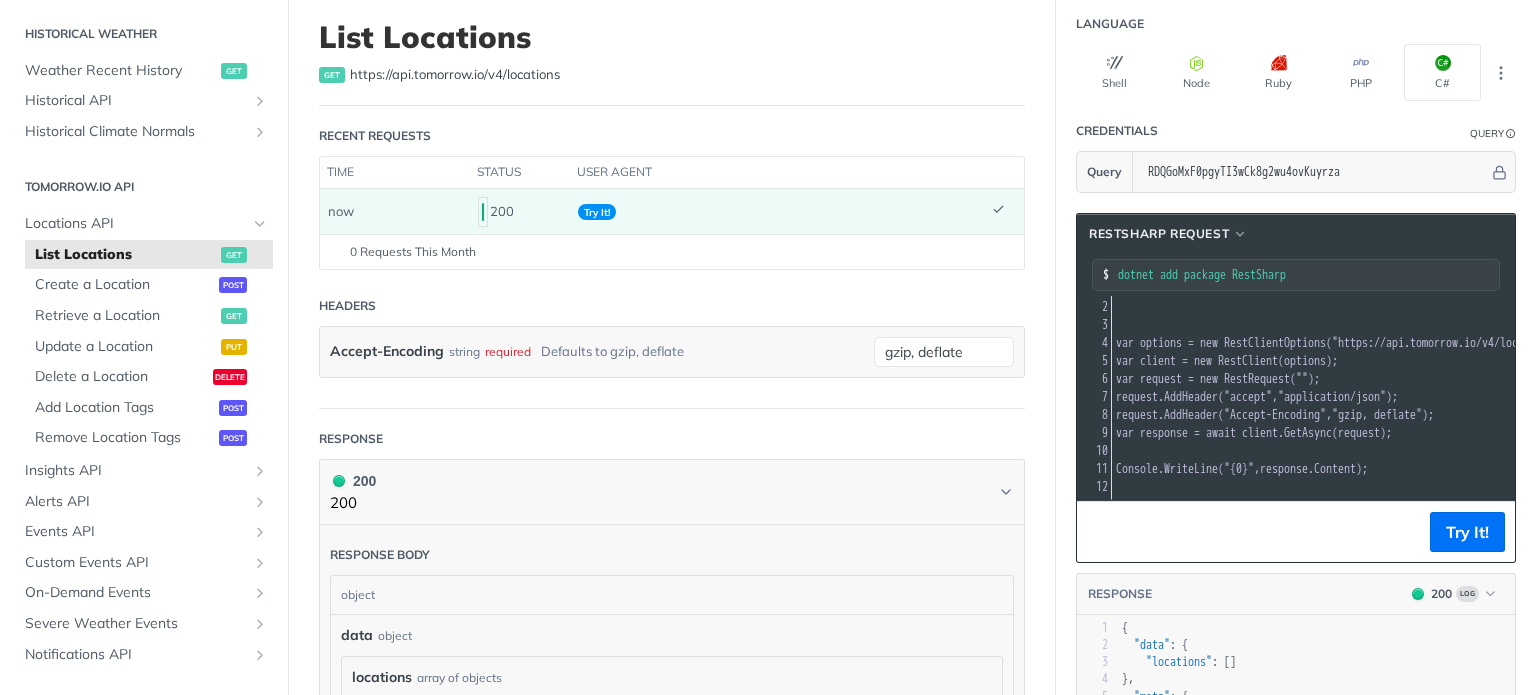 click on "Try It!" at bounding box center [597, 212] 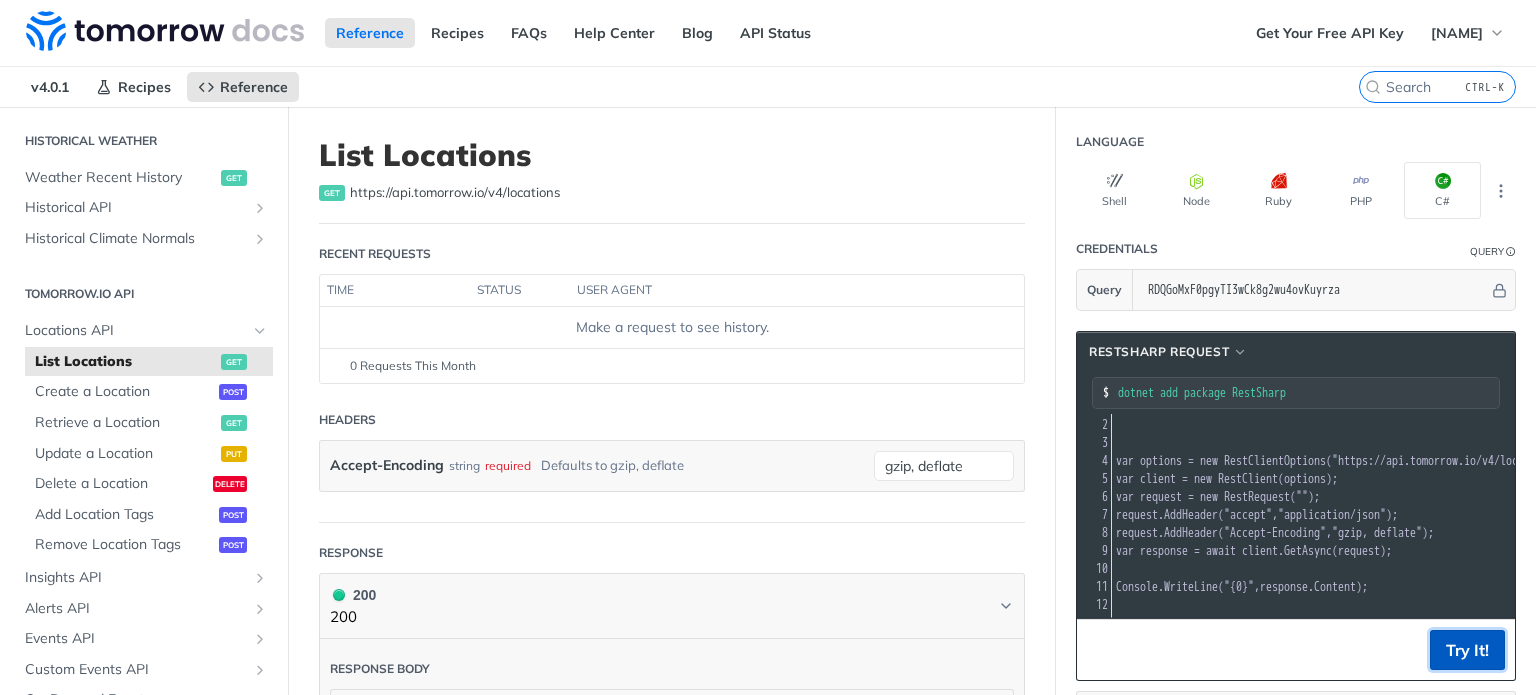 click on "Try It!" at bounding box center (1467, 650) 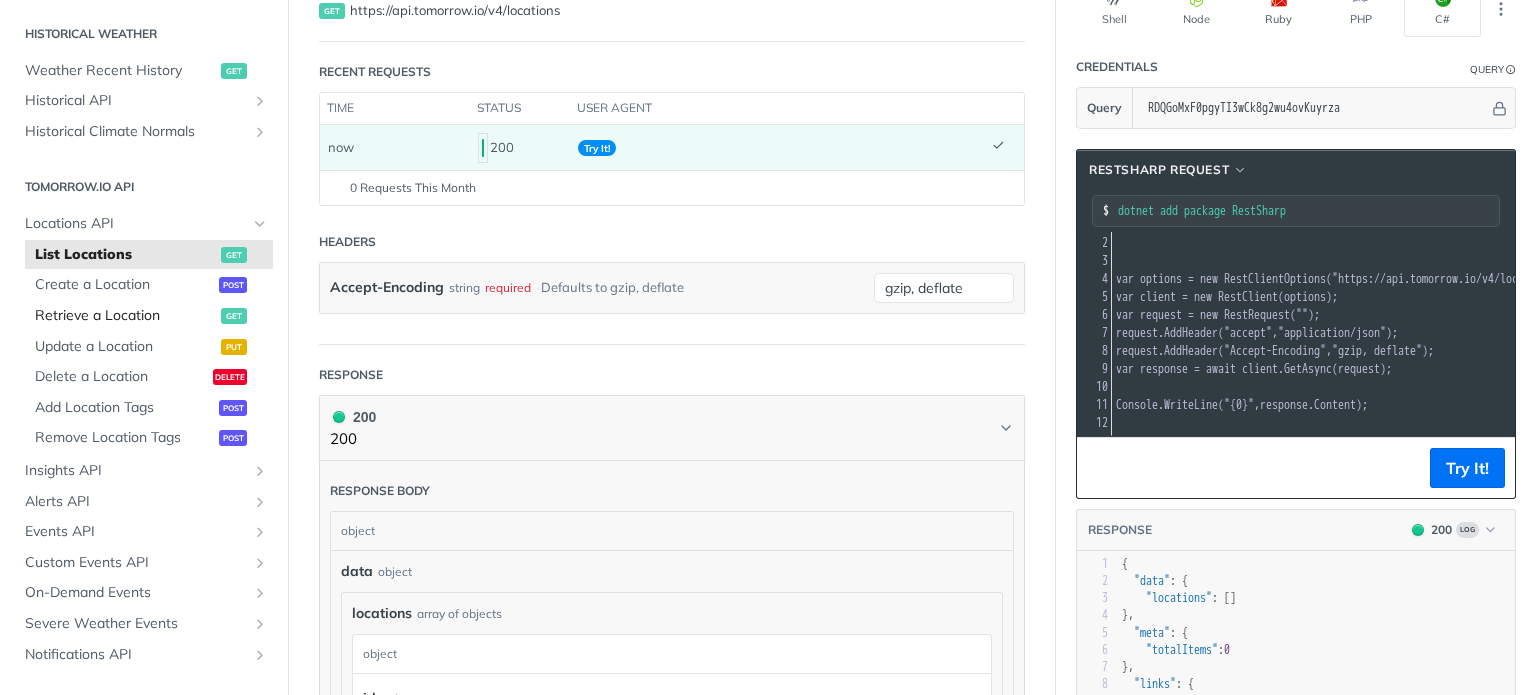 scroll, scrollTop: 200, scrollLeft: 0, axis: vertical 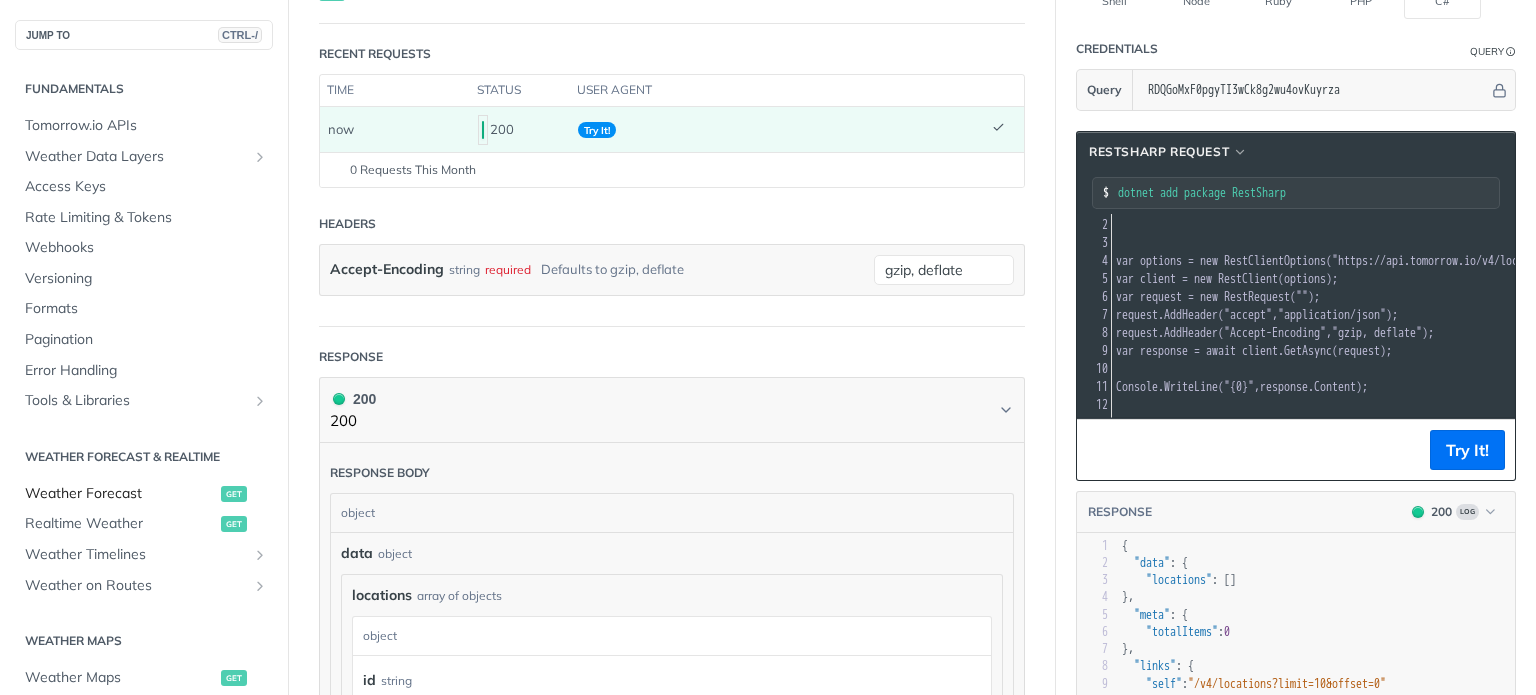 click on "Weather Forecast" at bounding box center (120, 494) 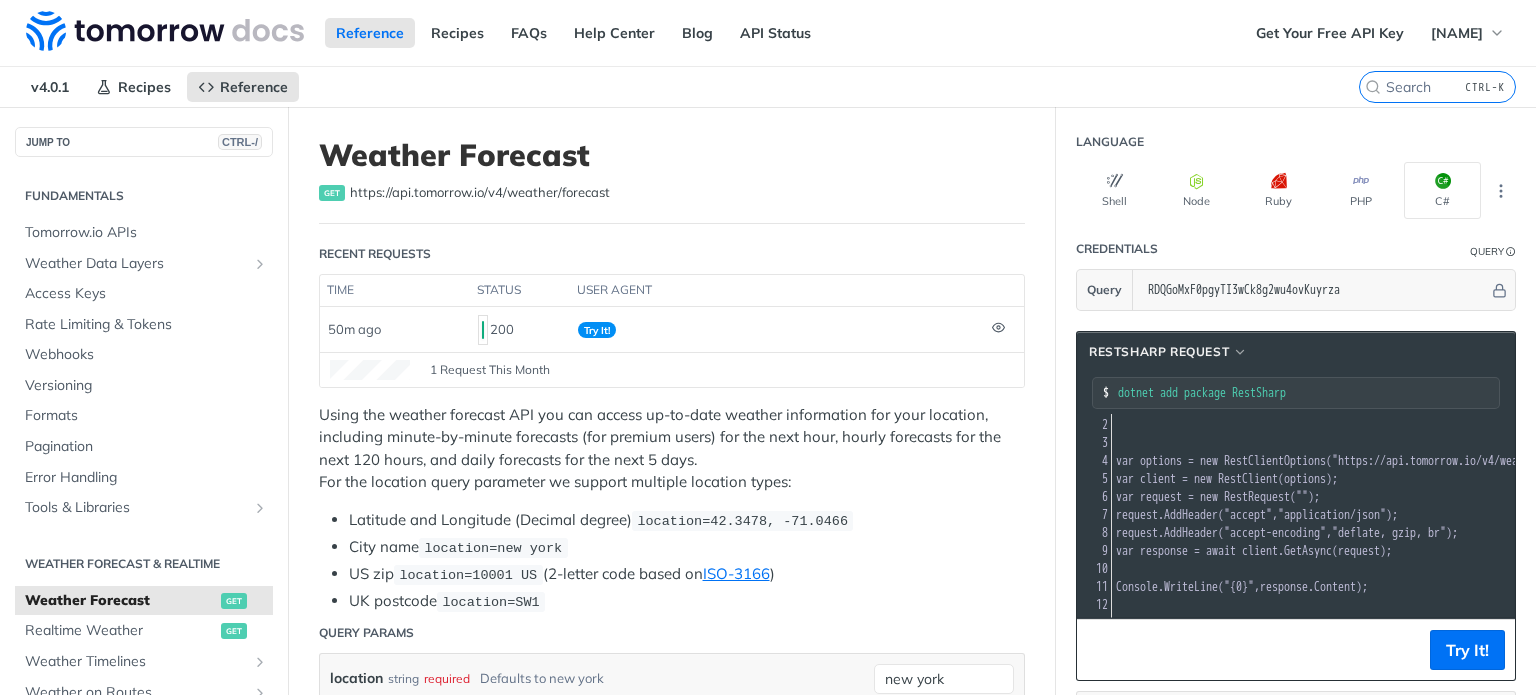scroll, scrollTop: 100, scrollLeft: 0, axis: vertical 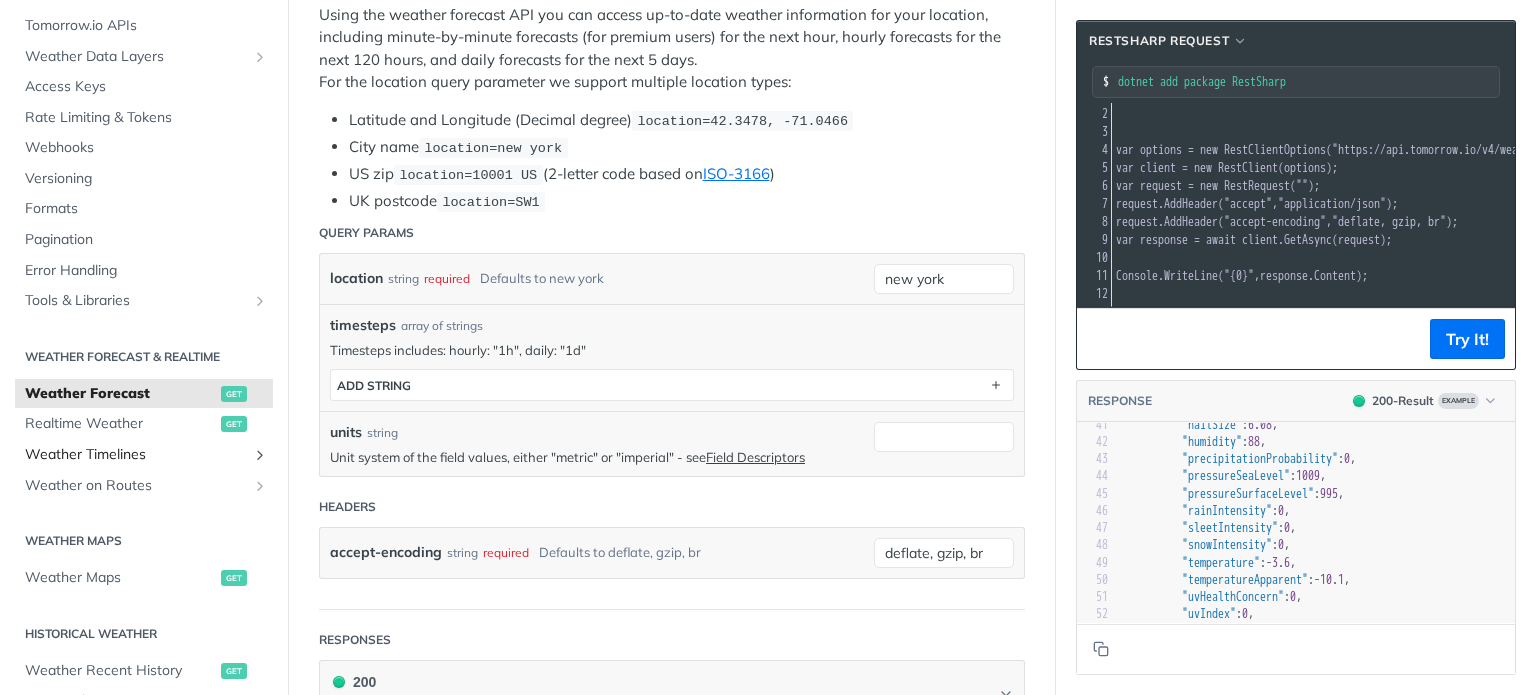 click at bounding box center (260, 455) 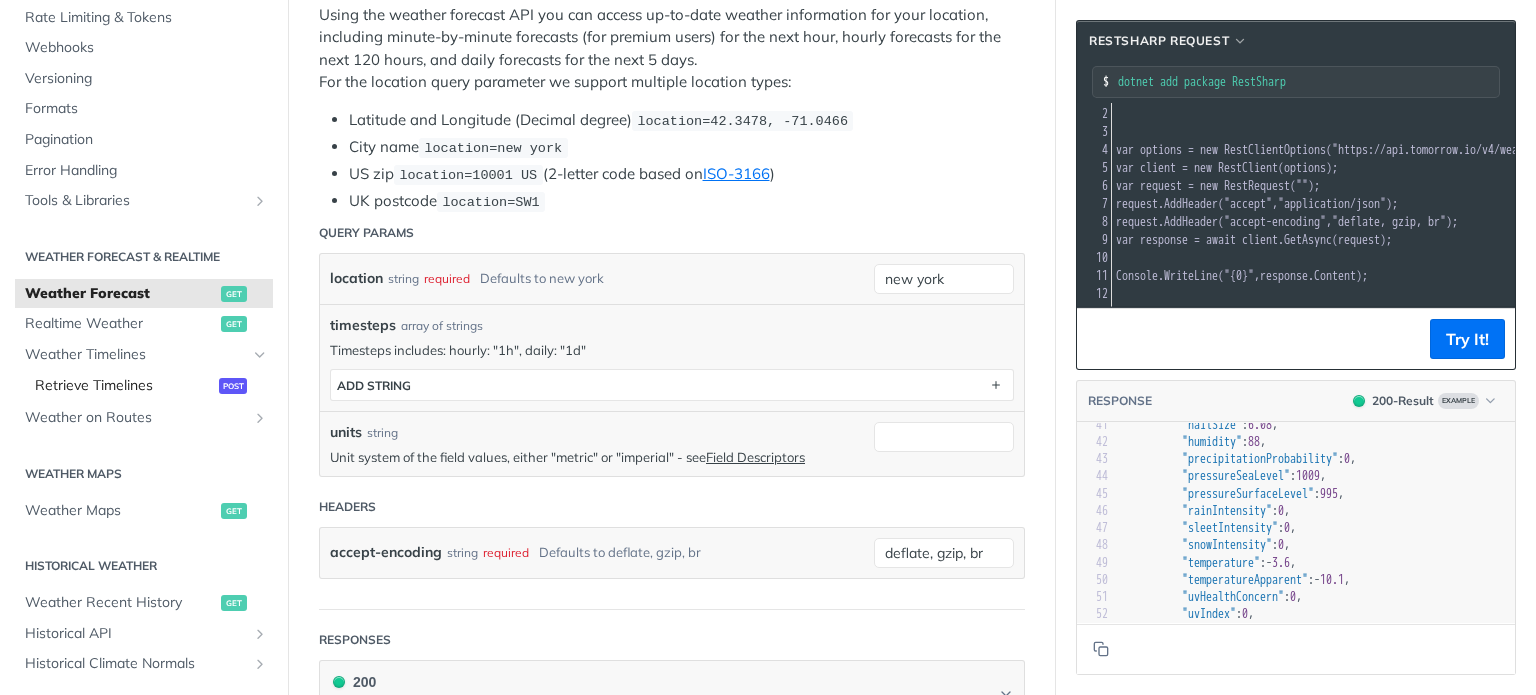 click on "Retrieve Timelines" at bounding box center [124, 386] 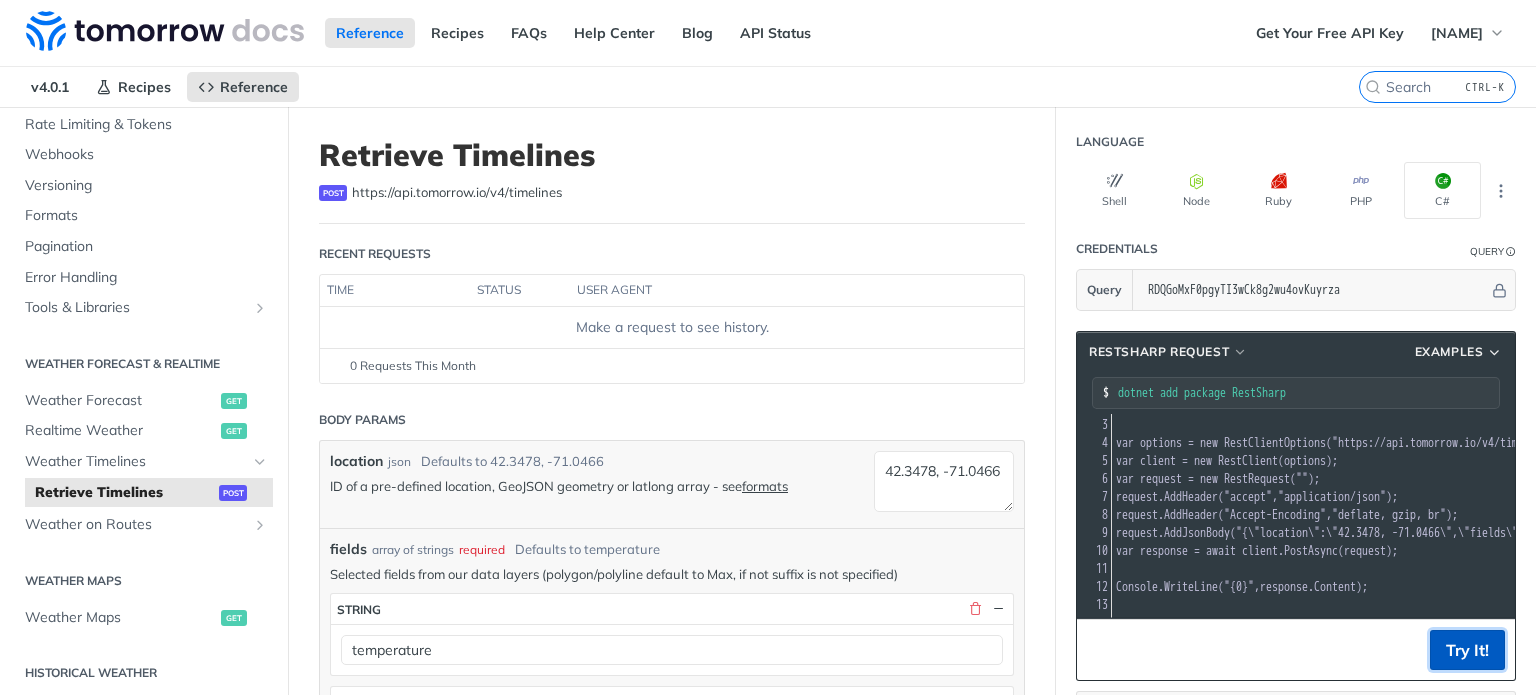 click on "Try It!" at bounding box center (1467, 650) 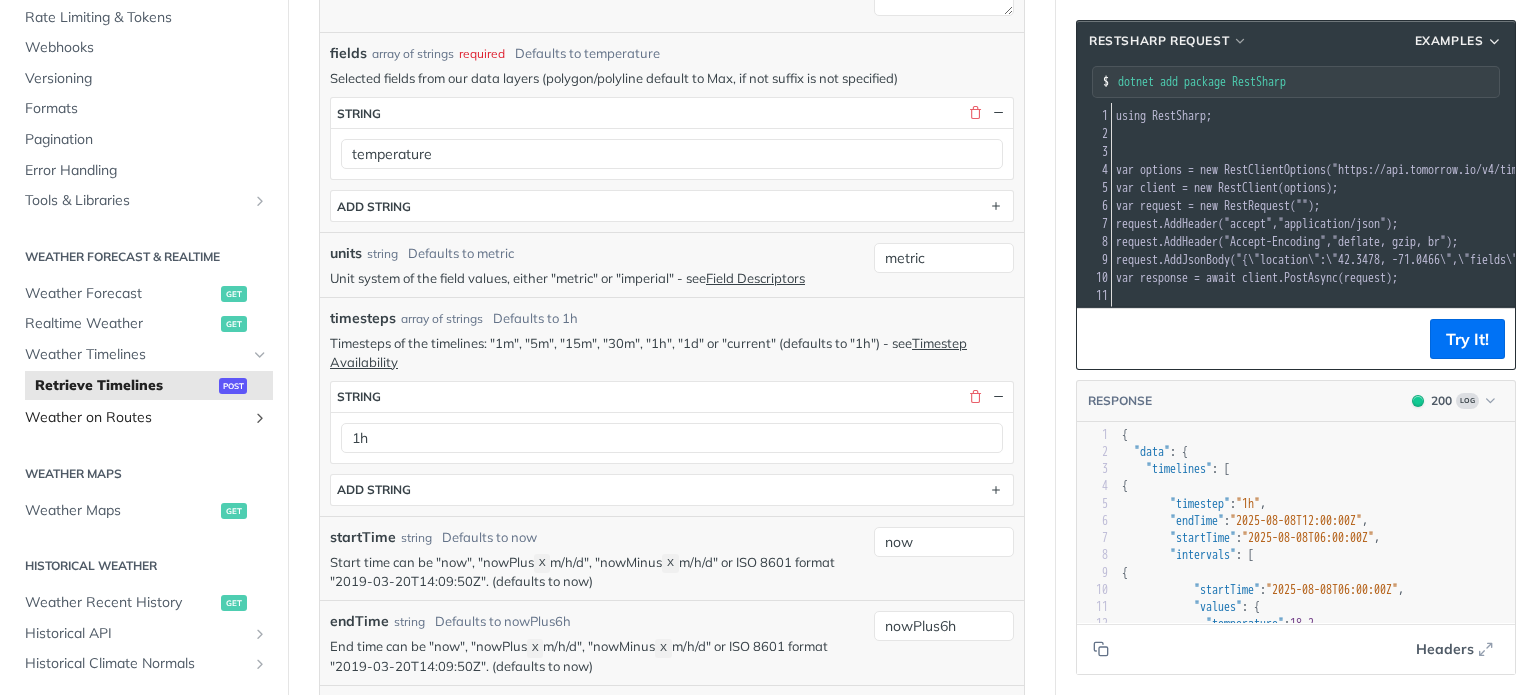 click on "Weather on Routes" at bounding box center (144, 418) 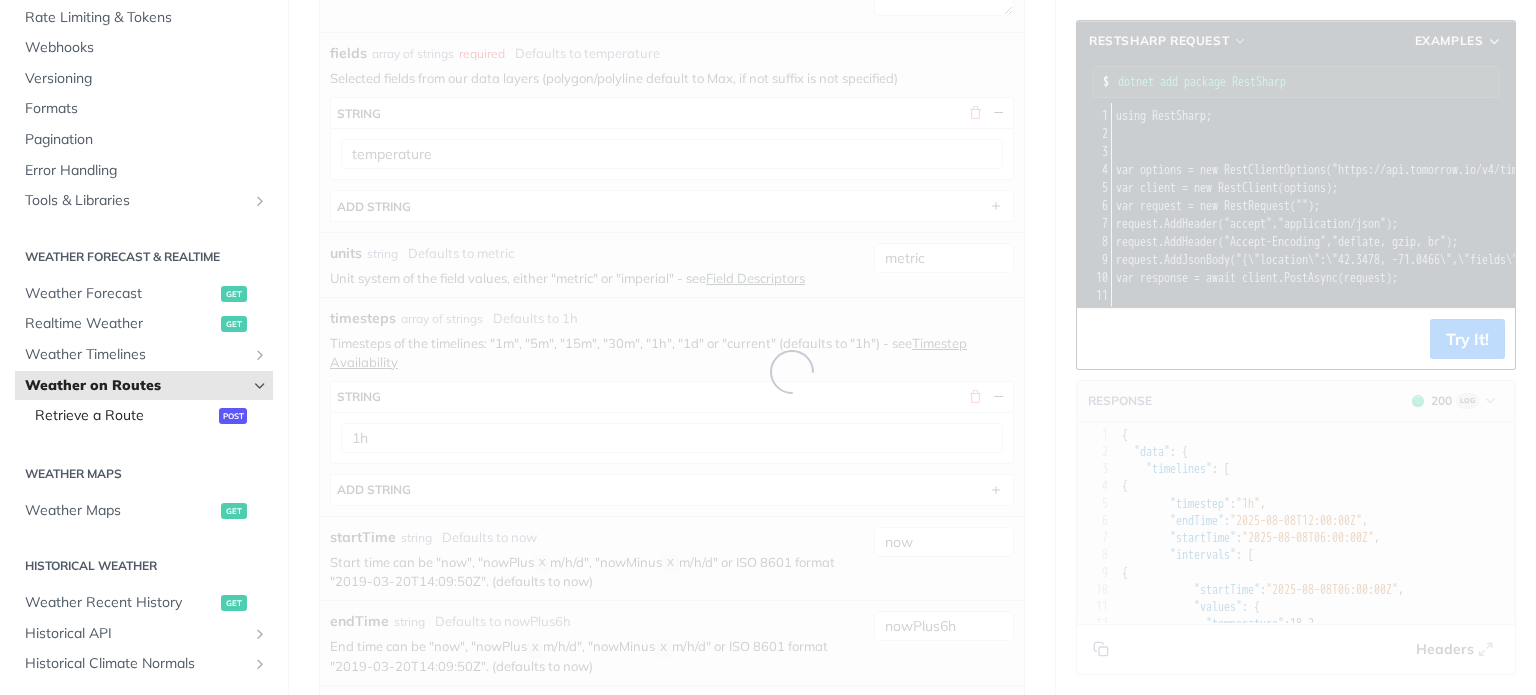 click on "Retrieve a Route" at bounding box center (124, 416) 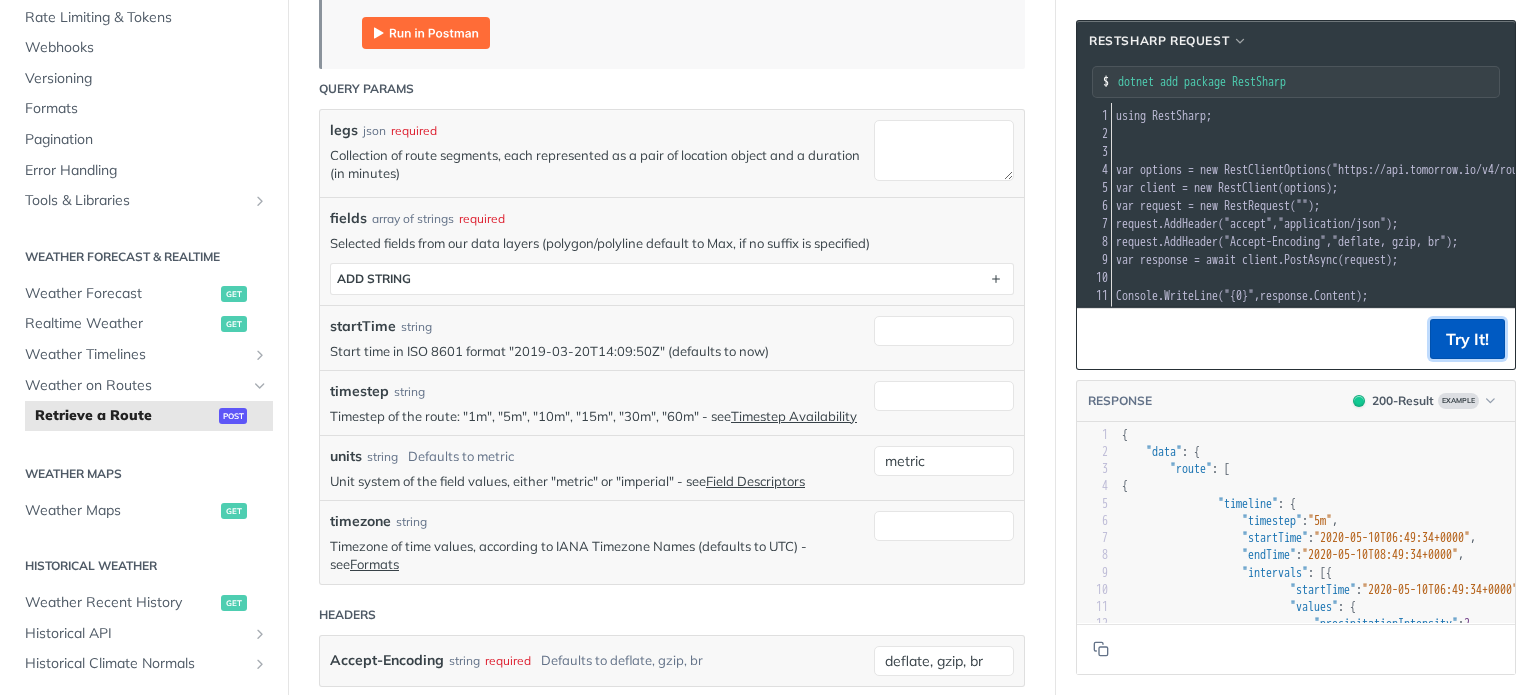 click on "Try It!" at bounding box center (1467, 339) 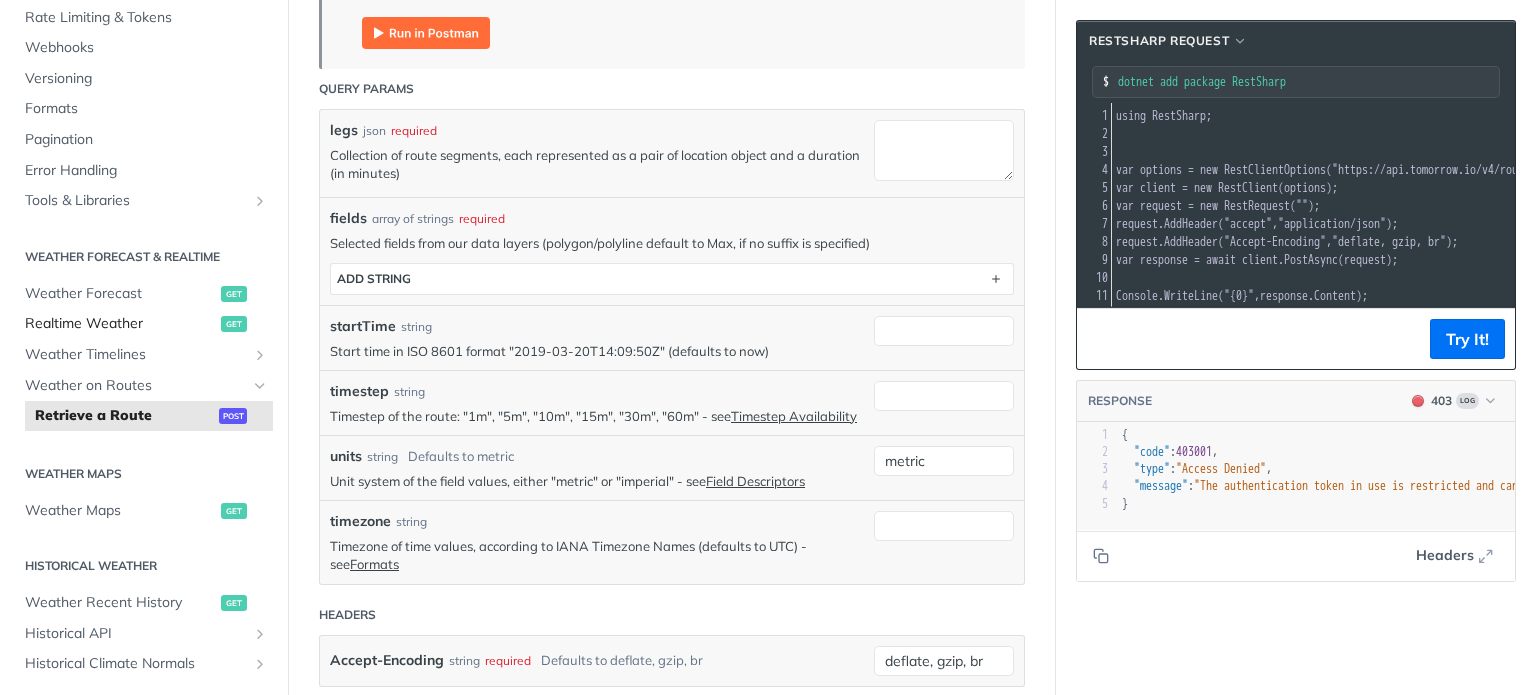 click on "Realtime Weather" at bounding box center (120, 324) 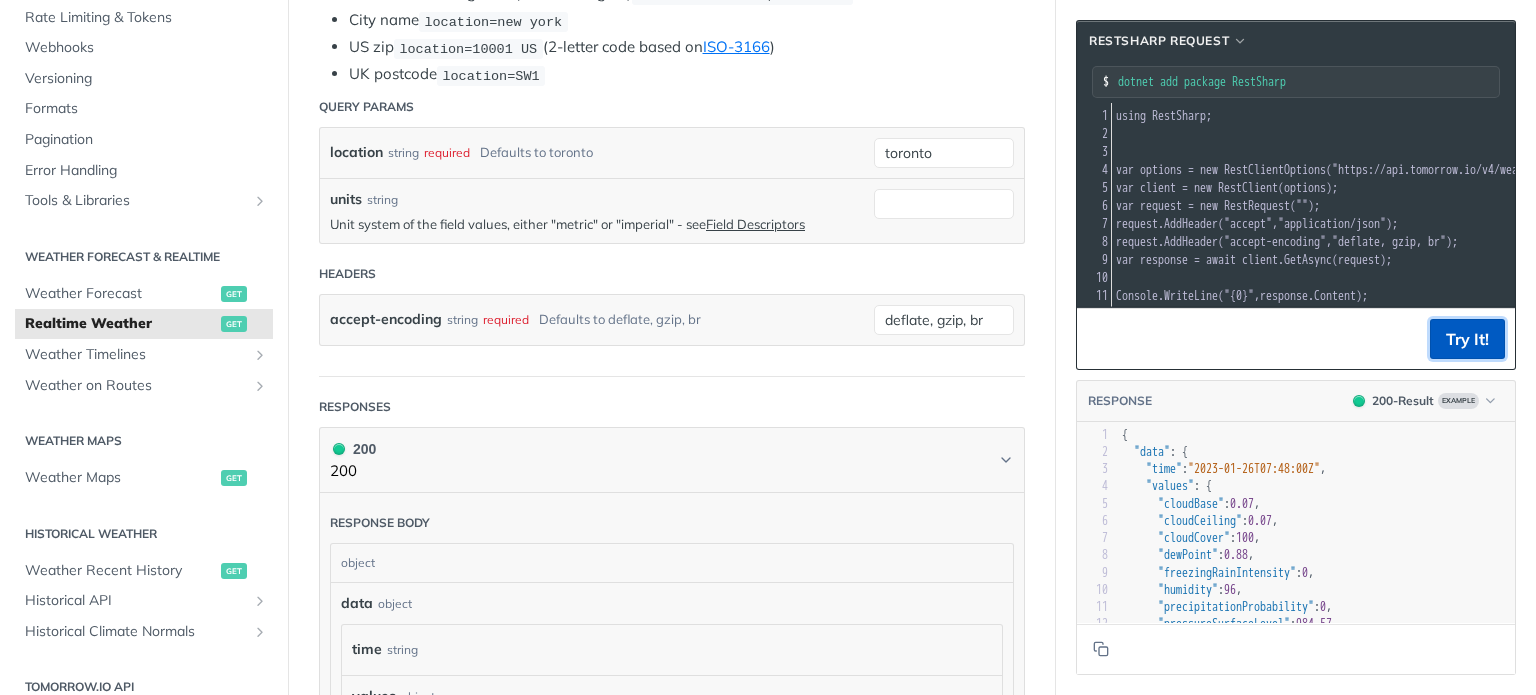 click on "Try It!" at bounding box center [1467, 339] 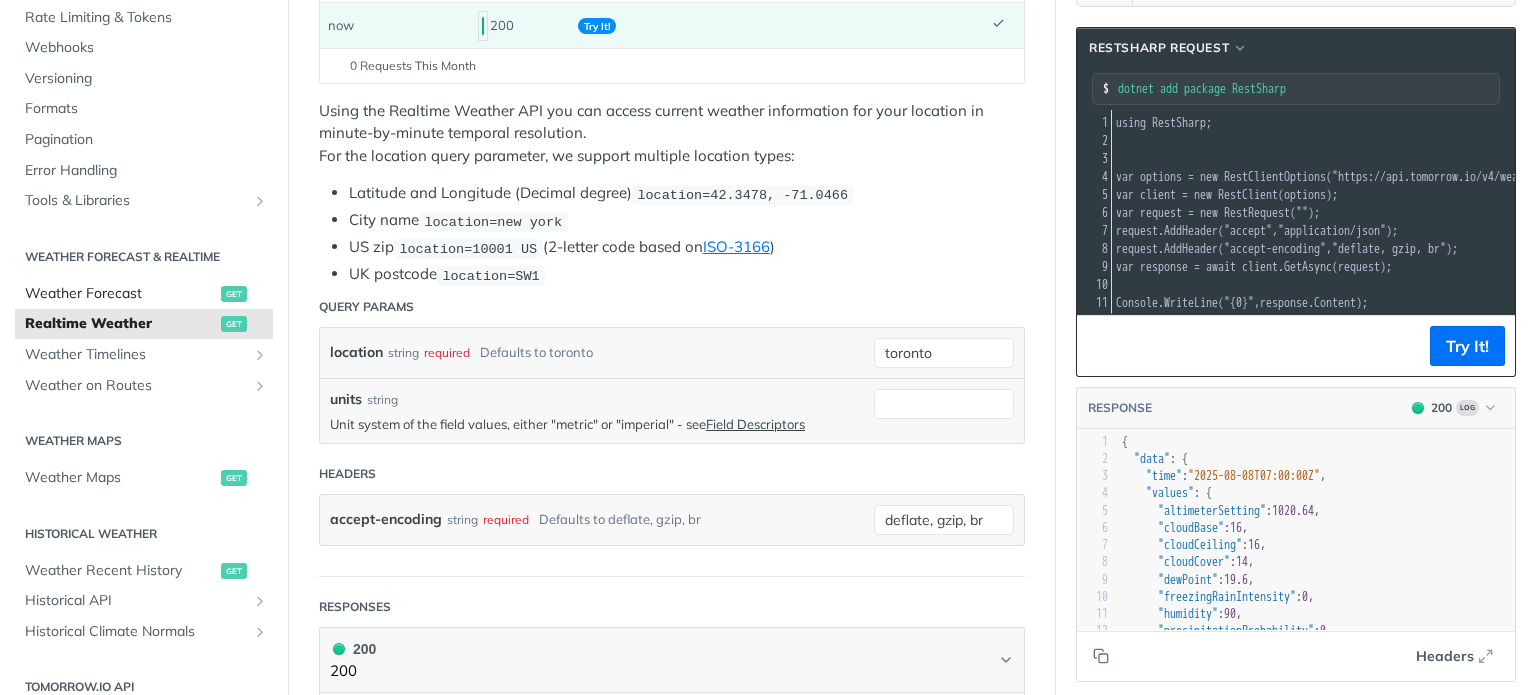click on "Weather Forecast" at bounding box center (120, 294) 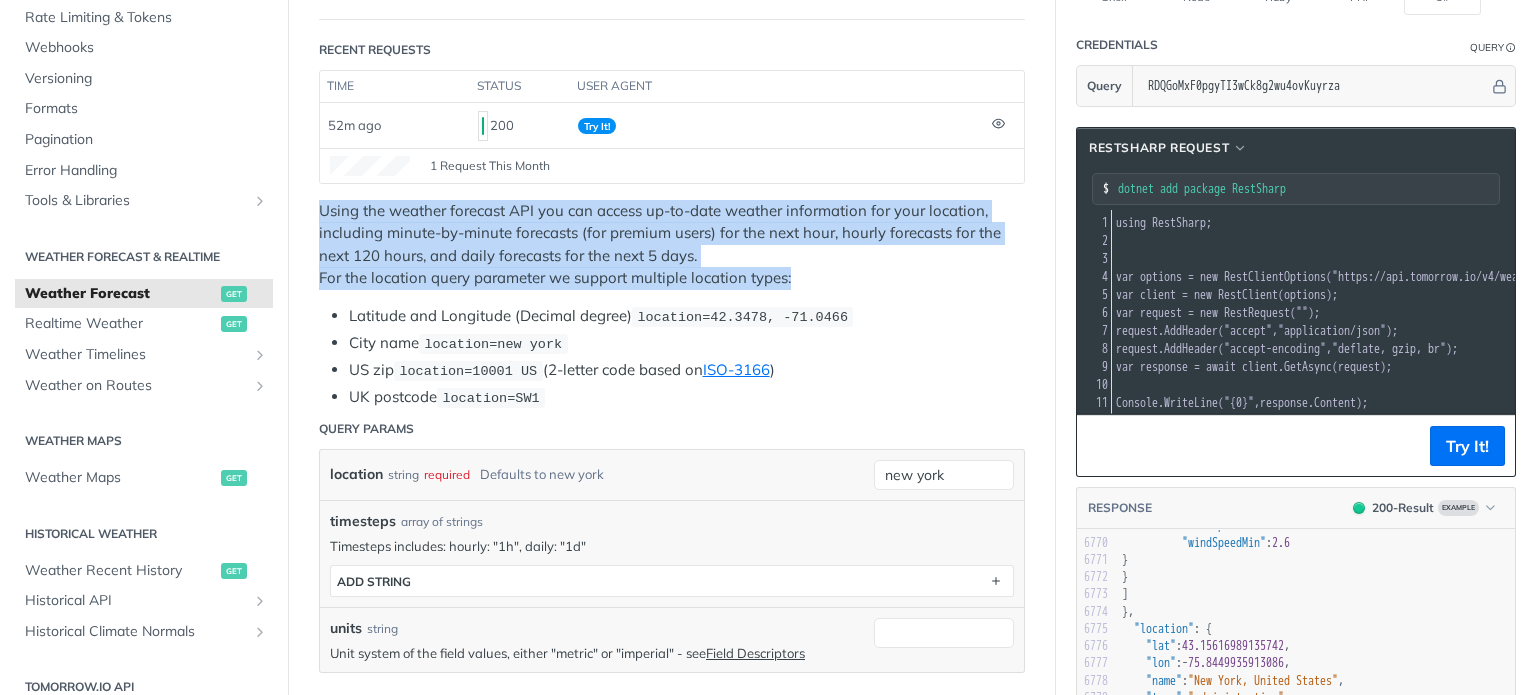 drag, startPoint x: 836, startPoint y: 281, endPoint x: 312, endPoint y: 205, distance: 529.4828 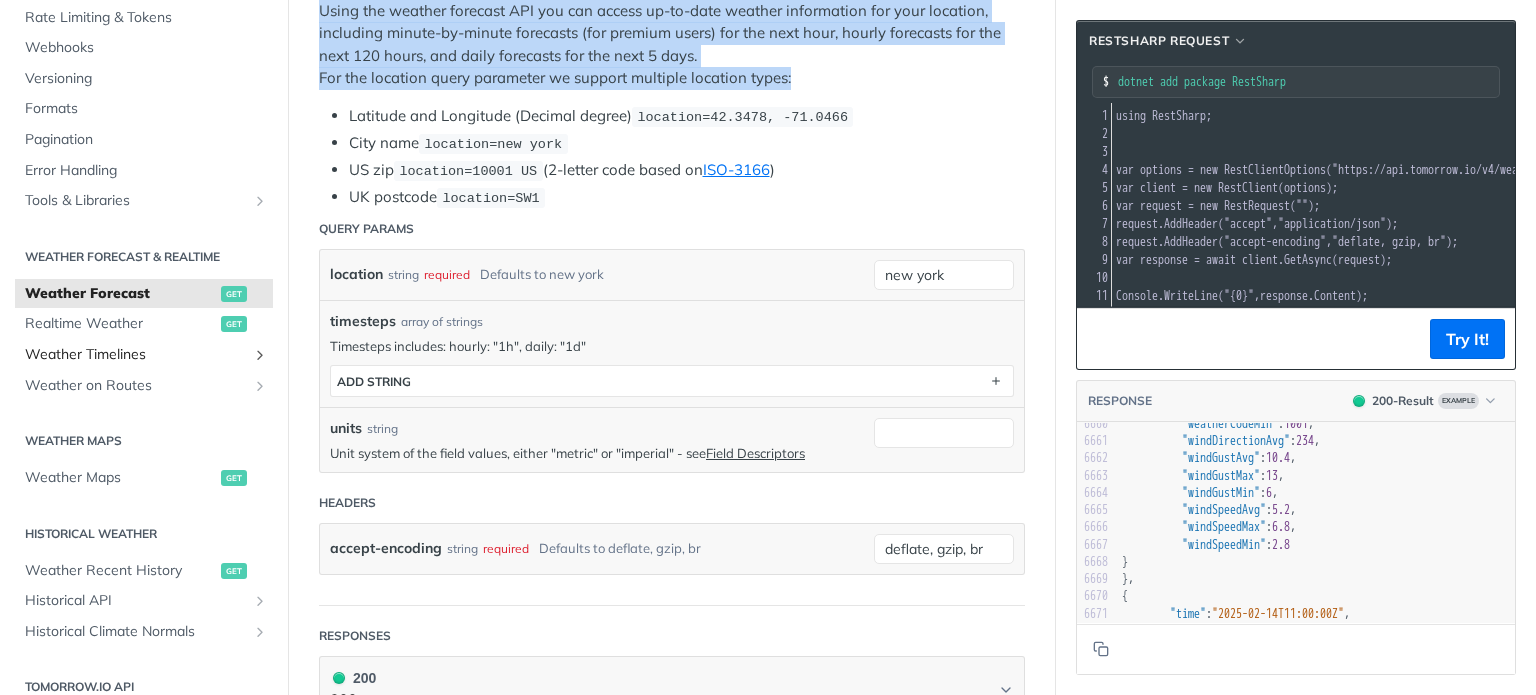 click on "Weather Timelines" at bounding box center [136, 355] 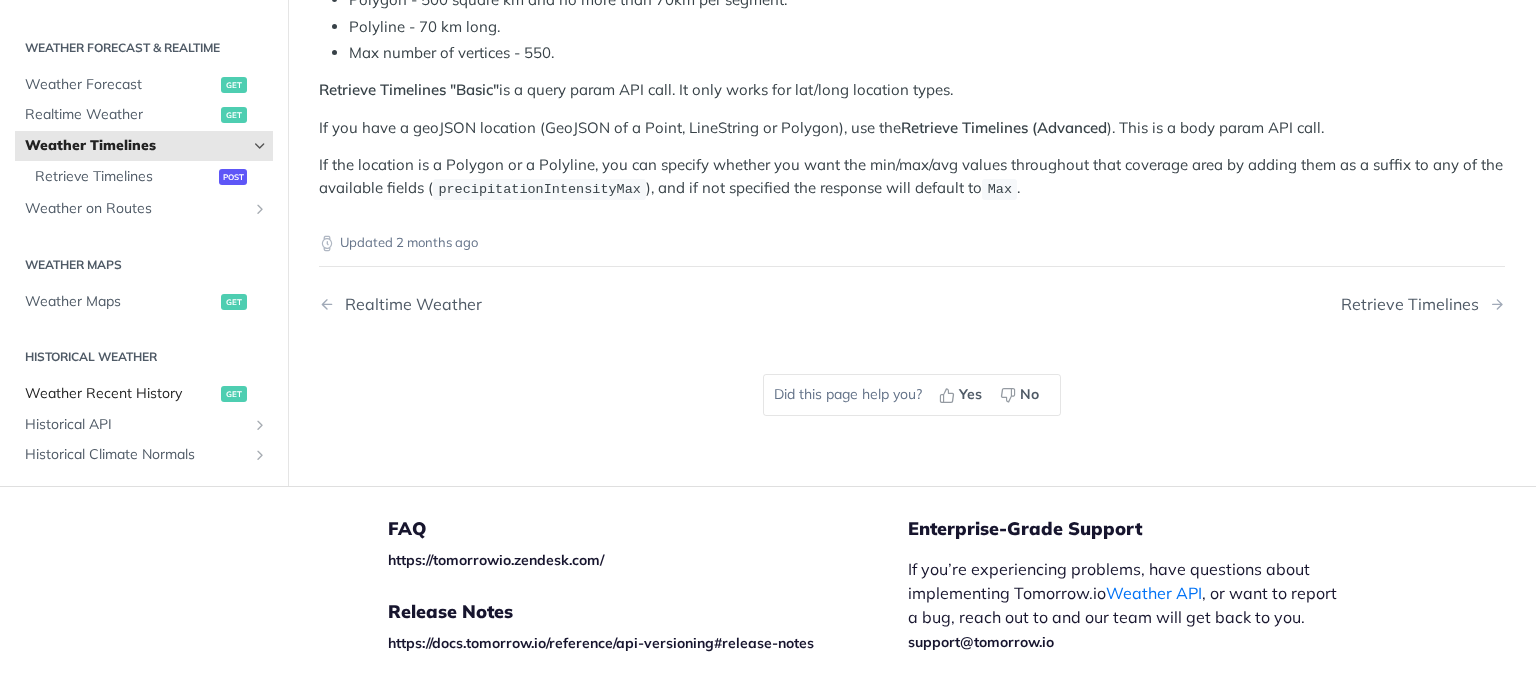 click on "Weather Recent History" at bounding box center (120, 394) 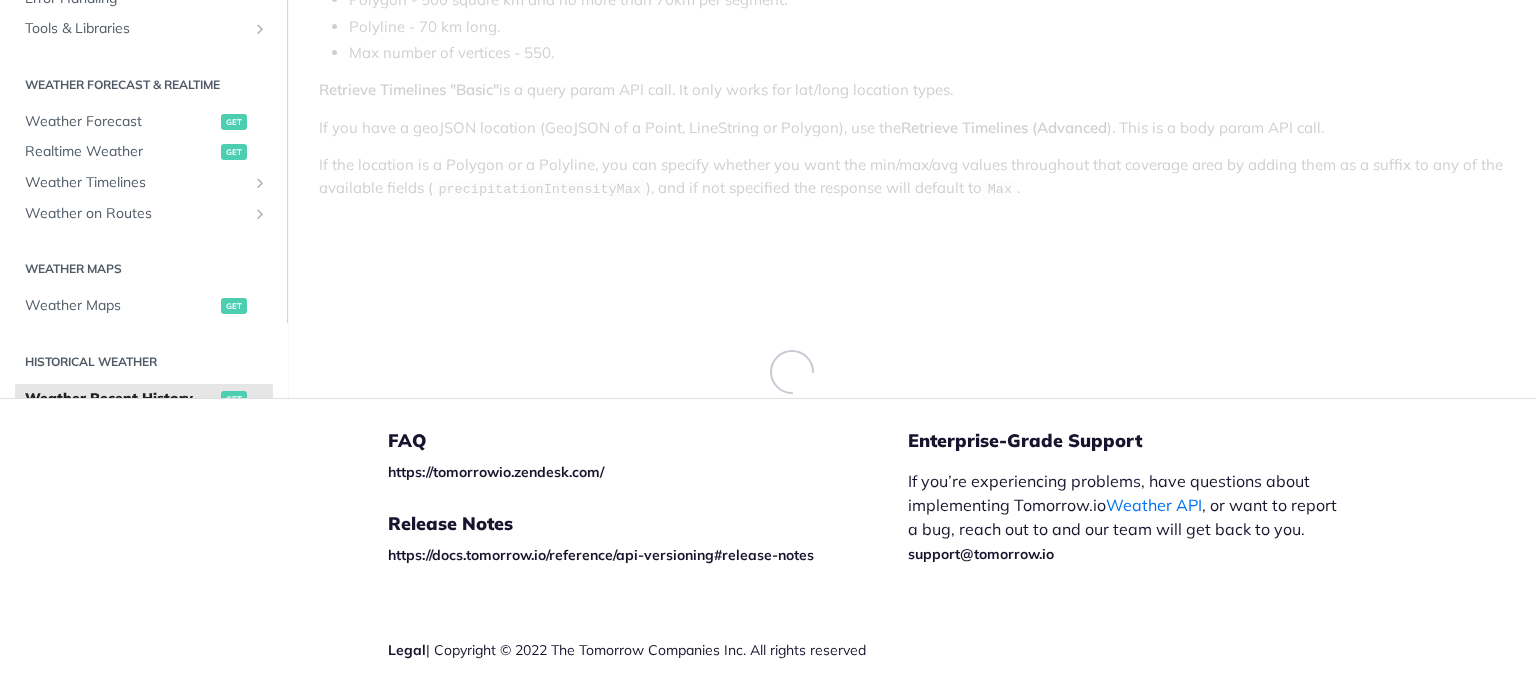 scroll, scrollTop: 0, scrollLeft: 0, axis: both 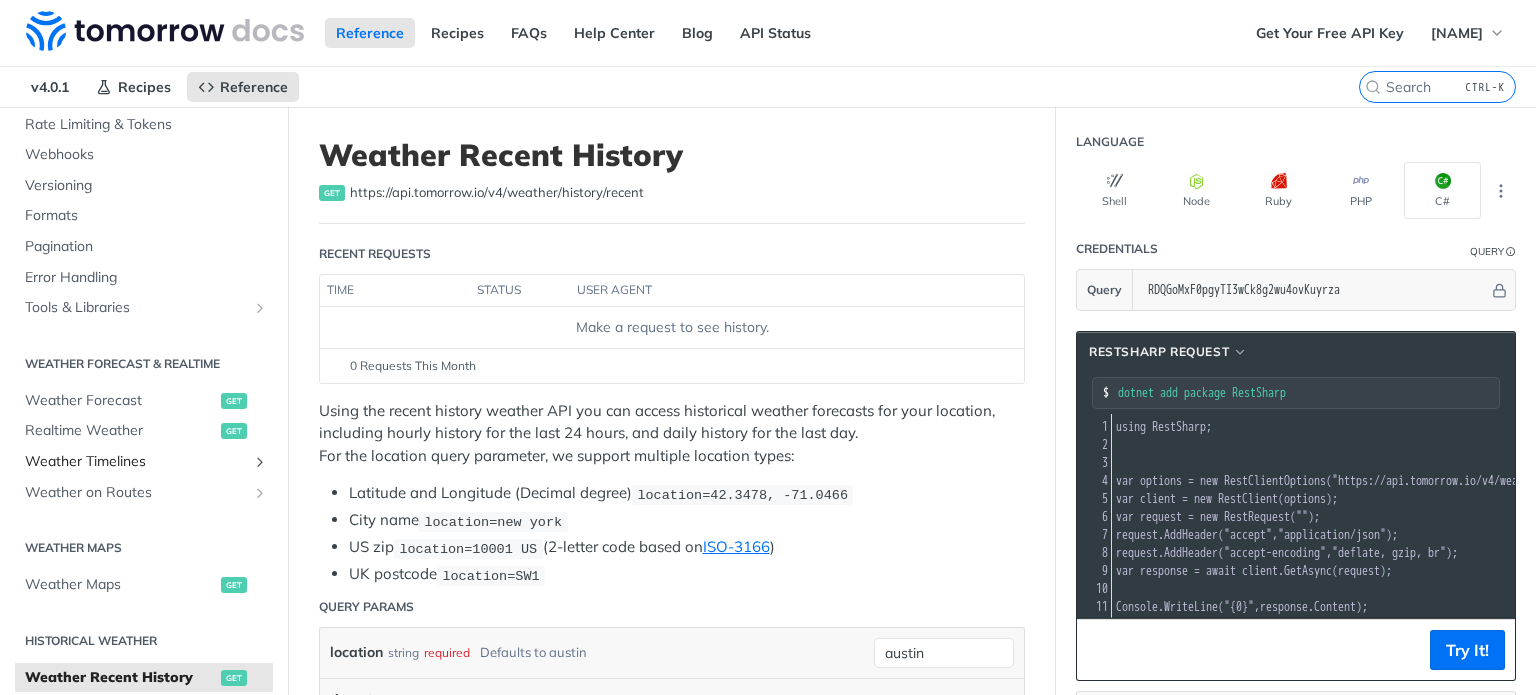 click on "Weather Timelines" at bounding box center (136, 462) 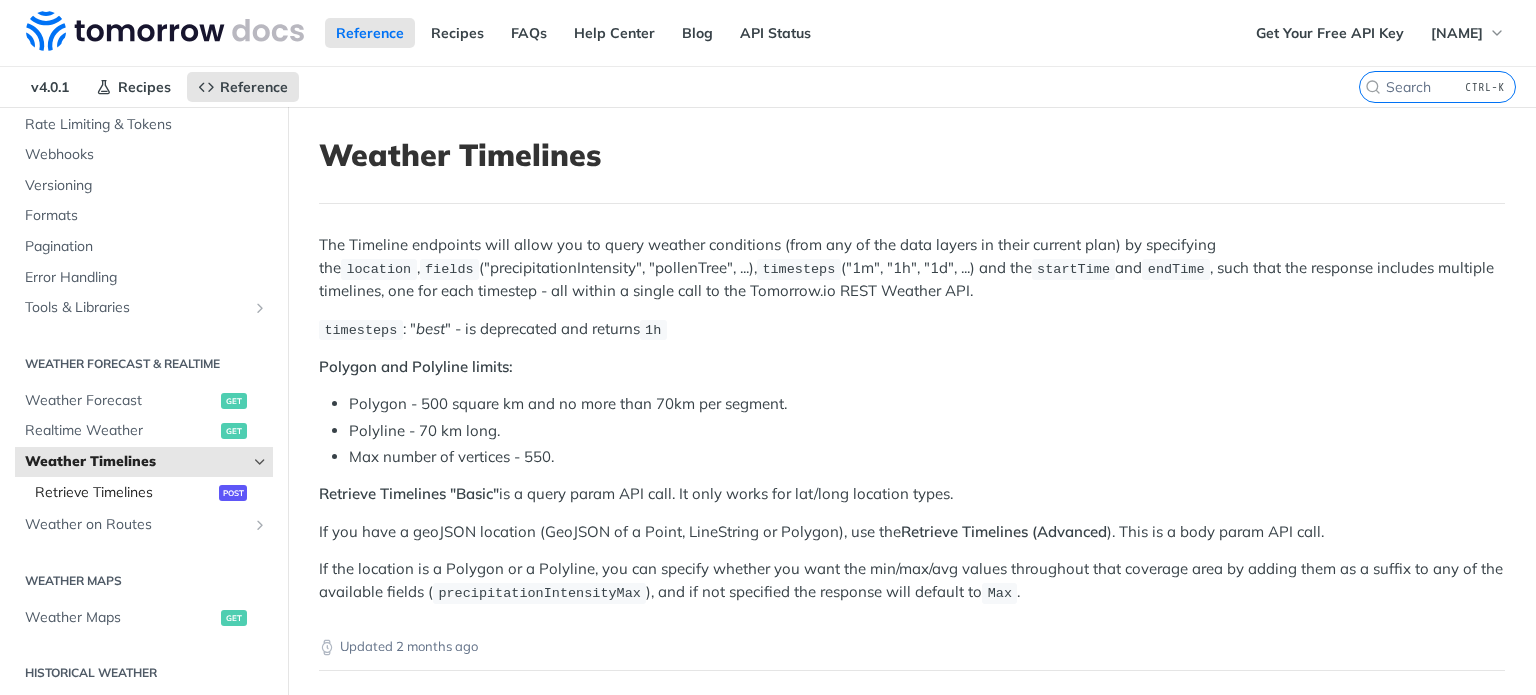 click on "Retrieve Timelines" at bounding box center [124, 493] 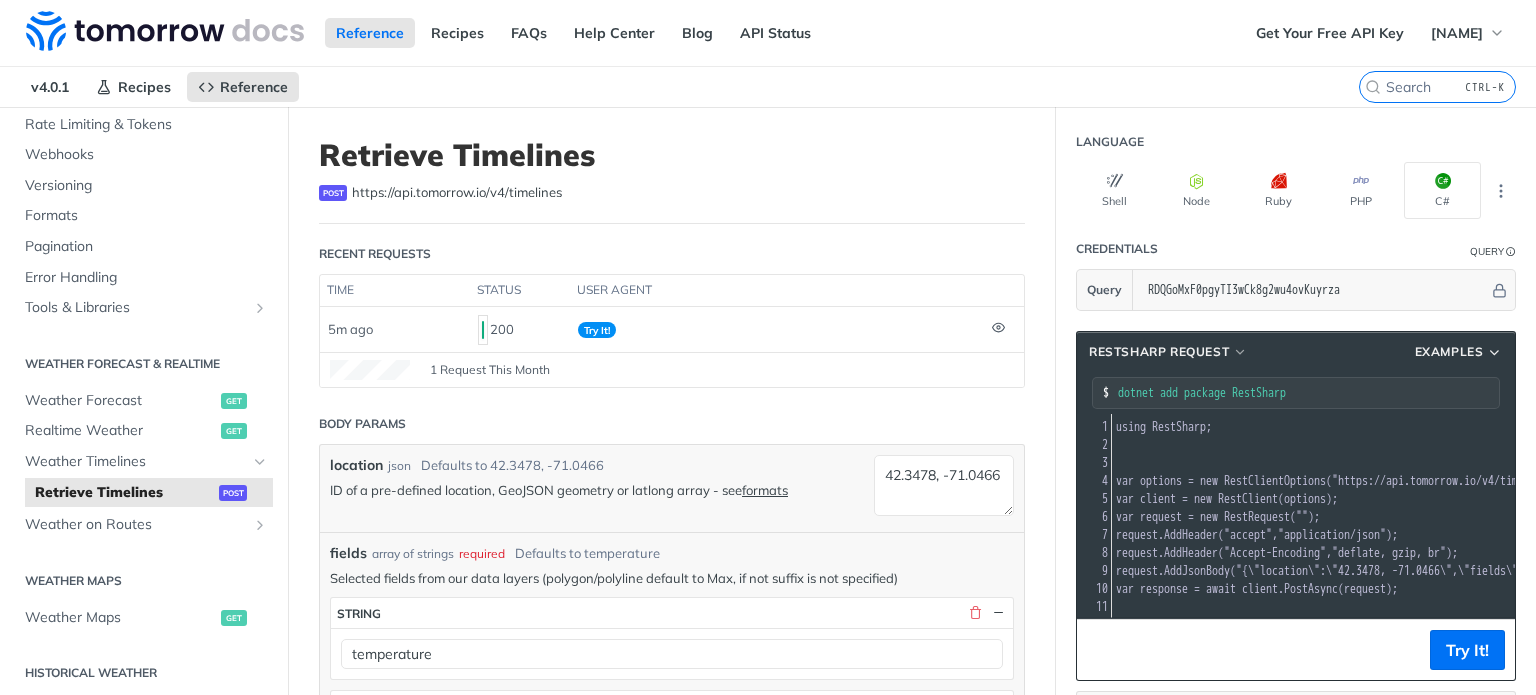 scroll, scrollTop: 0, scrollLeft: 618, axis: horizontal 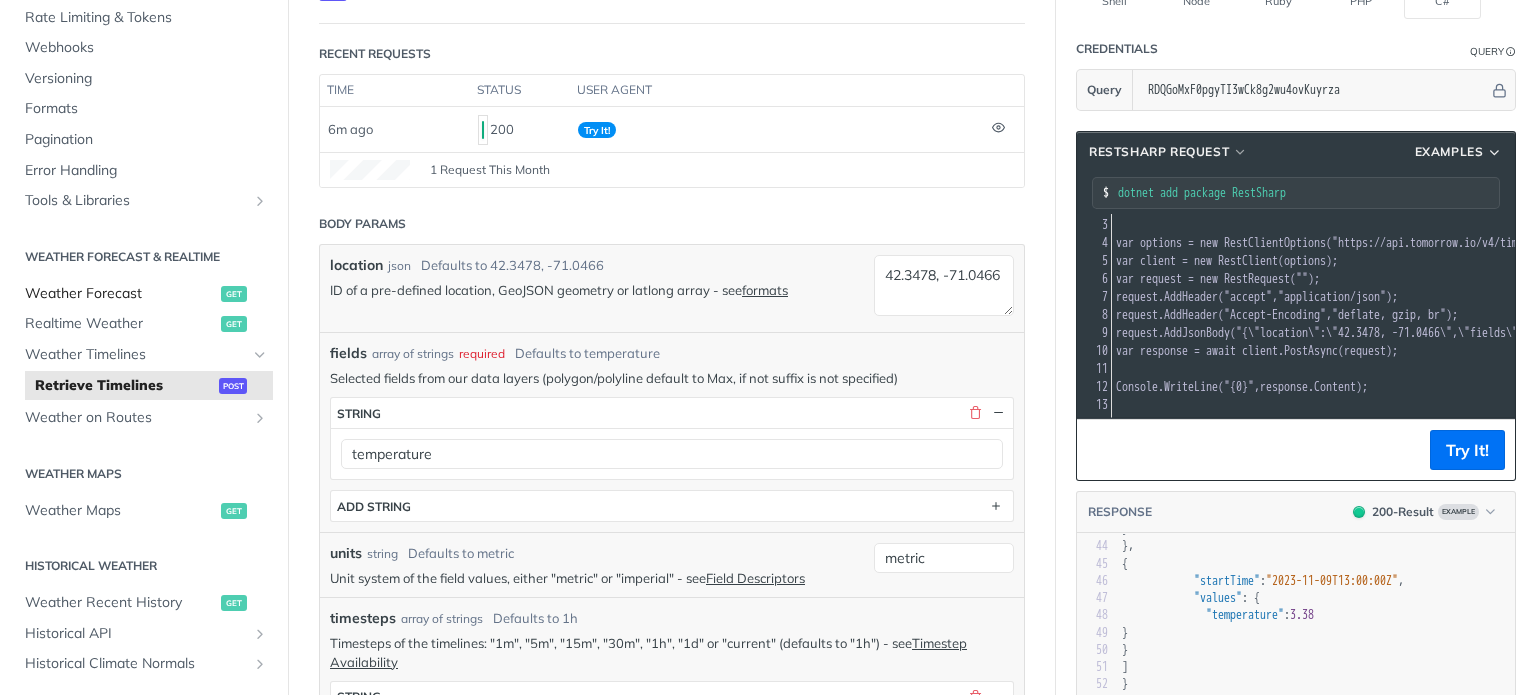 click on "Weather Forecast" at bounding box center [120, 294] 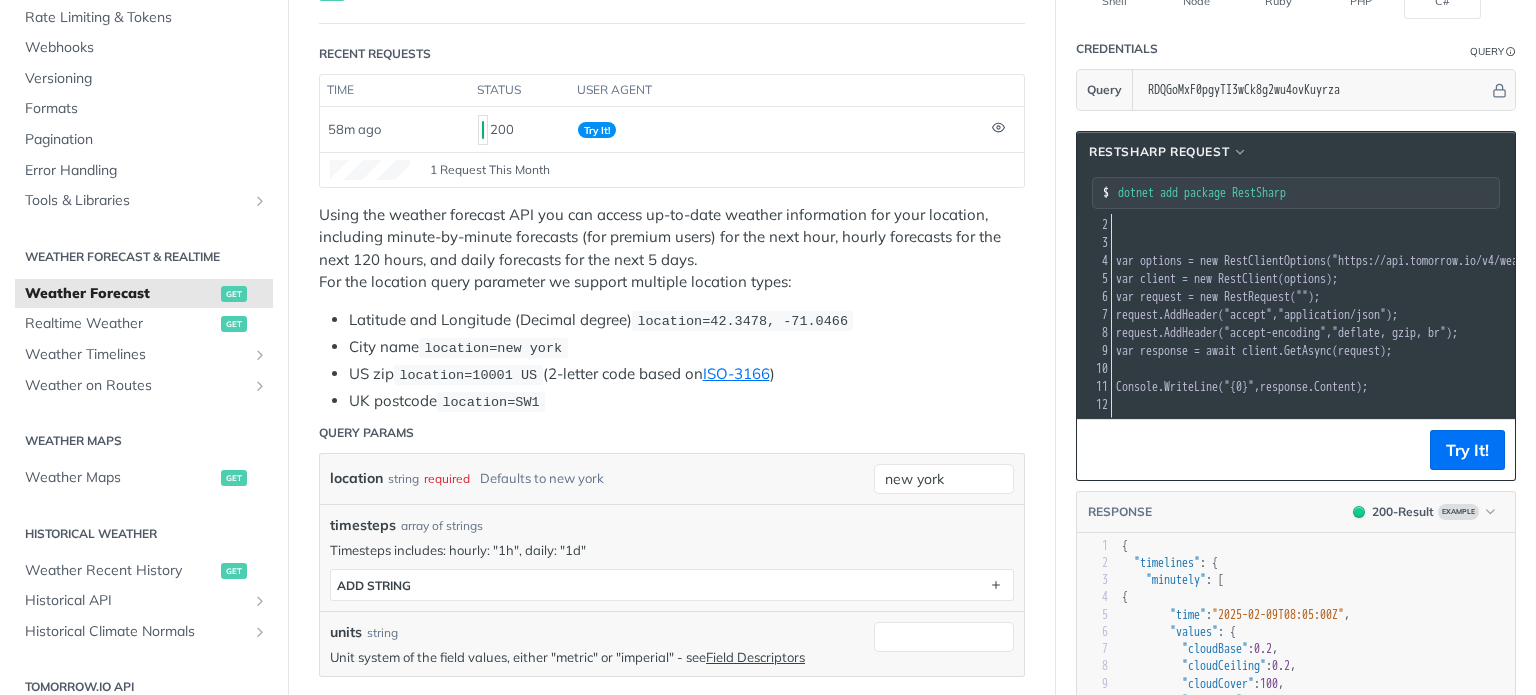 click on "3" at bounding box center (1092, 580) 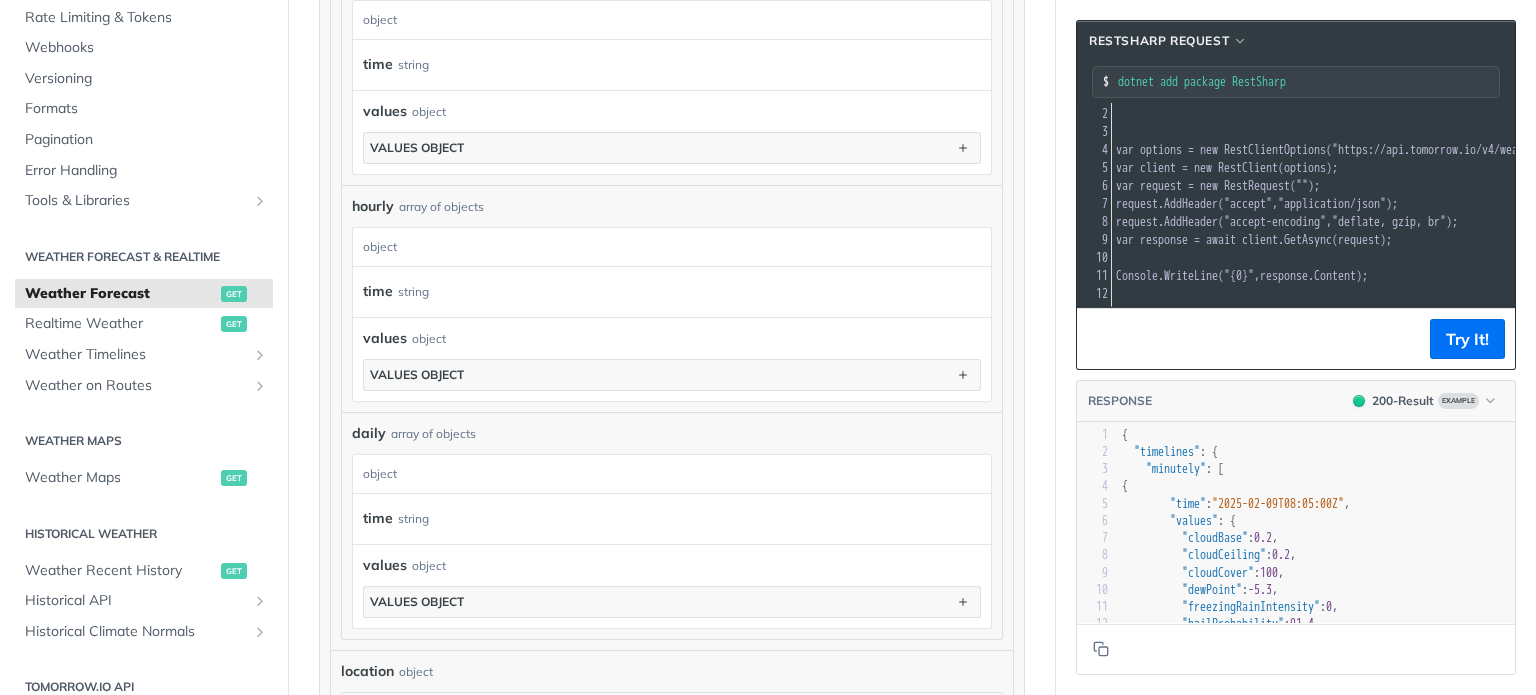 click on ""time"" at bounding box center (1188, 504) 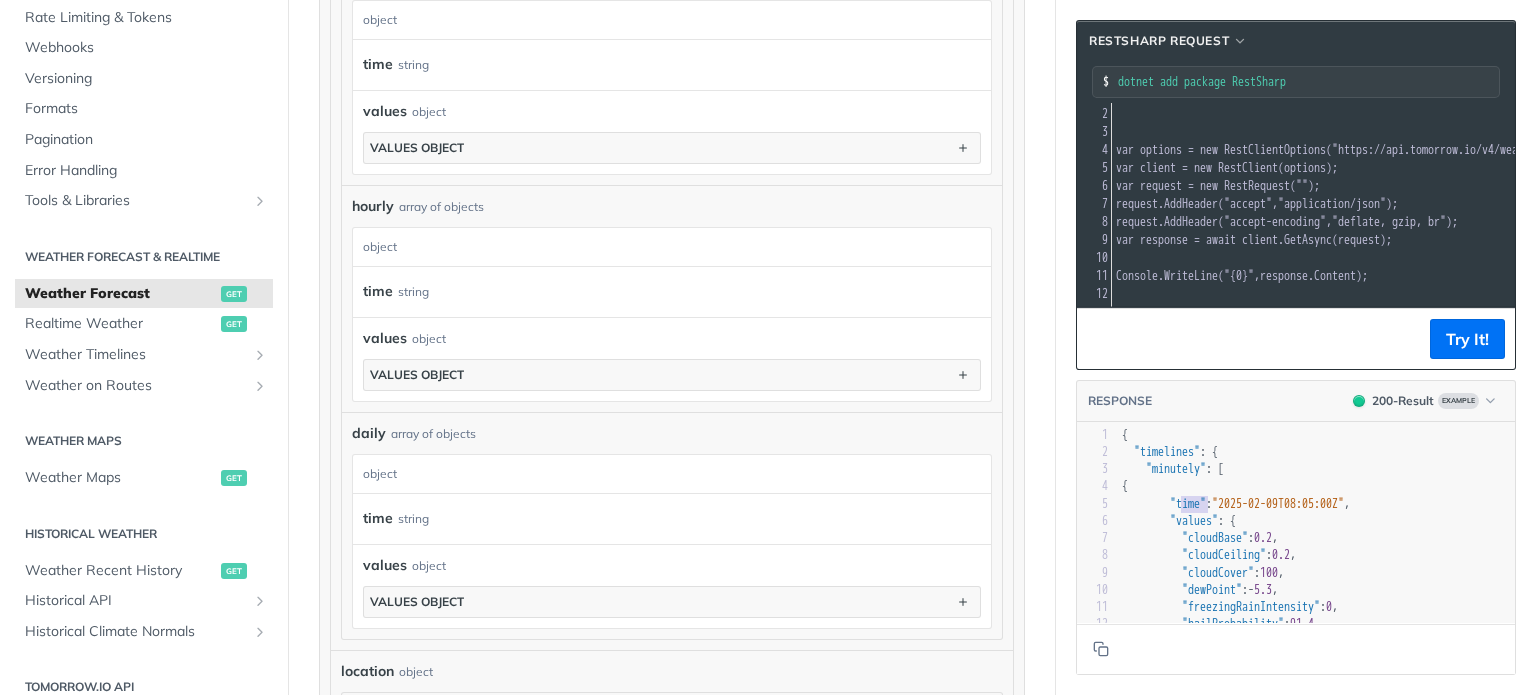 click on ""time"" at bounding box center [1188, 504] 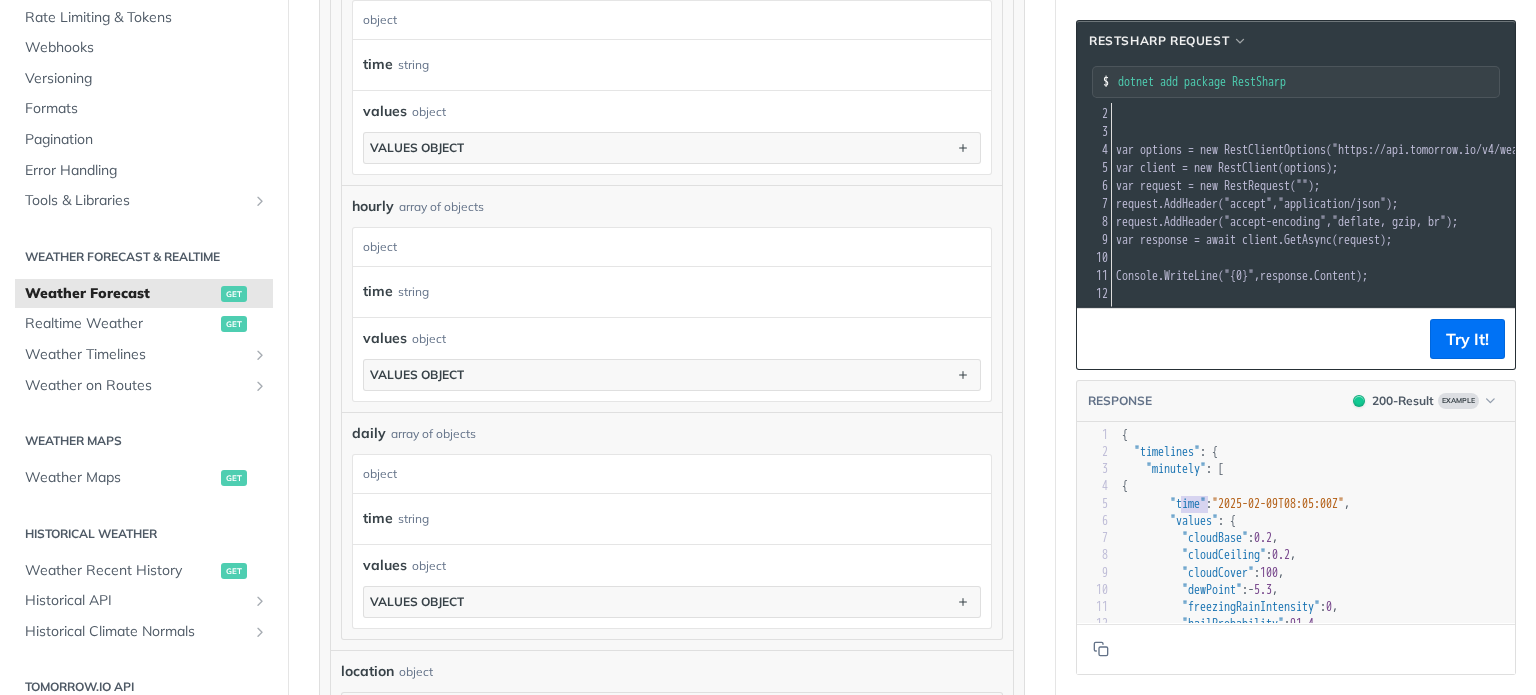 scroll, scrollTop: 69, scrollLeft: 0, axis: vertical 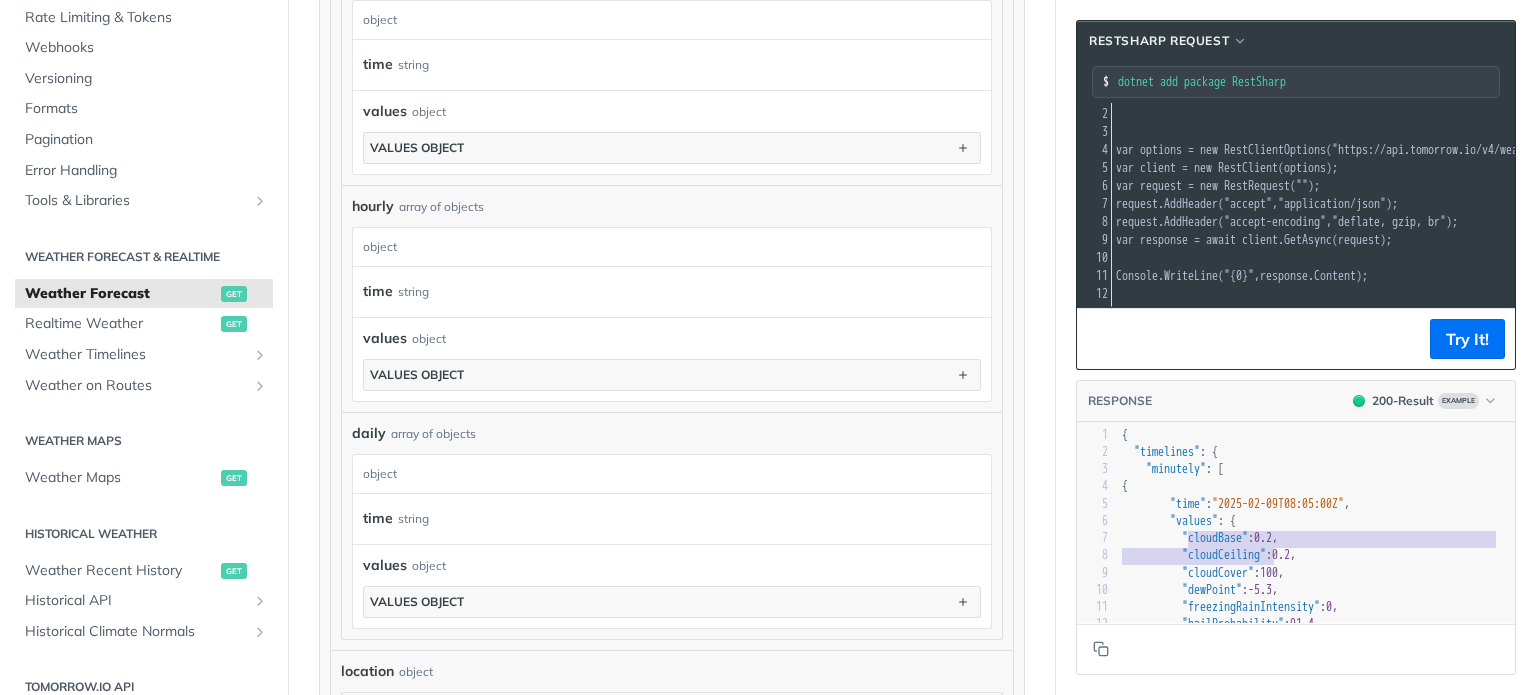 drag, startPoint x: 1173, startPoint y: 536, endPoint x: 1275, endPoint y: 551, distance: 103.09704 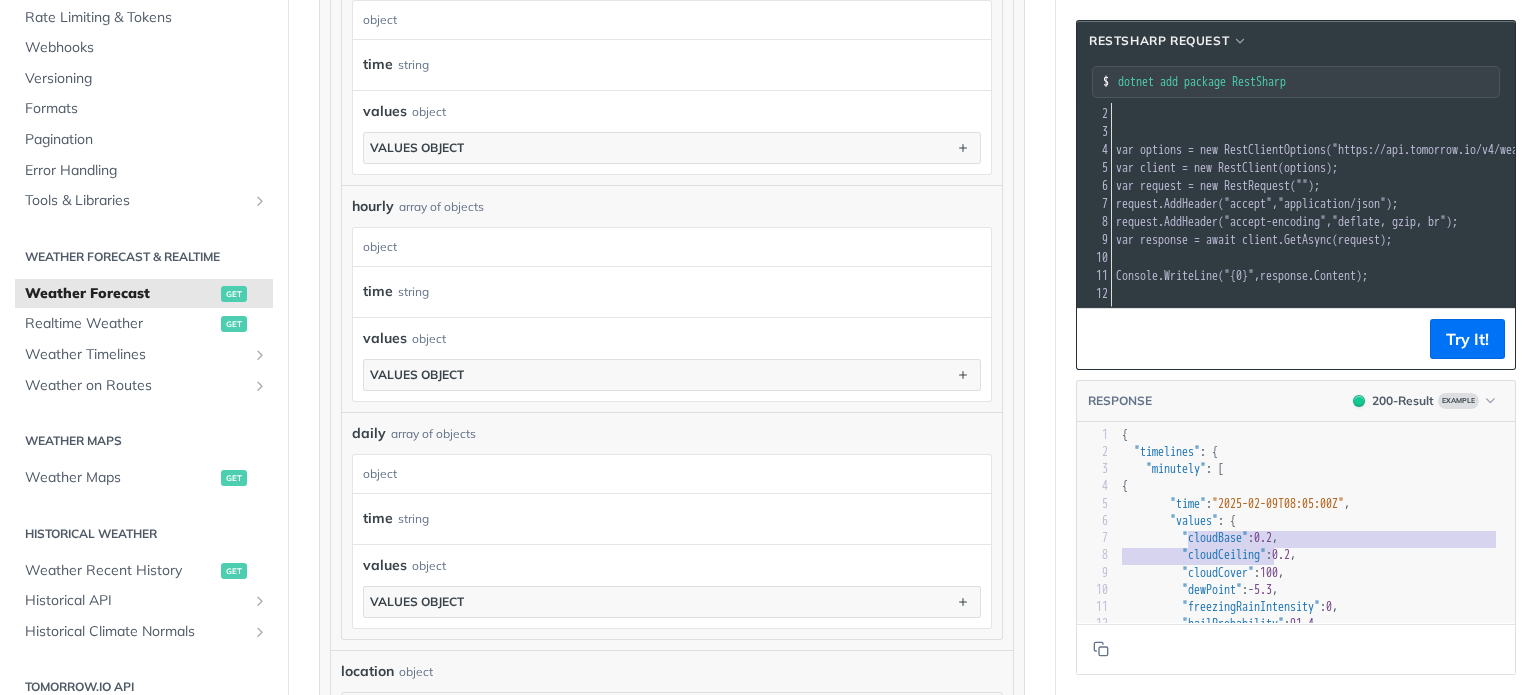 click on "1 { 2    "timelines" : { 3      "minutely" : [ 4       { 5          "time" :  "2025-02-09T08:05:00Z" , 6          "values" : { 7            "cloudBase" :  0.2 , 8            "cloudCeiling" :  0.2 , 9            "cloudCover" :  100 , 10            "dewPoint" :  - 5.3 , 11            "freezingRainIntensity" :  0 , 12            "hailProbability" :  91.4 , 13            "hailSize" :  1.13 , 14            "humidity" :  88 , 15            "precipitationProbability" :  0 , 16            "pressureSeaLevel" :  1009 , 17            "pressureSurfaceLevel" :  995 , 18            "rainIntensity" :  0 , 19            "sleetIntensity" :  0 , 20            "snowIntensity" :  0 , 21            "temperature" :  - 3.6 , 22            "temperatureApparent" :  - 10.1 , 23            "uvHealthConcern" :  0 , 24            "uvIndex" :  0 , 25            "visibility" :  14.73 , 26            "weatherCode" :  1001 , 27            "windDirection" :  85 , 28            "windGust" :  6.8 , 29            "windSpeed" :  6.1 30         }" at bounding box center (1316, 737) 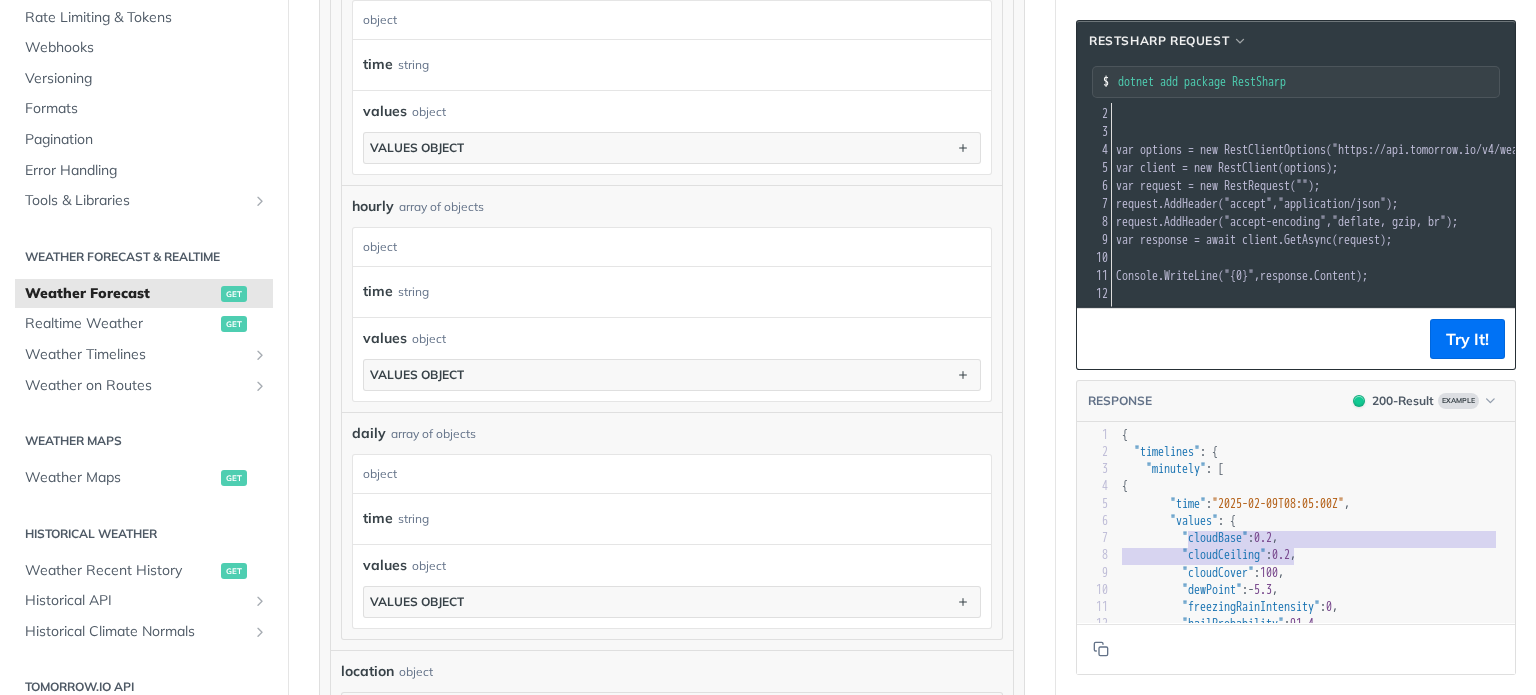 scroll, scrollTop: 191, scrollLeft: 0, axis: vertical 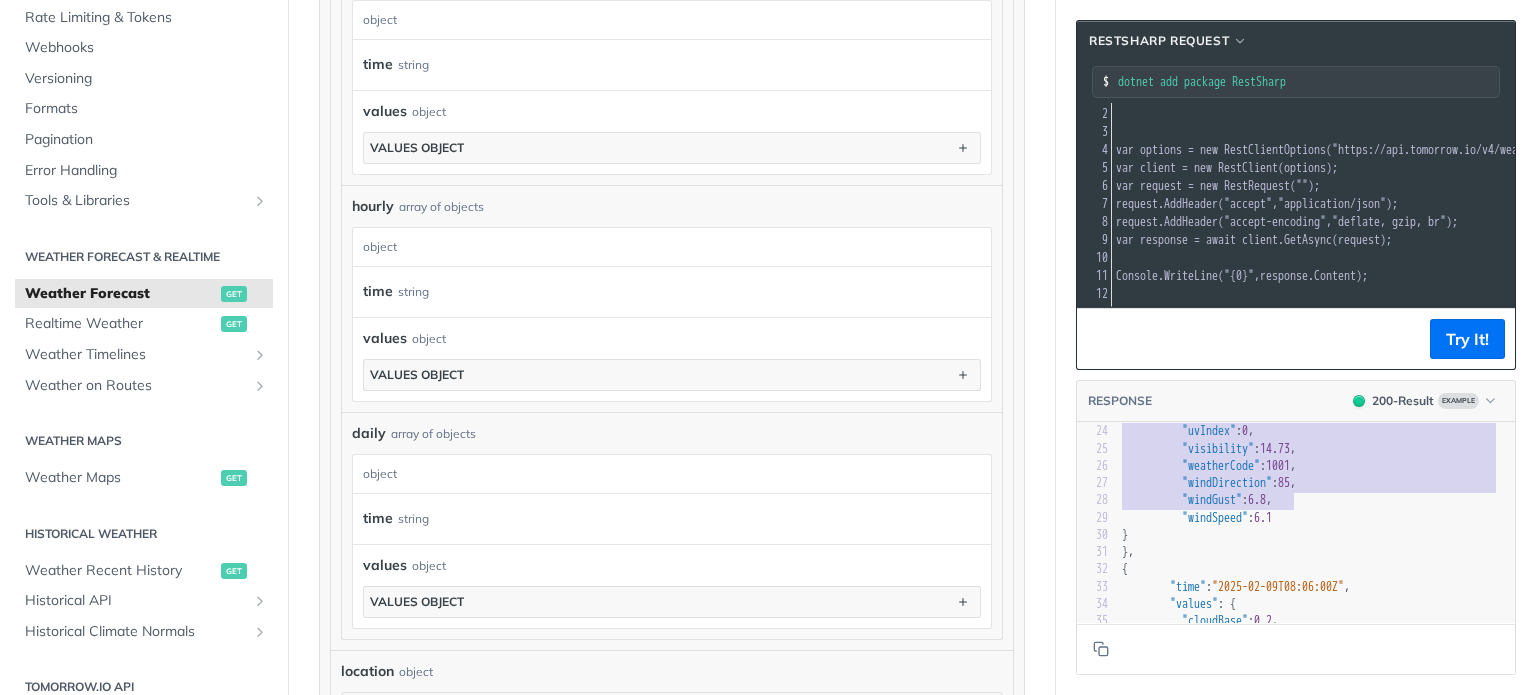 click on ""windGust" :  6.8 ," at bounding box center (1316, 500) 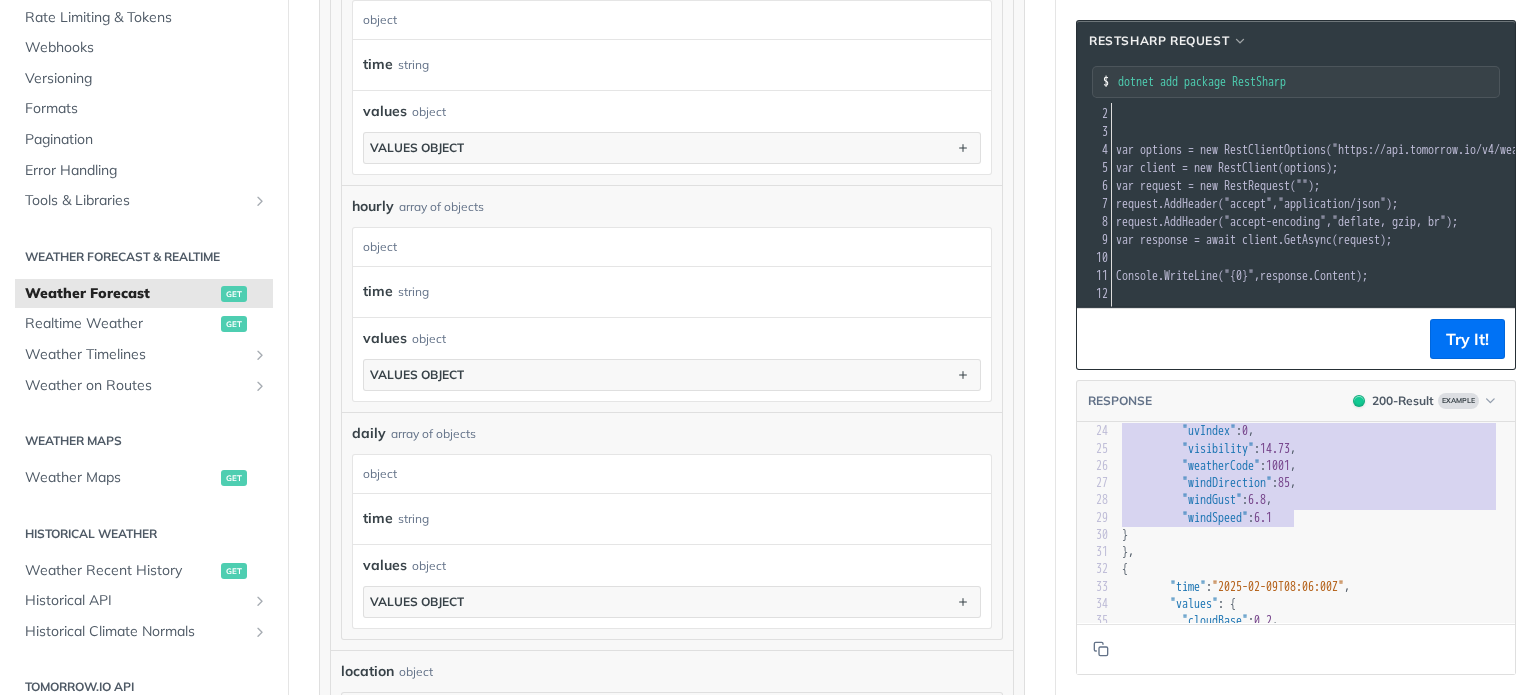 scroll, scrollTop: 540, scrollLeft: 0, axis: vertical 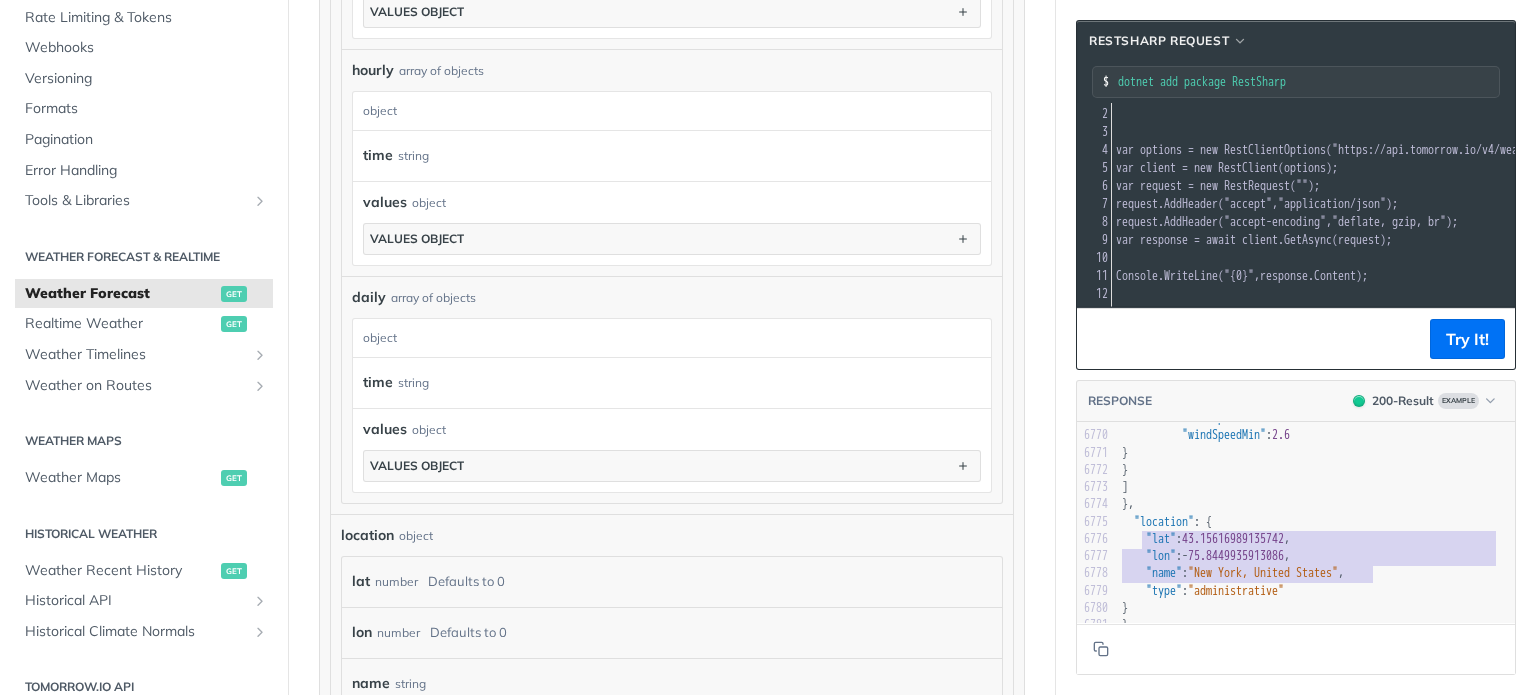 type on ""lat": 43.15616989135742,
"lon": -75.8449935913086,
"name": "New York, United States",
"type": "administrative"" 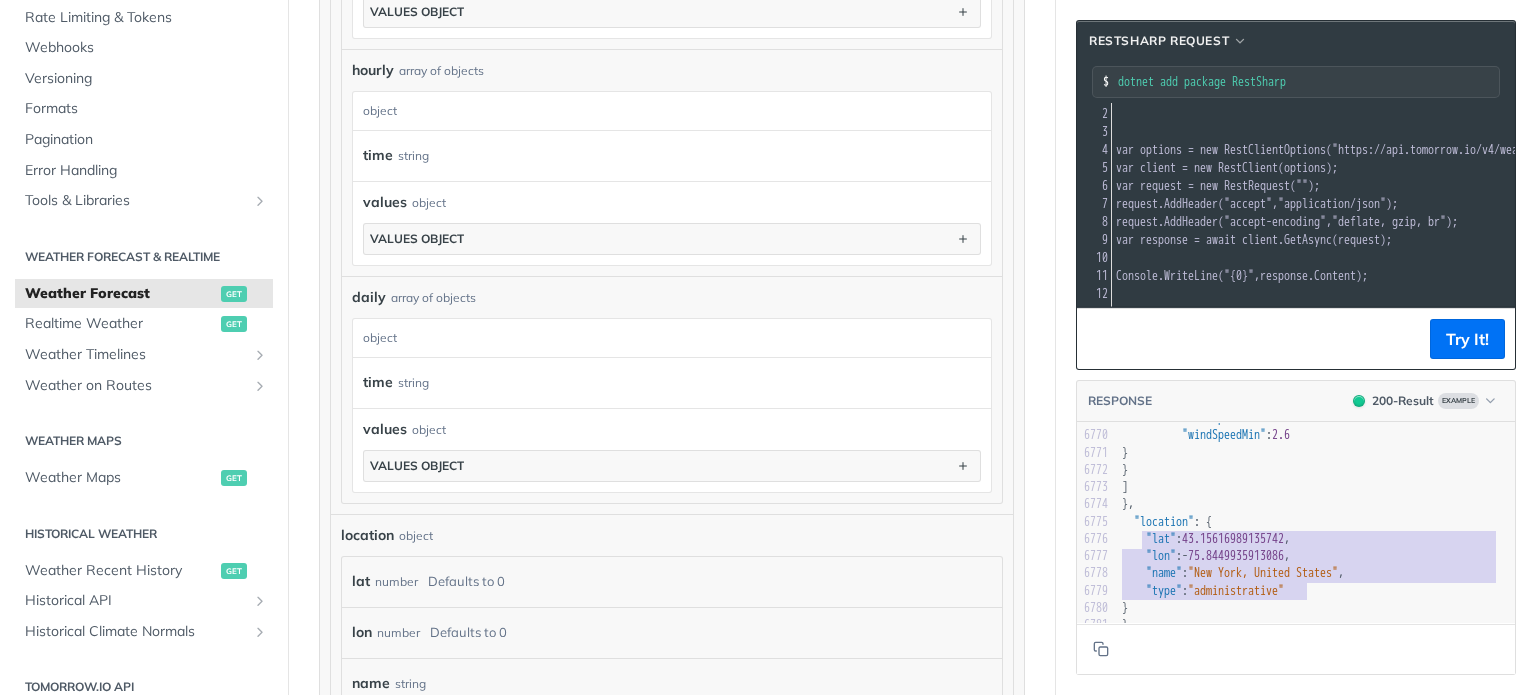 drag, startPoint x: 1129, startPoint y: 521, endPoint x: 1365, endPoint y: 575, distance: 242.09915 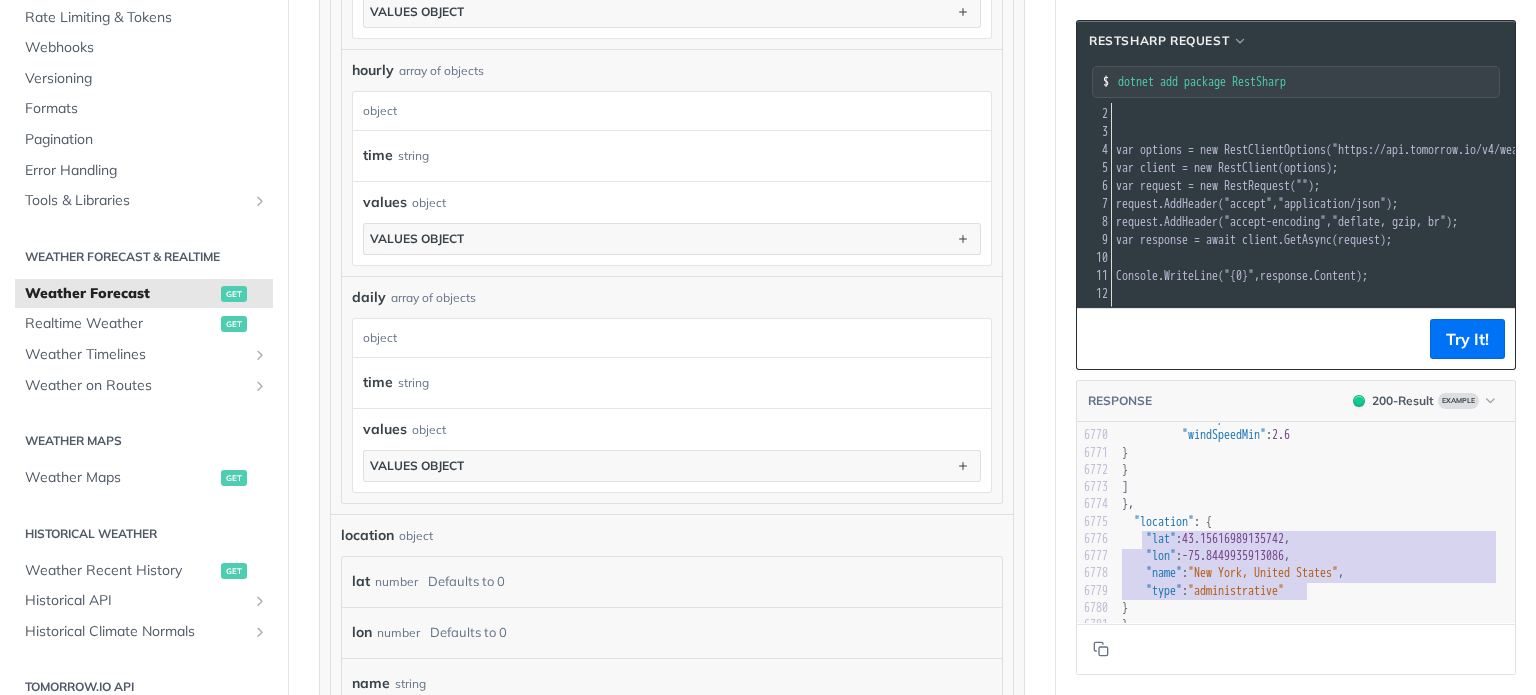 click on "6755            "temperatureApparentMin" :  - 14.8 , 6756            "temperatureAvg" :  - 6.7 , 6757            "temperatureMax" :  - 4.3 , 6758            "temperatureMin" :  - 9.8 , 6759            "visibilityAvg" :  13.89 , 6760            "visibilityMax" :  16 , 6761            "visibilityMin" :  7.48 , 6762            "weatherCodeMax" :  1001 , 6763            "weatherCodeMin" :  1001 , 6764            "windDirectionAvg" :  227 , 6765            "windGustAvg" :  6.8 , 6766            "windGustMax" :  9 , 6767            "windGustMin" :  5 , 6768            "windSpeedAvg" :  3.5 , 6769            "windSpeedMax" :  4.5 , 6770            "windSpeedMin" :  2.6 6771         } 6772       } 6773     ] 6774   }, 6775    "location" : { 6776      "lat" :  43.15616989135742 , 6777      "lon" :  - 75.8449935913086 , 6778      "name" :  "New York, United States" , 6779      "type" :  "administrative" 6780   } 6781 }" at bounding box center [1316, 402] 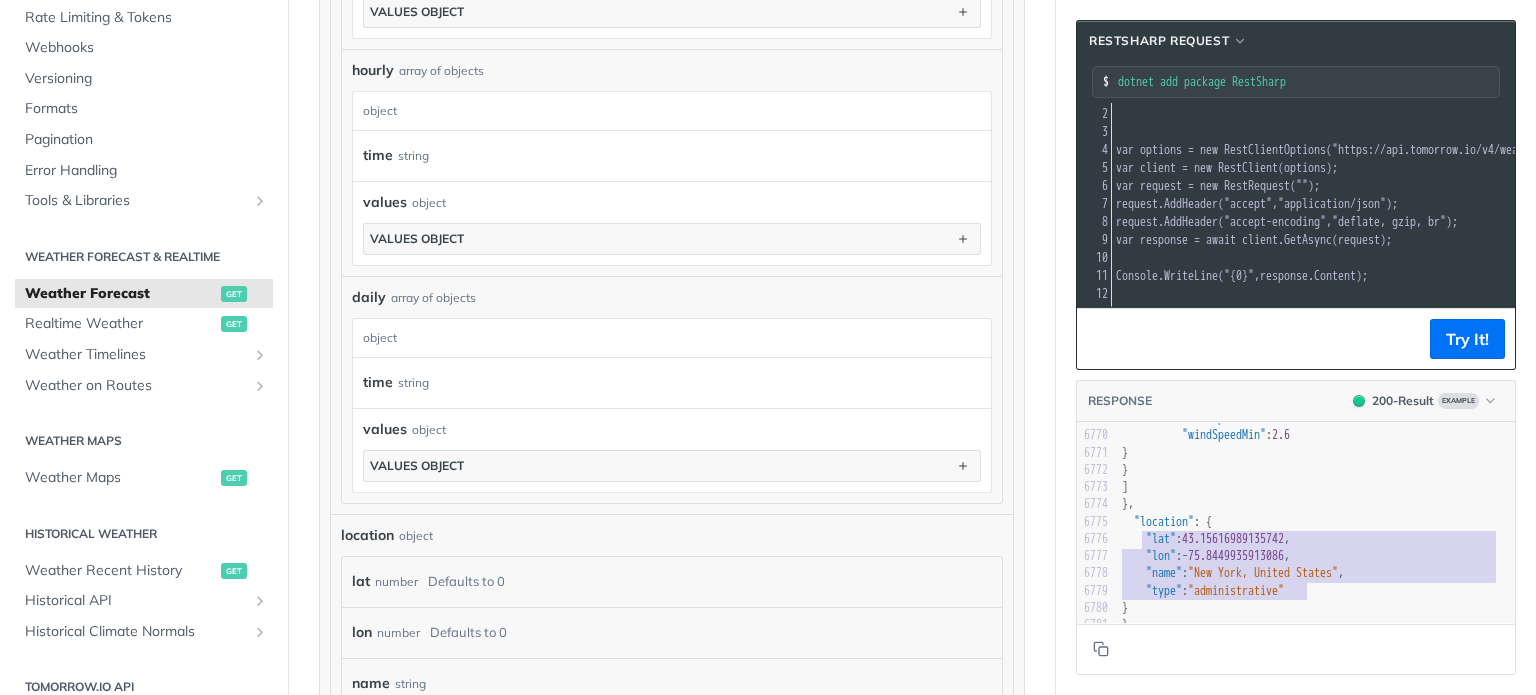 scroll, scrollTop: 116508, scrollLeft: 0, axis: vertical 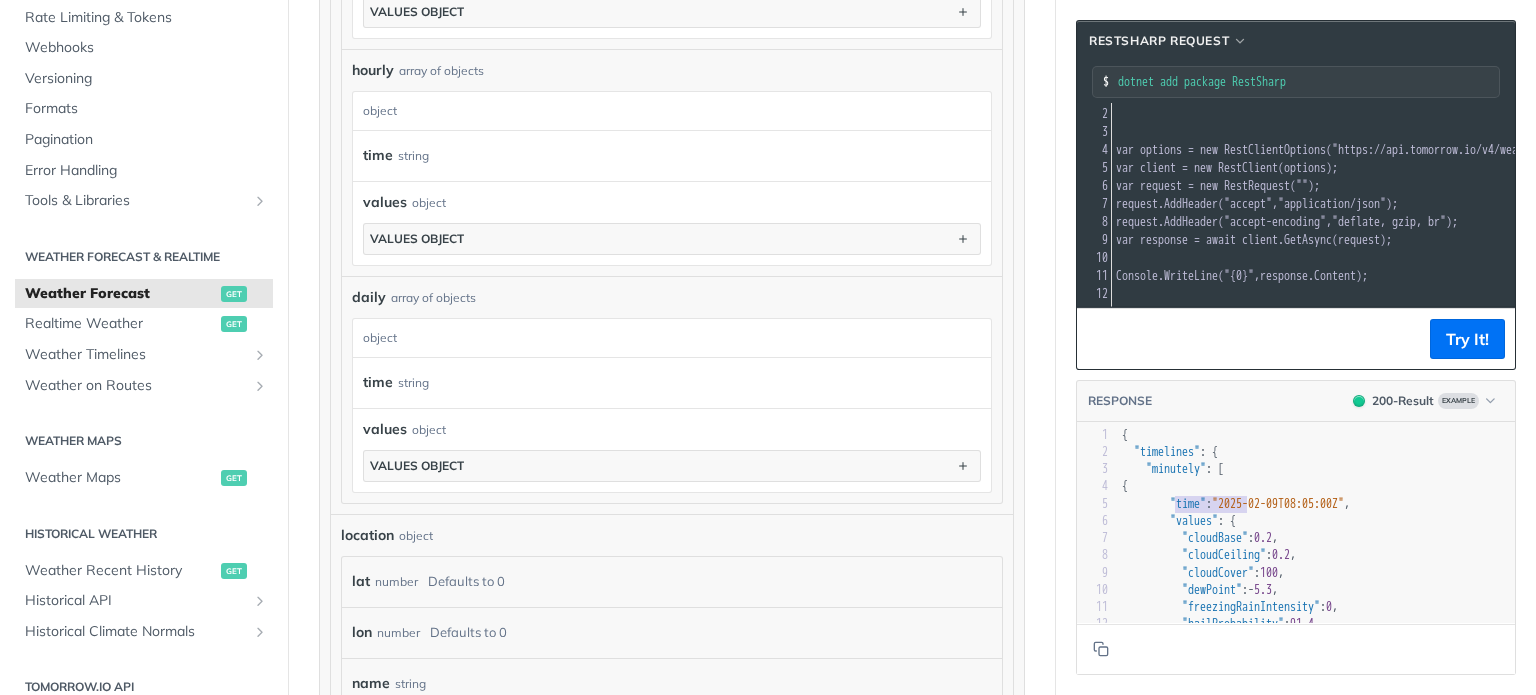 type on ""time": "2025-02-09T08:05:00Z"," 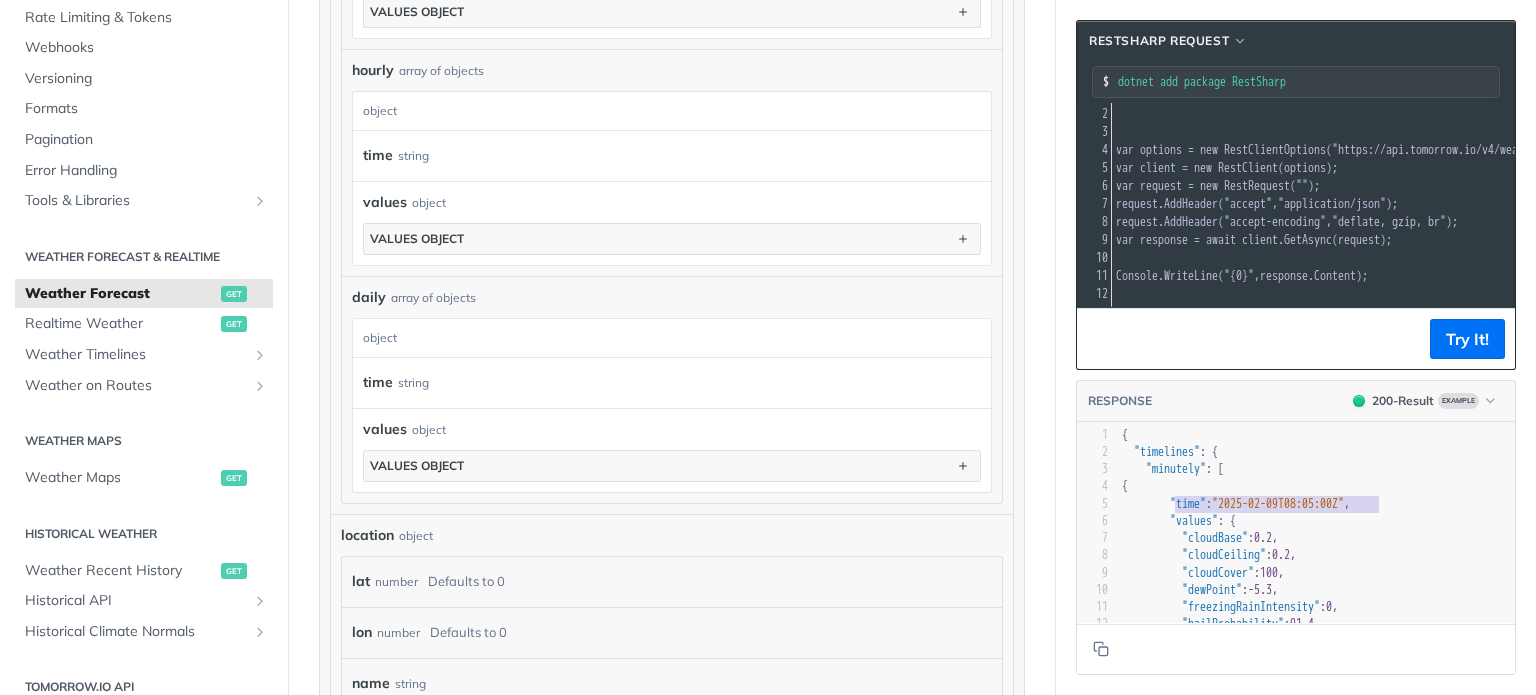 drag, startPoint x: 1160, startPoint y: 504, endPoint x: 1403, endPoint y: 496, distance: 243.13165 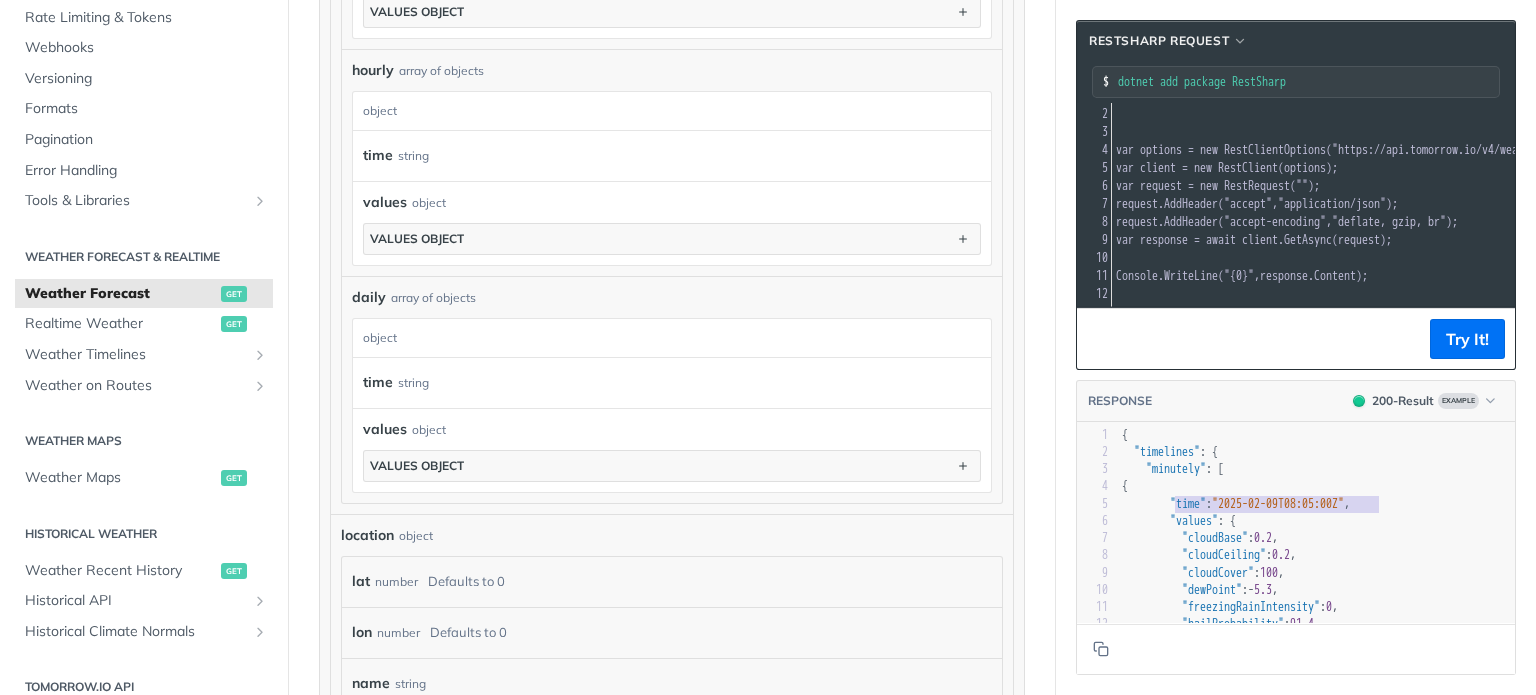 click on ""time" :  "2025-02-09T08:05:00Z" ," at bounding box center [1316, 504] 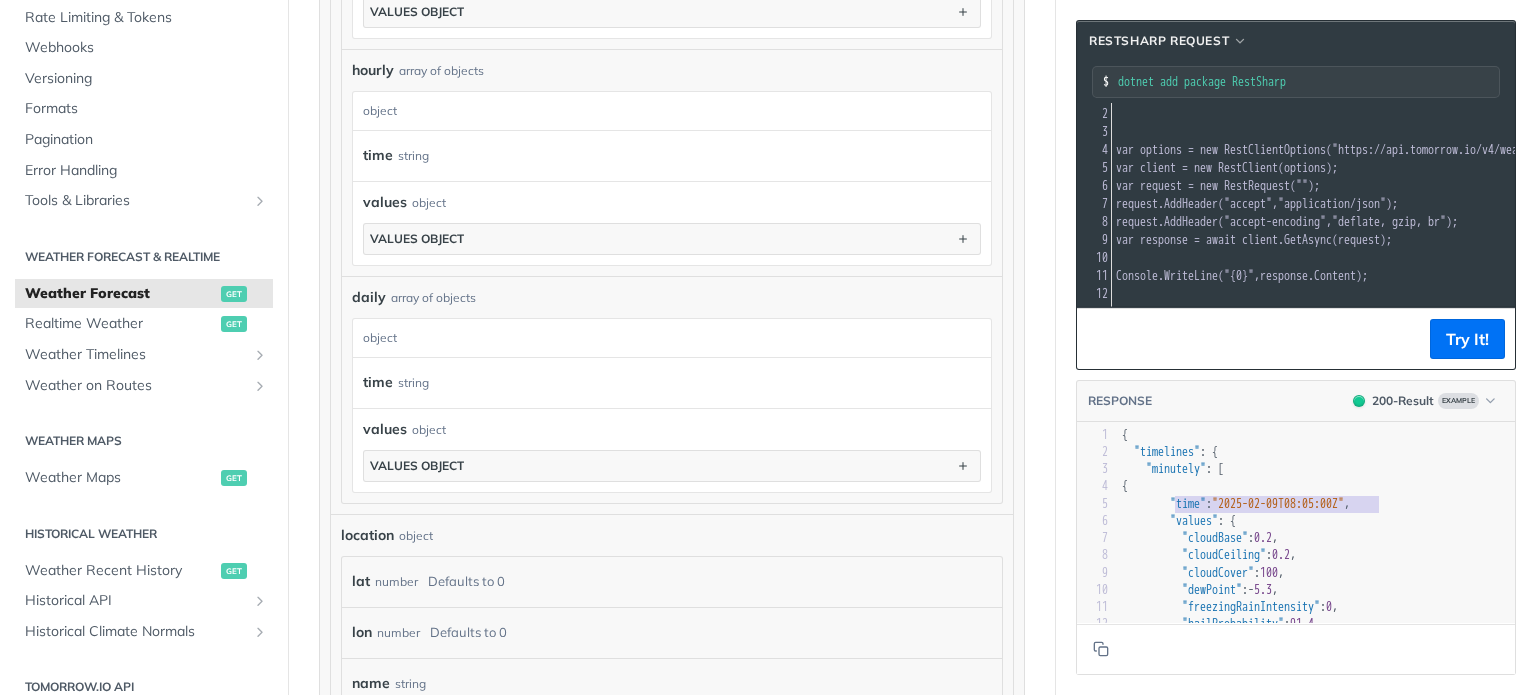 scroll, scrollTop: 100, scrollLeft: 0, axis: vertical 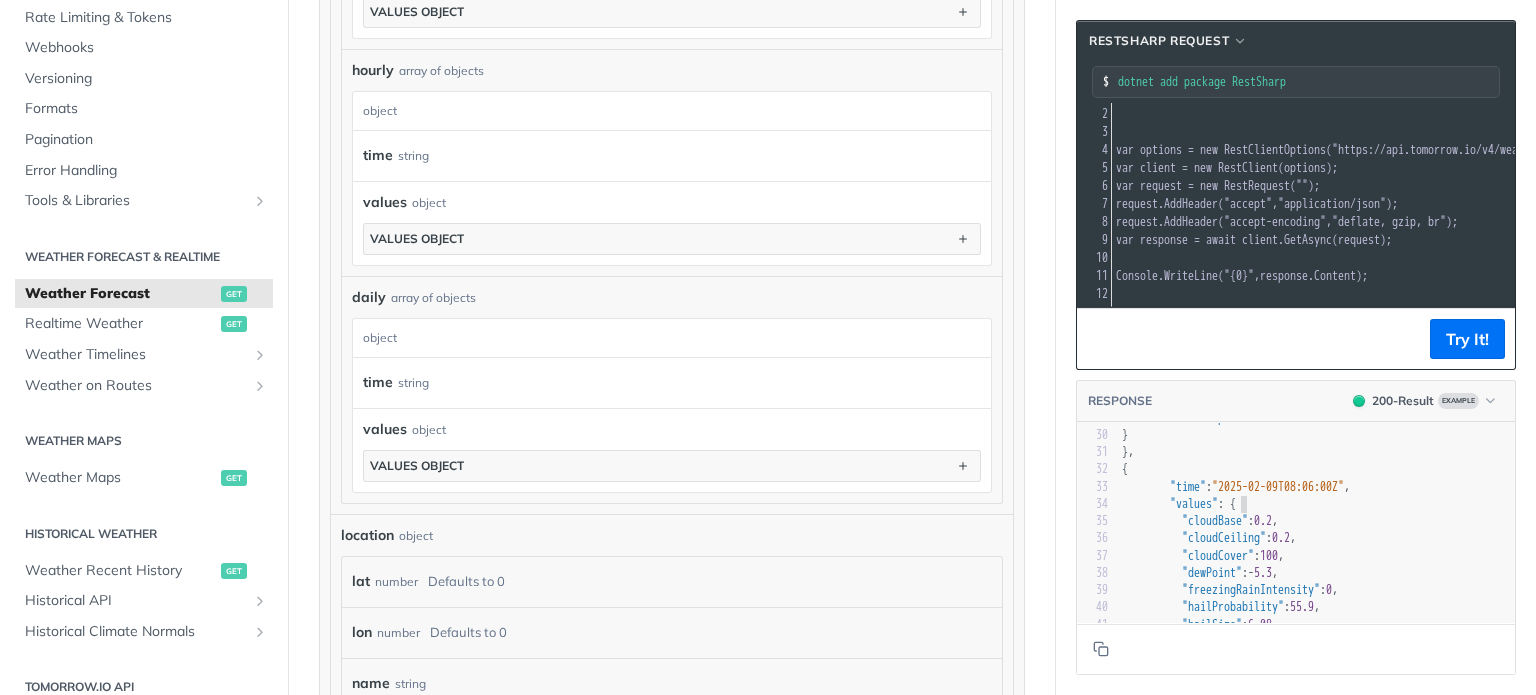 type on "{" 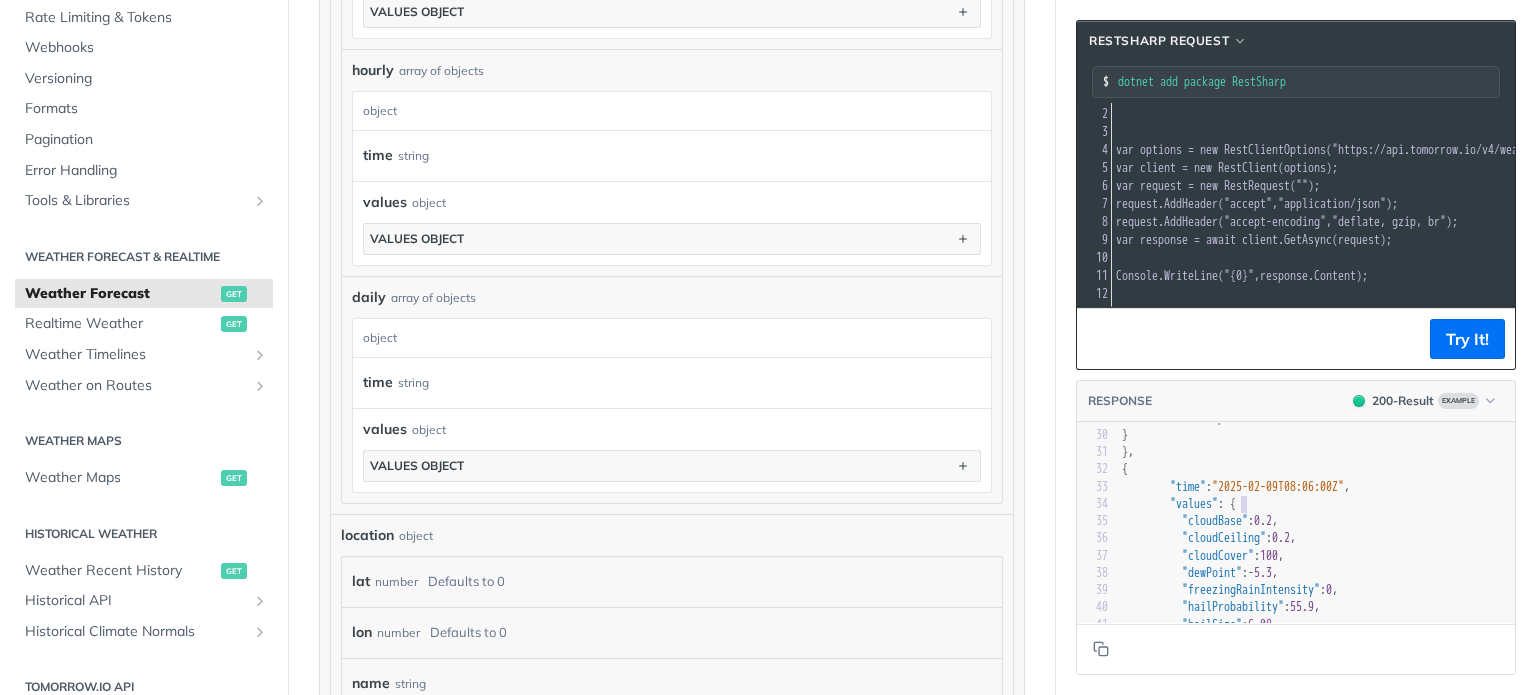 drag, startPoint x: 1224, startPoint y: 503, endPoint x: 1239, endPoint y: 511, distance: 17 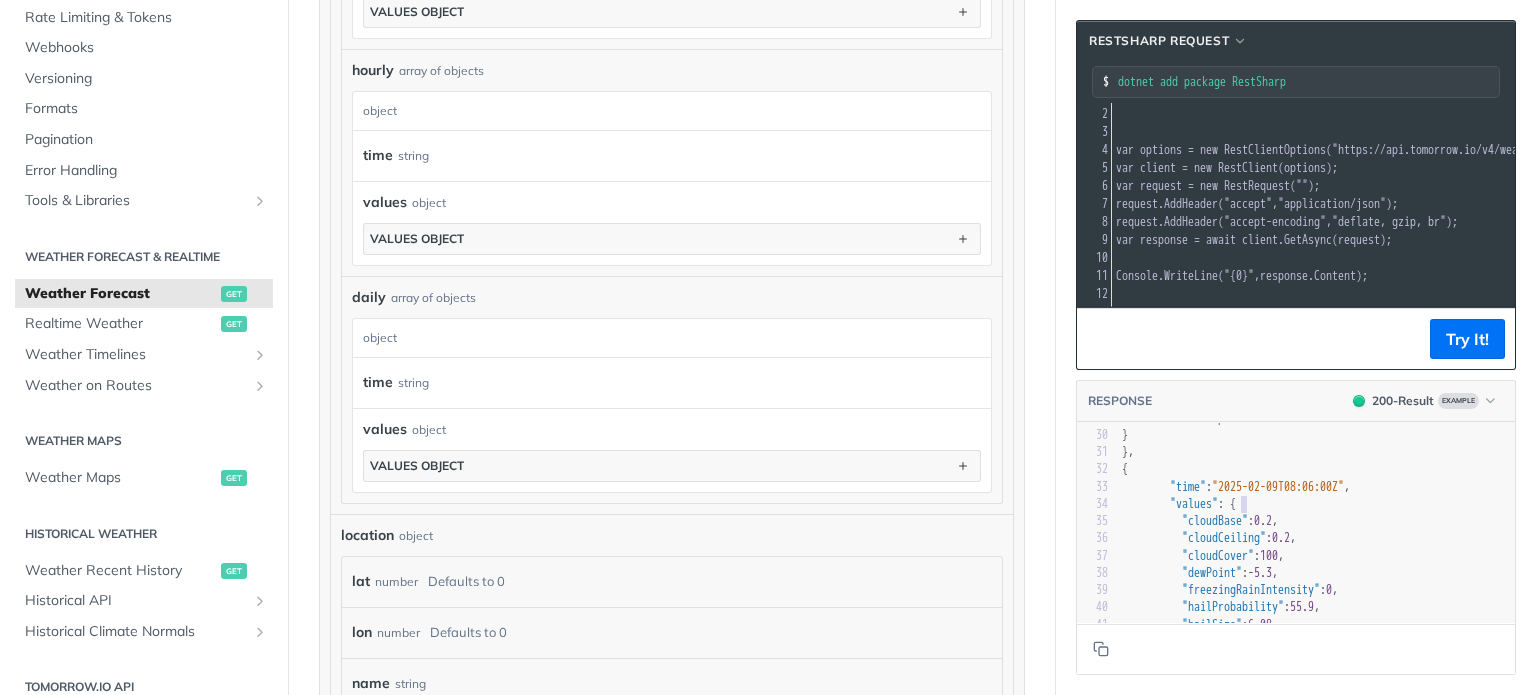 click on ""values" : {" at bounding box center (1316, 504) 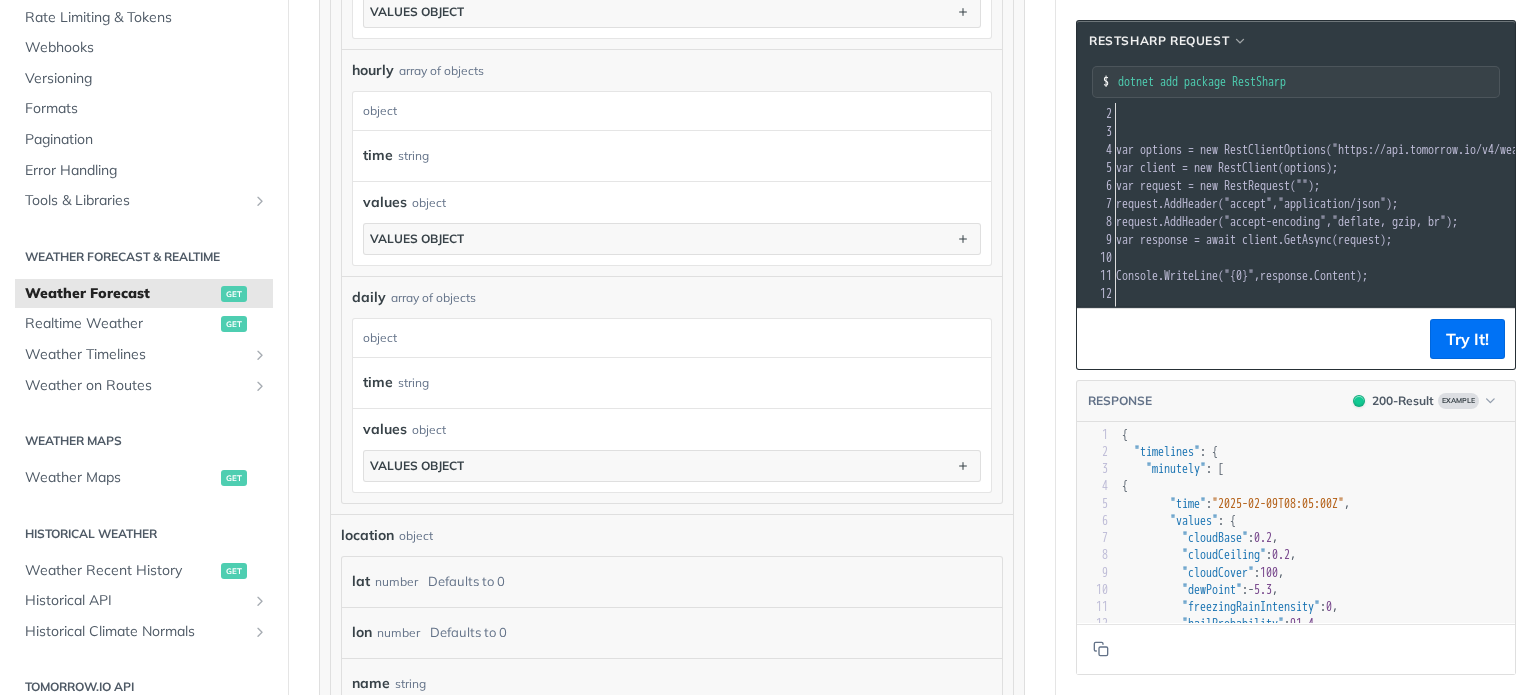 scroll, scrollTop: 0, scrollLeft: 475, axis: horizontal 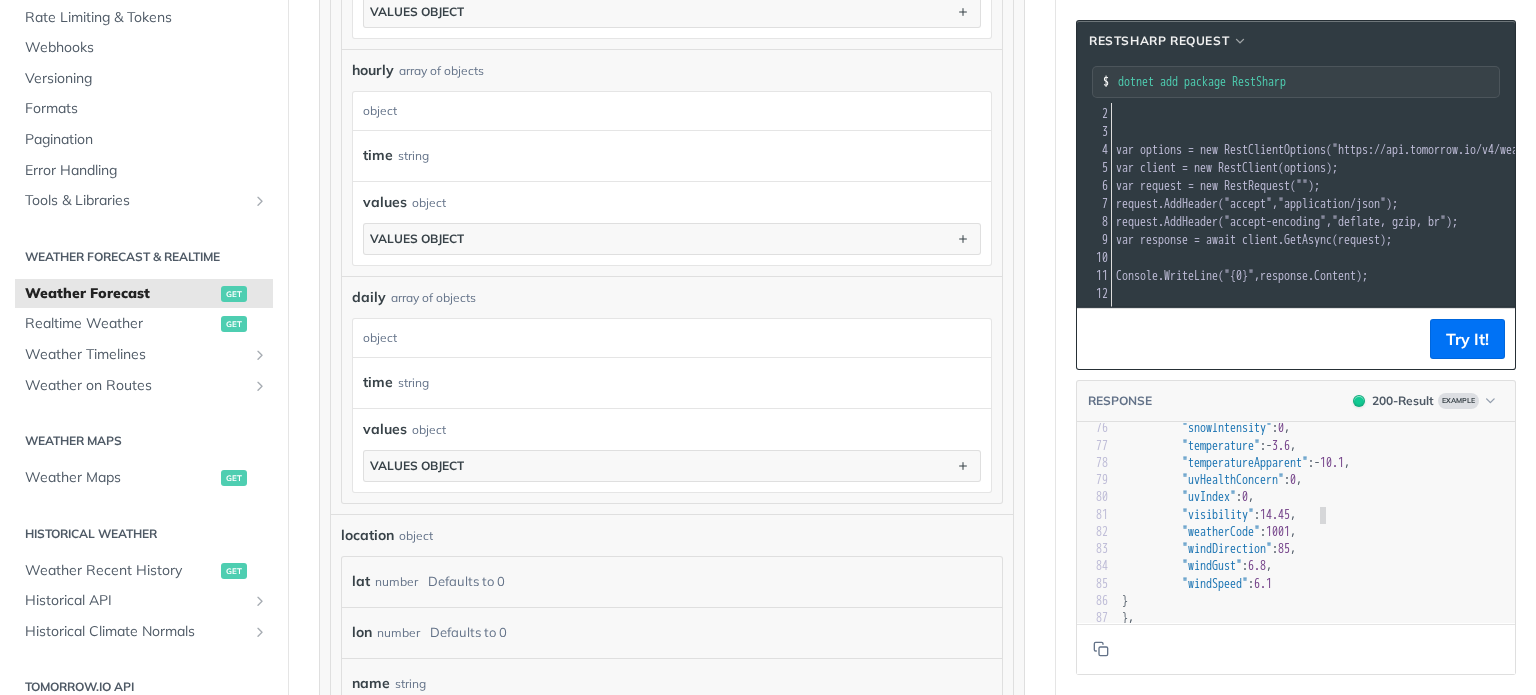 type on ""weatherCode"" 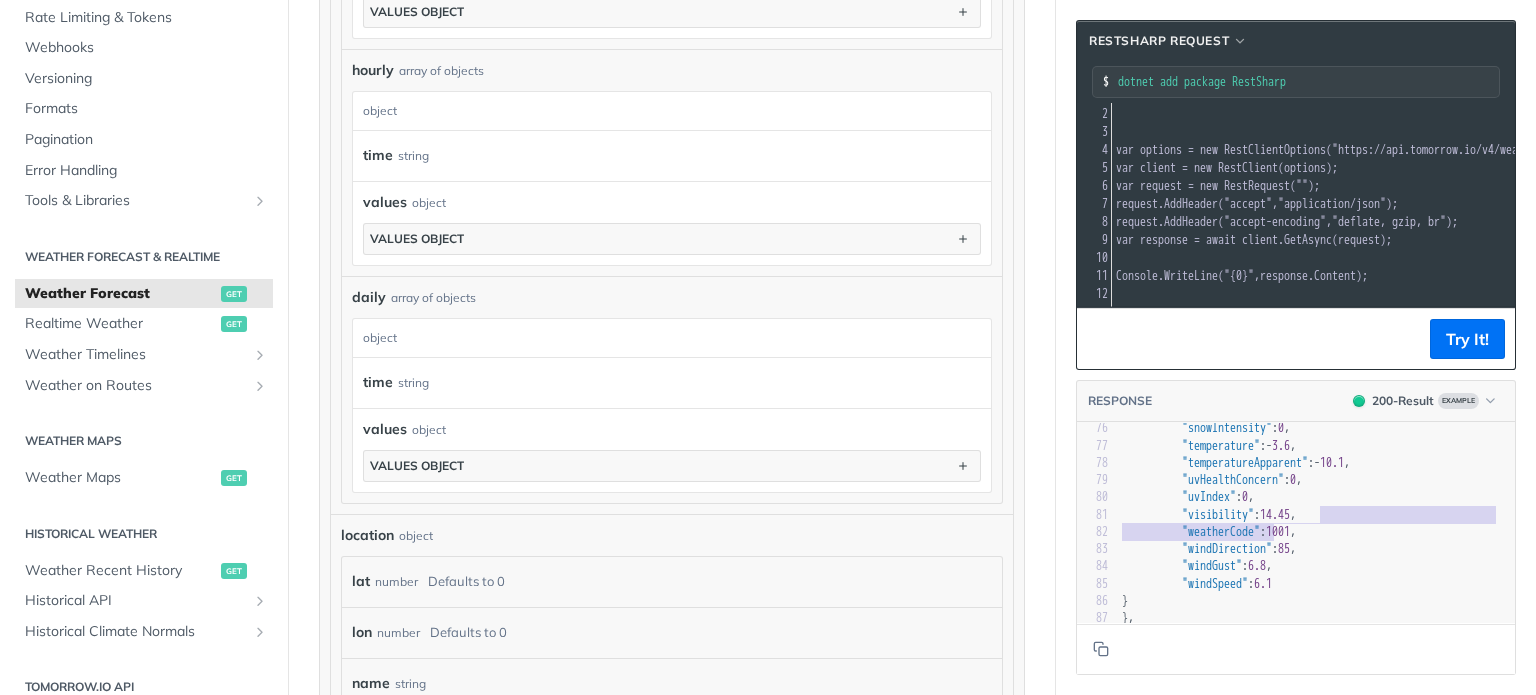 drag, startPoint x: 1312, startPoint y: 523, endPoint x: 1256, endPoint y: 524, distance: 56.008926 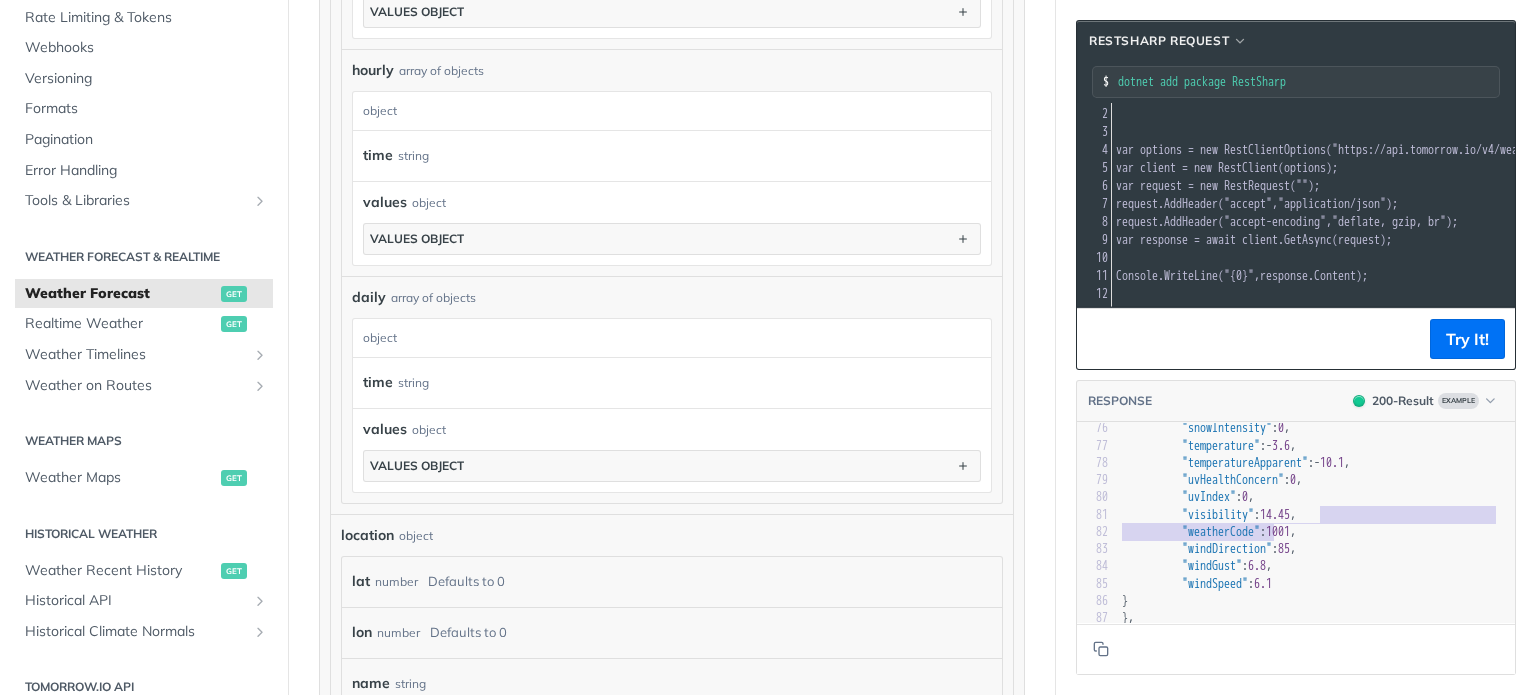 click on ""weatherCode" :  1001 ," at bounding box center (1316, 532) 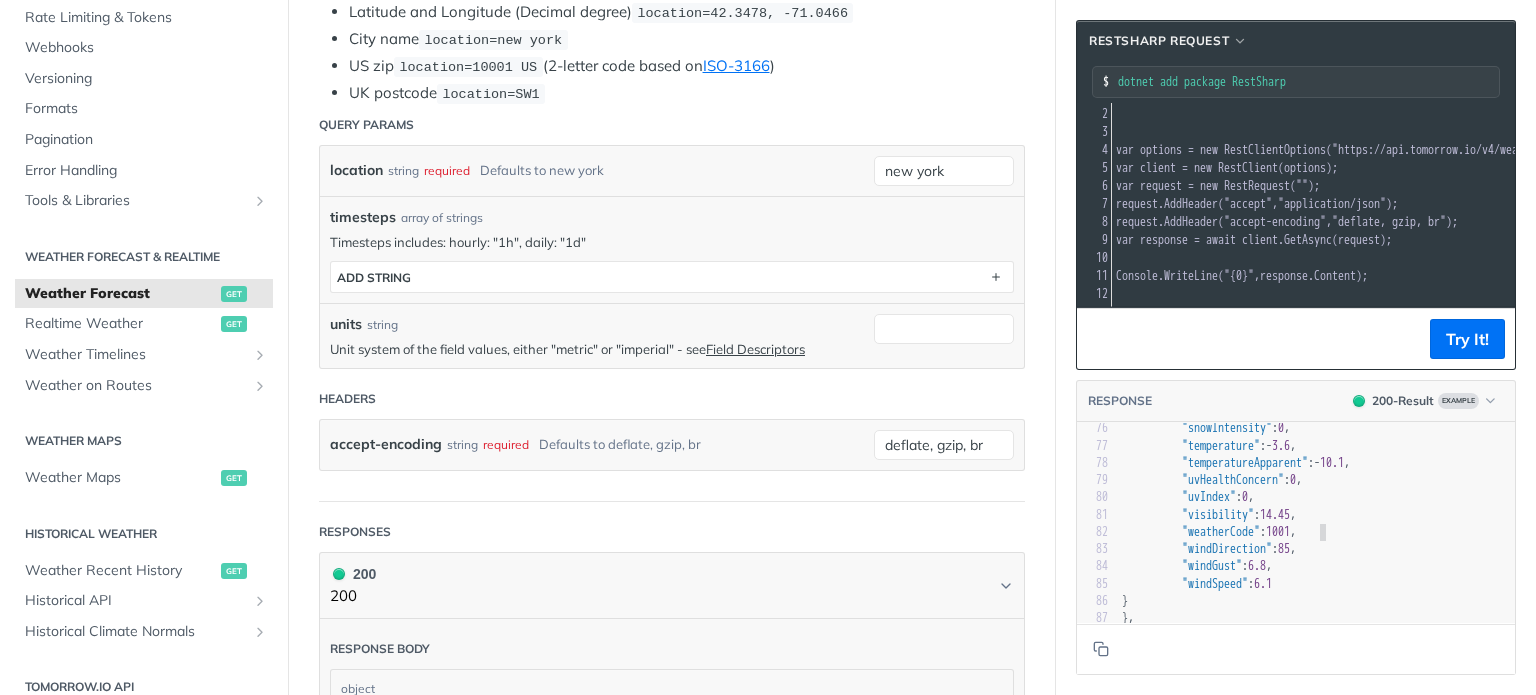 scroll, scrollTop: 236, scrollLeft: 0, axis: vertical 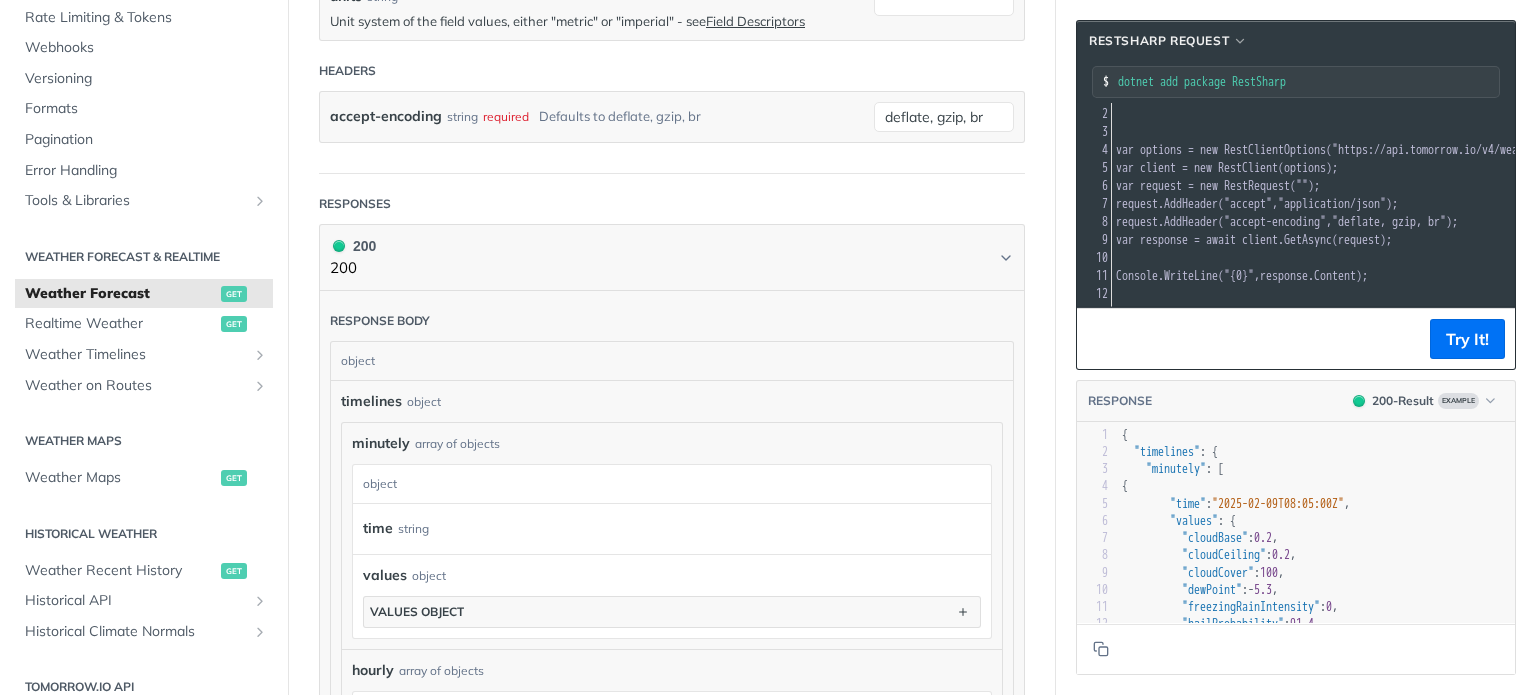 click on "object" at bounding box center (669, 484) 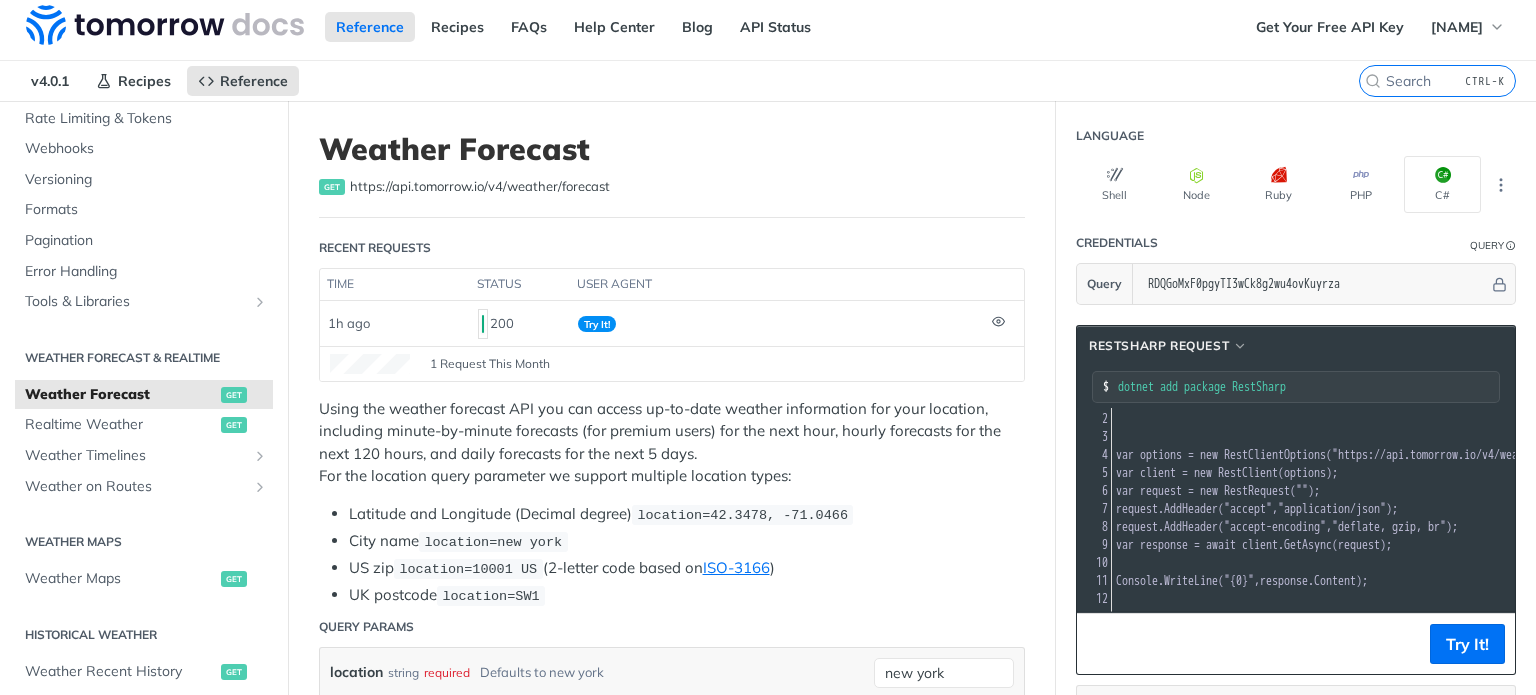 scroll, scrollTop: 0, scrollLeft: 0, axis: both 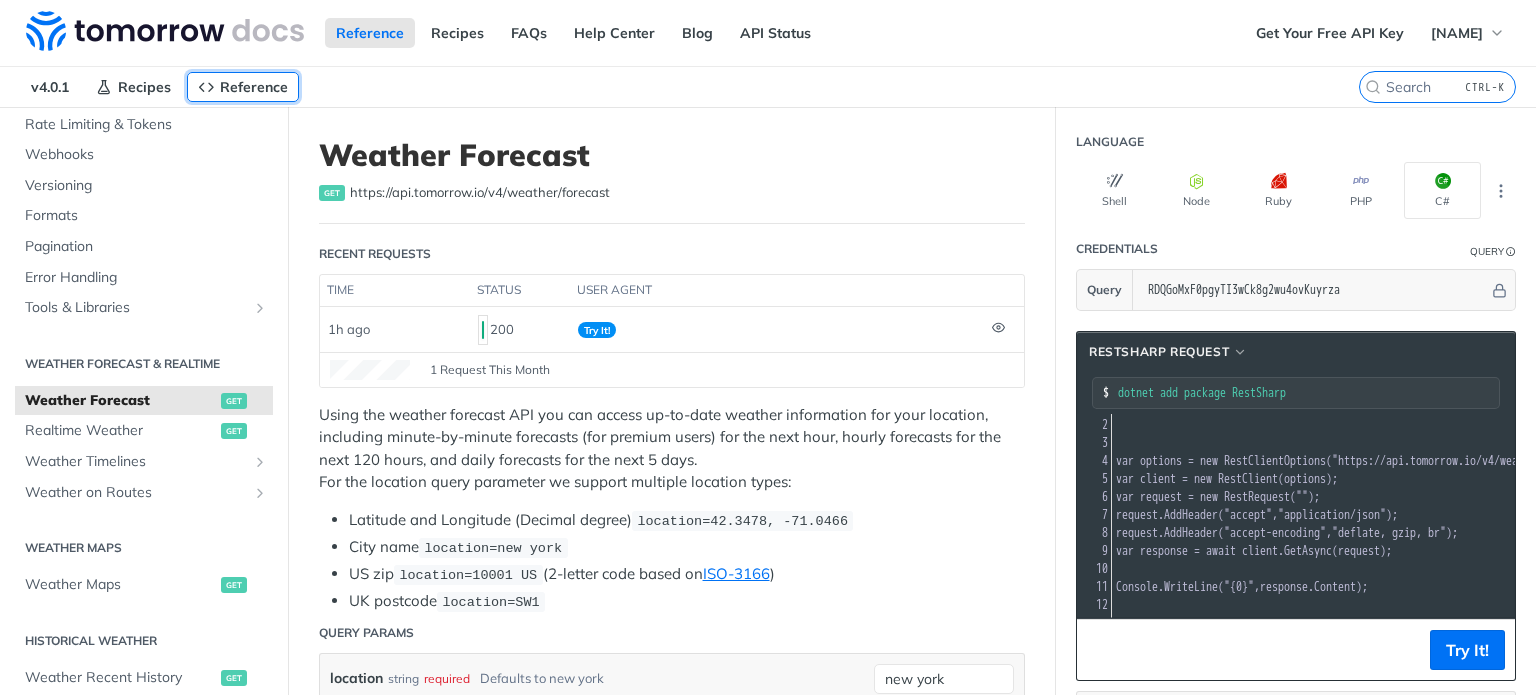 click on "Reference" at bounding box center (254, 87) 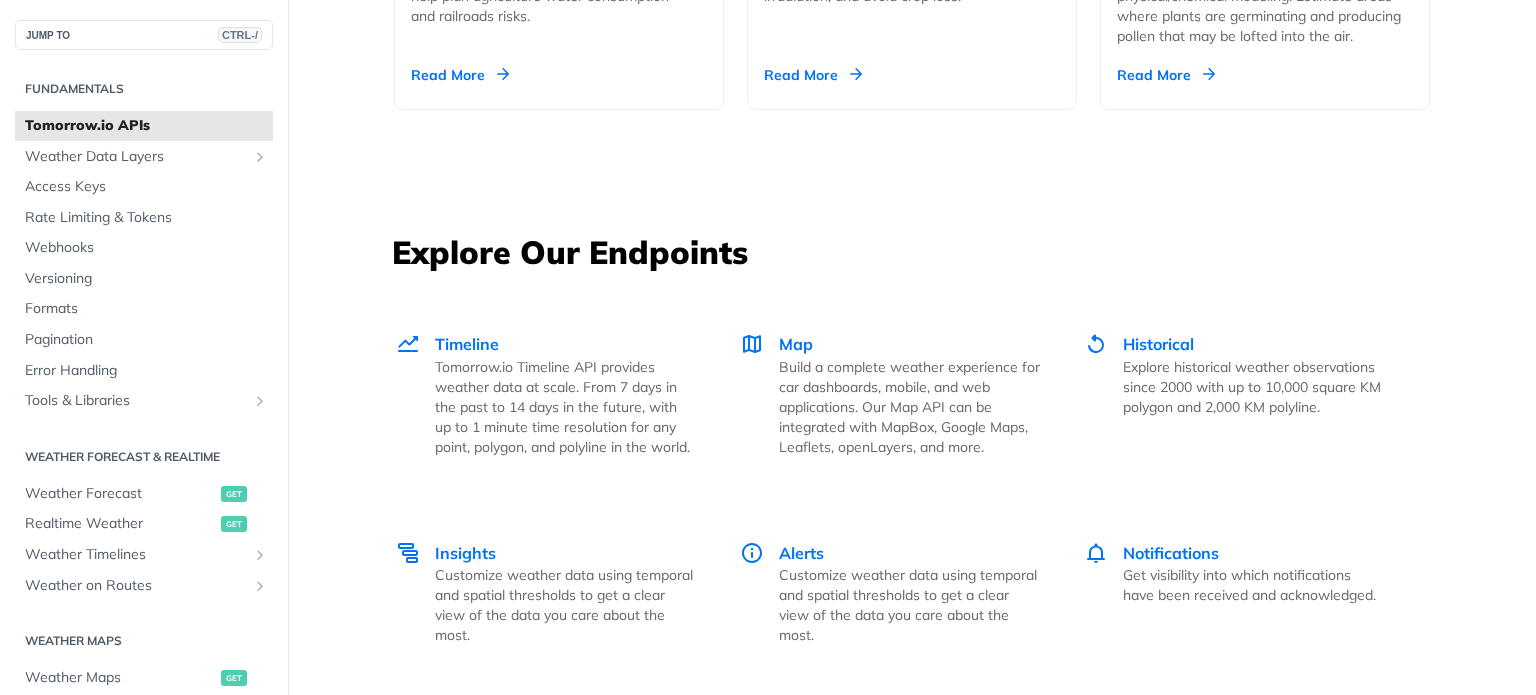 scroll, scrollTop: 2600, scrollLeft: 0, axis: vertical 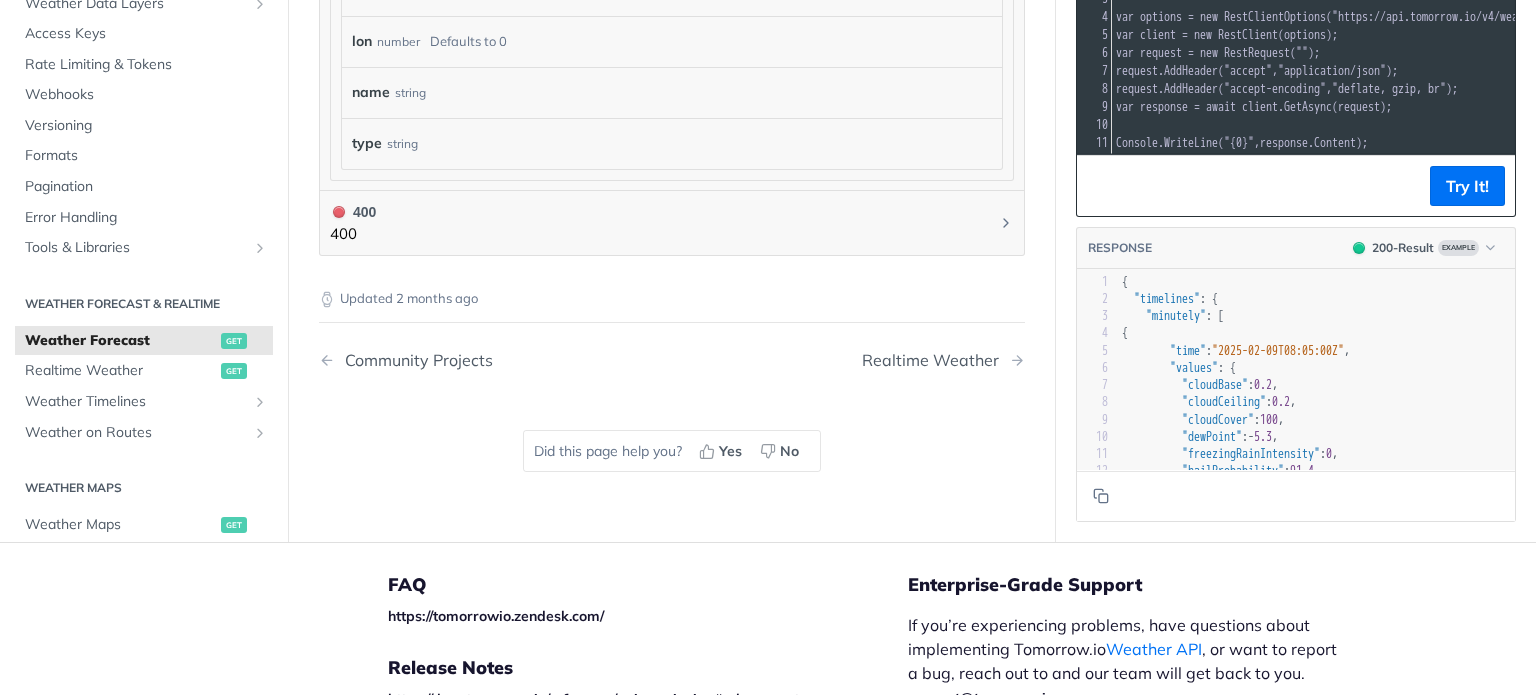 click on ""values" : {" at bounding box center (1316, 368) 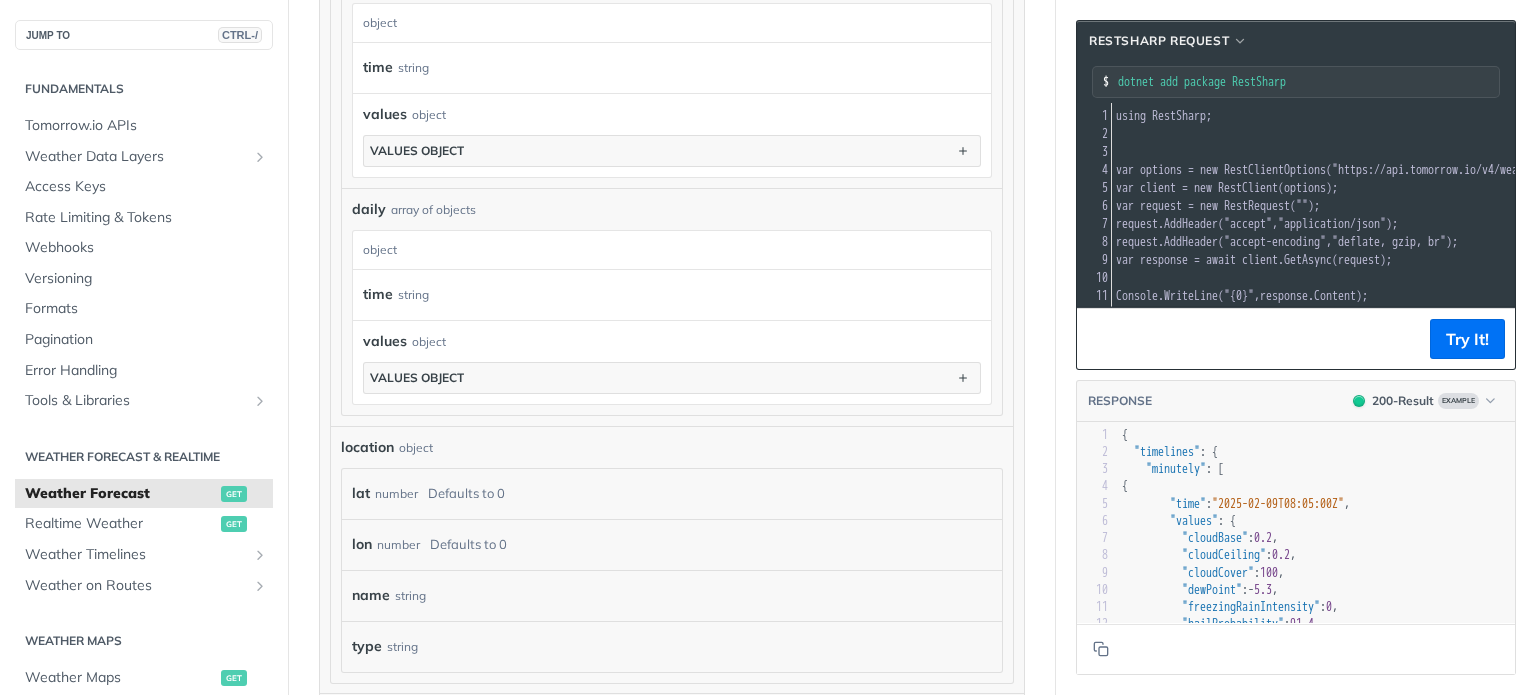 scroll, scrollTop: 1327, scrollLeft: 0, axis: vertical 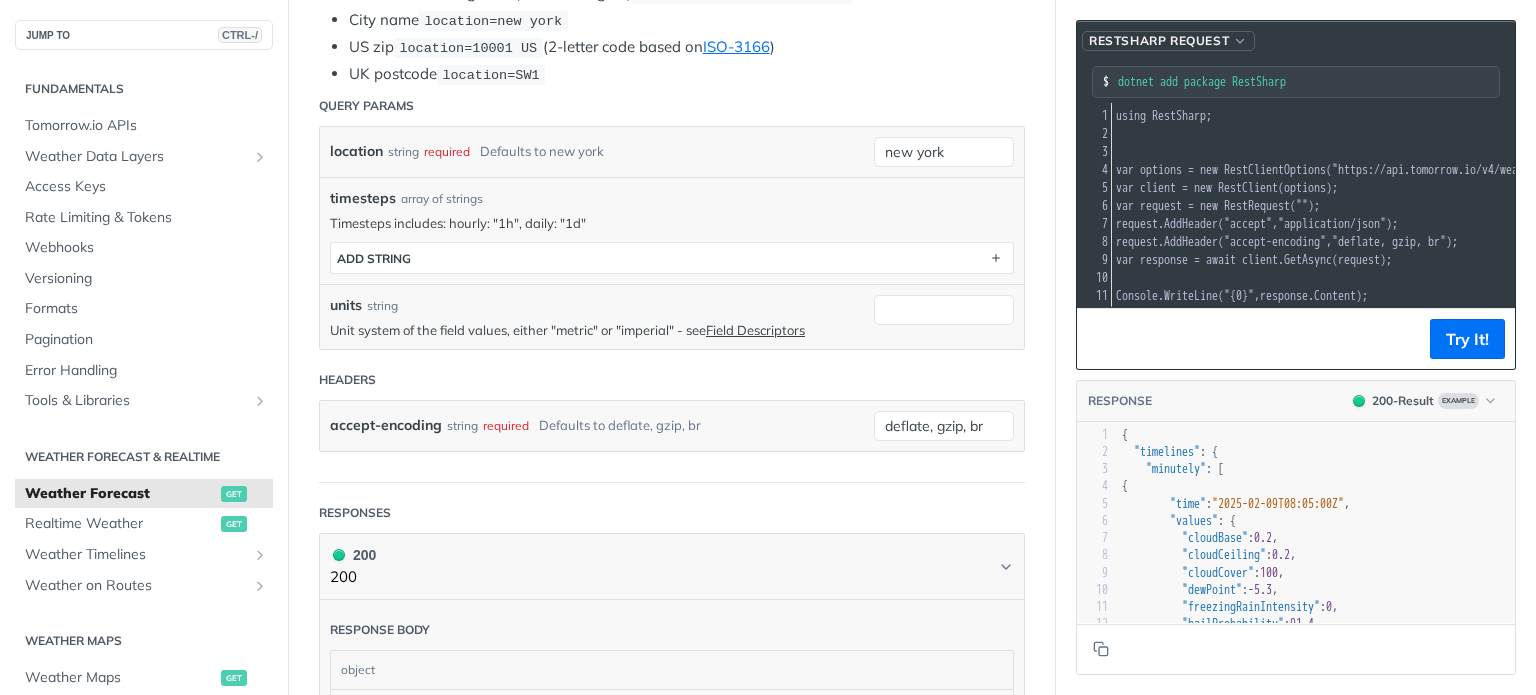 click at bounding box center [1240, 41] 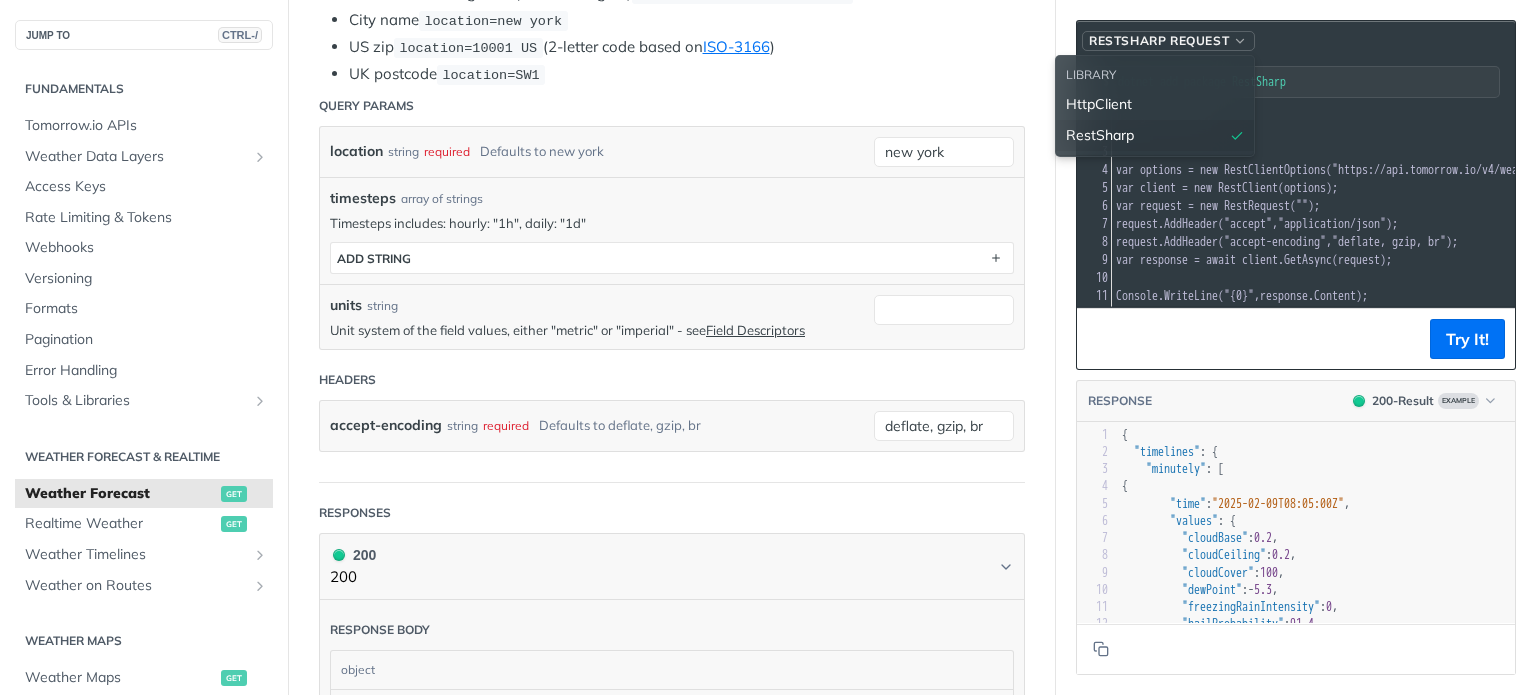 click at bounding box center (1240, 41) 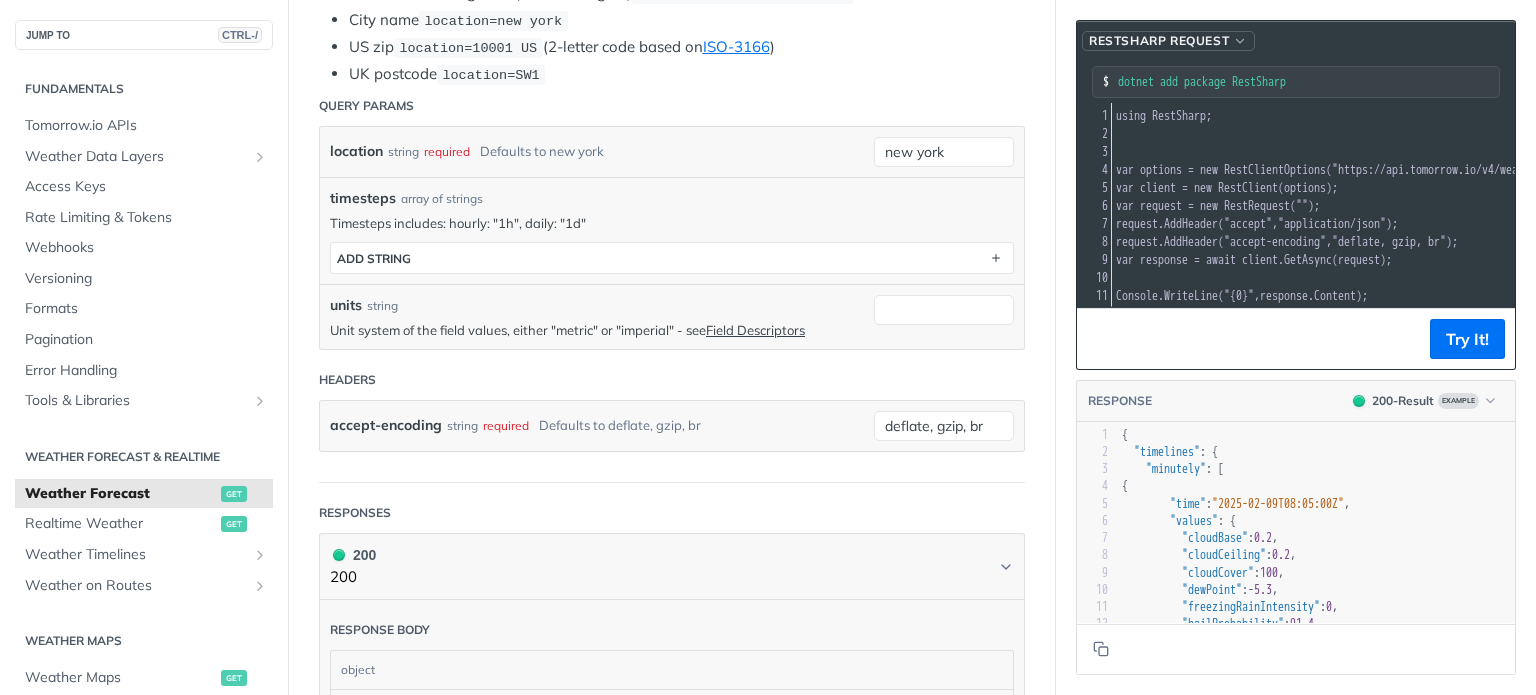 click at bounding box center (1240, 41) 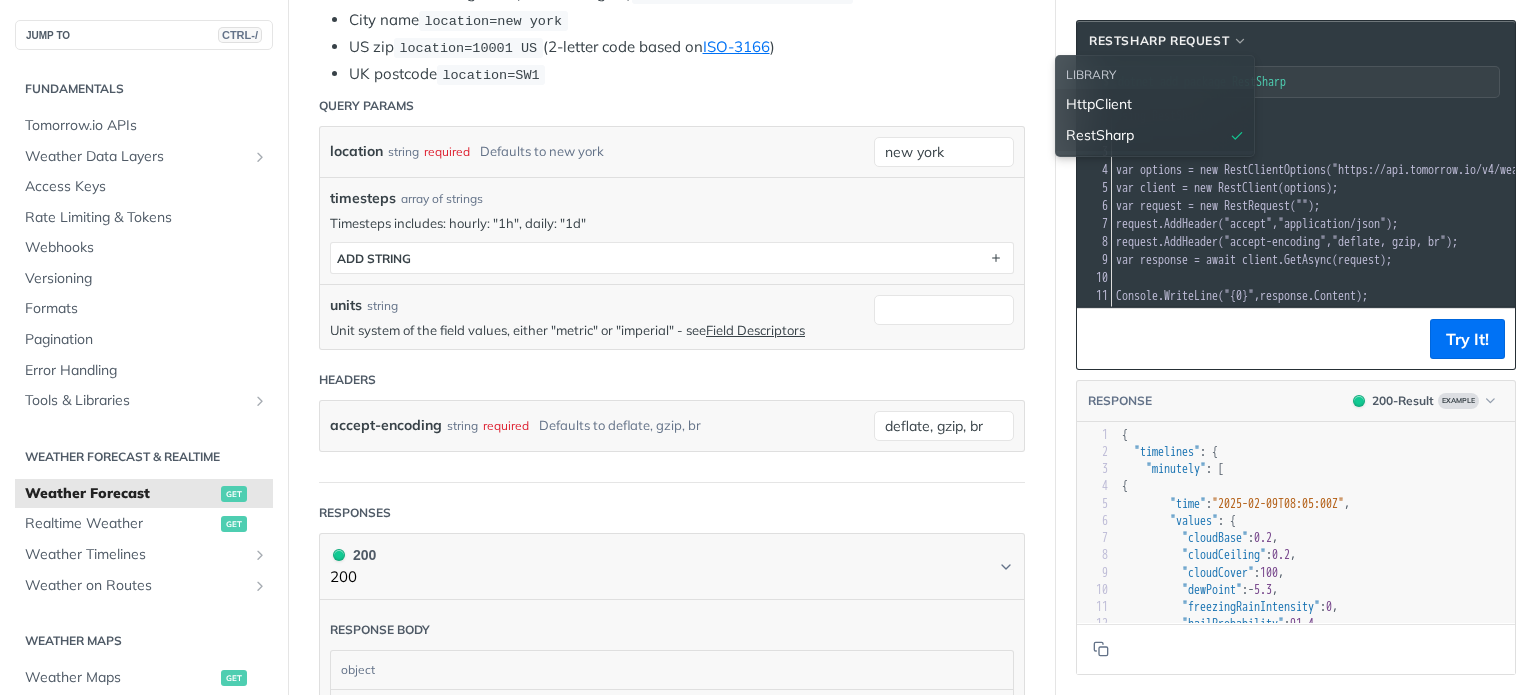 click on "HttpClient" at bounding box center (1099, 104) 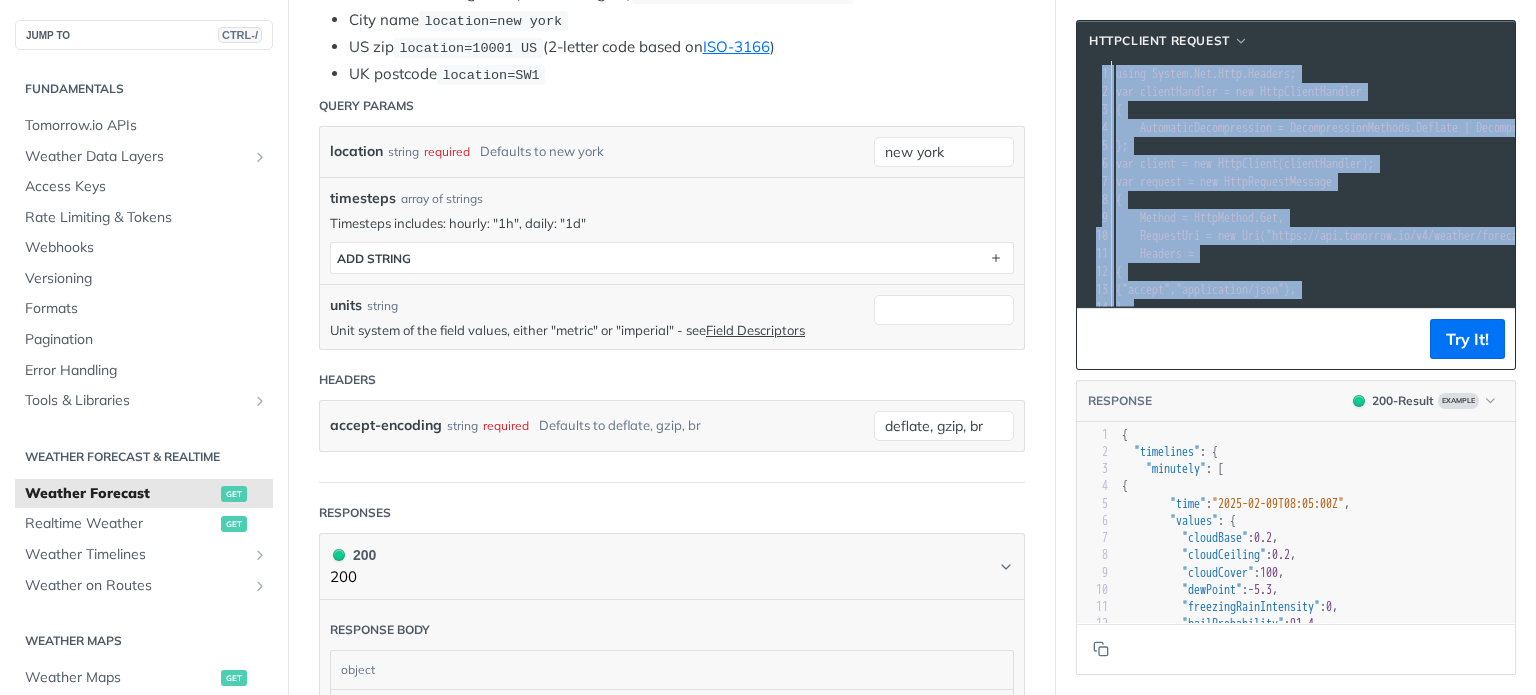 drag, startPoint x: 1196, startPoint y: 311, endPoint x: 1360, endPoint y: 291, distance: 165.21501 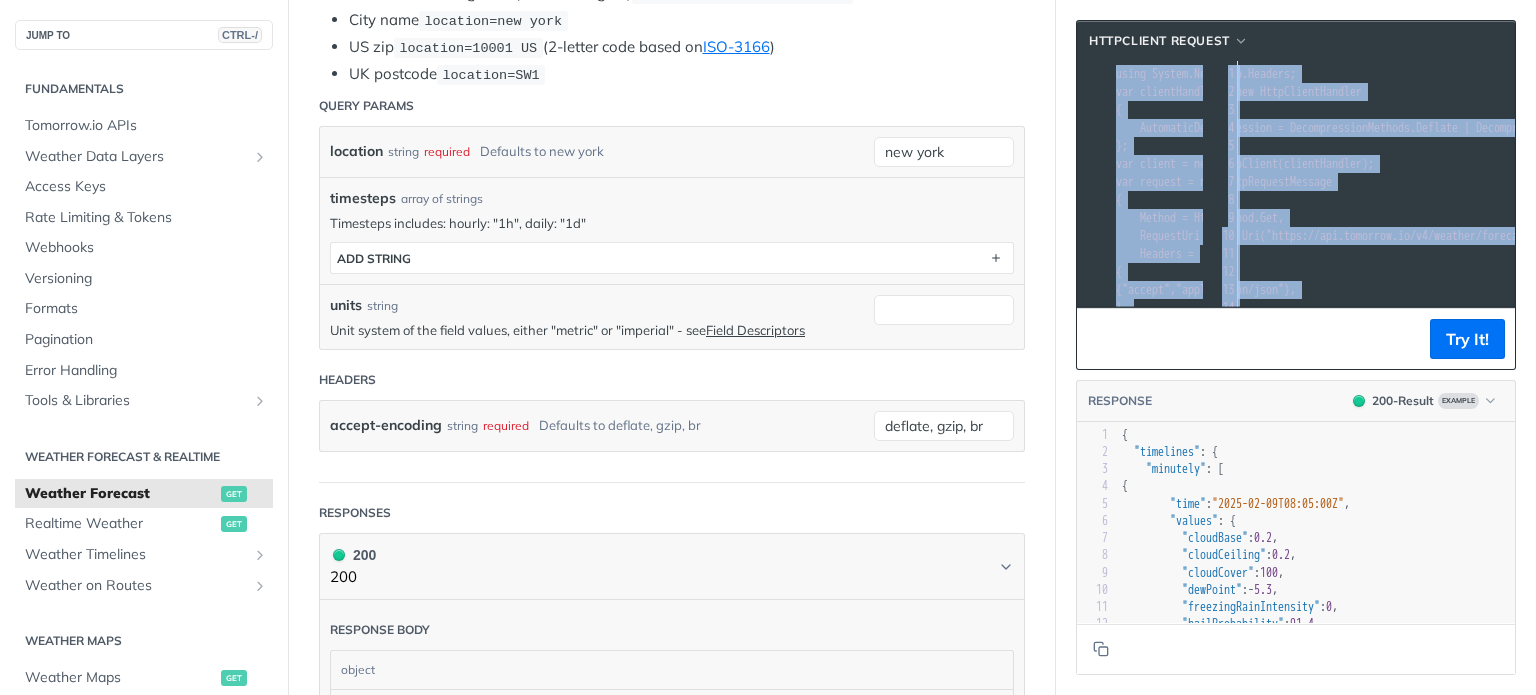 scroll, scrollTop: 0, scrollLeft: 488, axis: horizontal 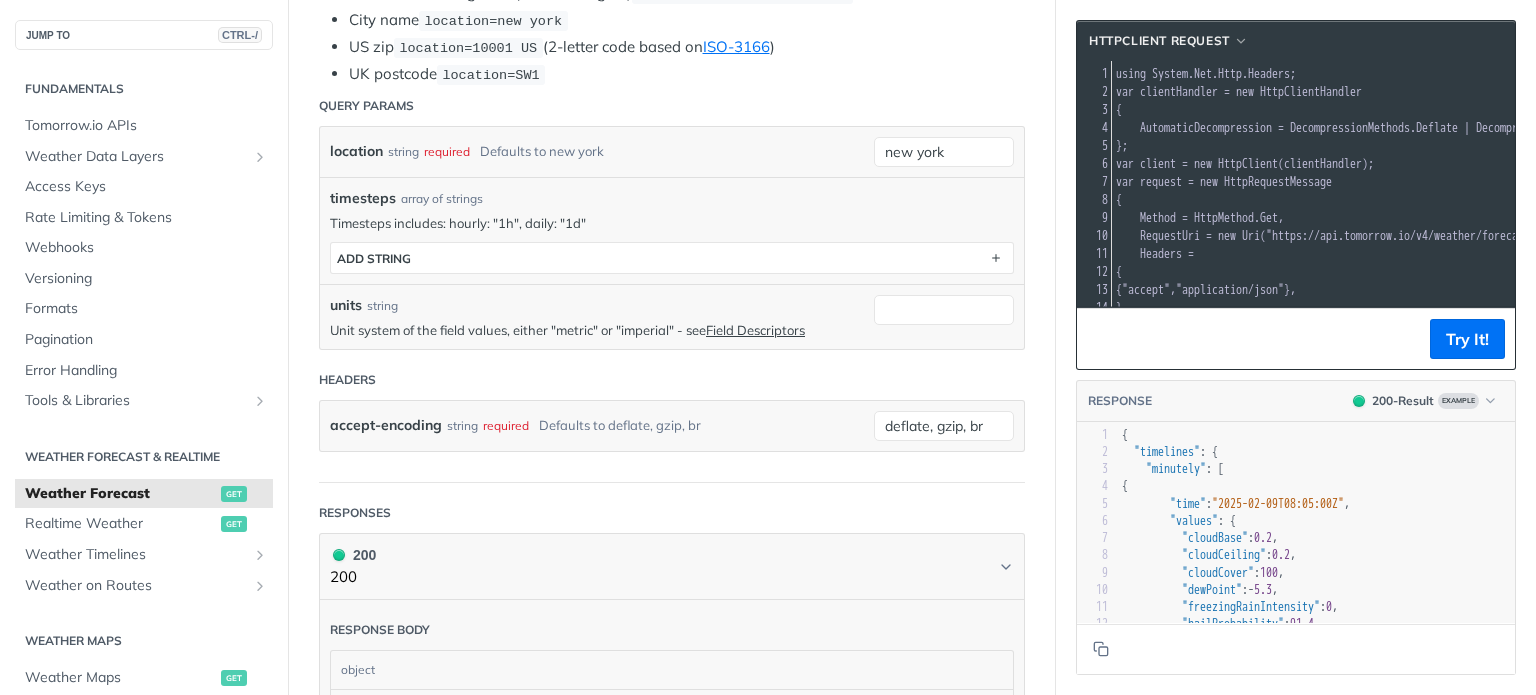 click on "clientHandler" at bounding box center [1323, 164] 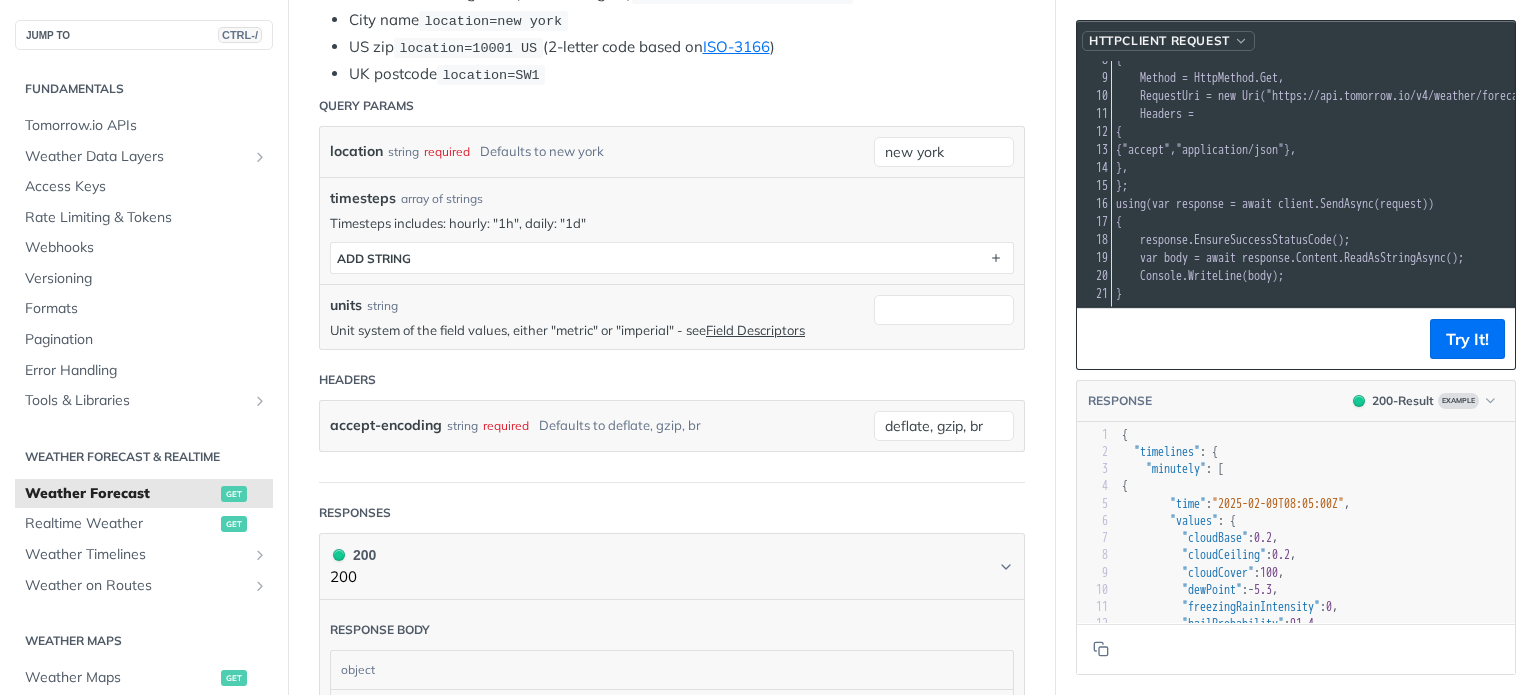 click on "HttpClient Request" at bounding box center (1159, 41) 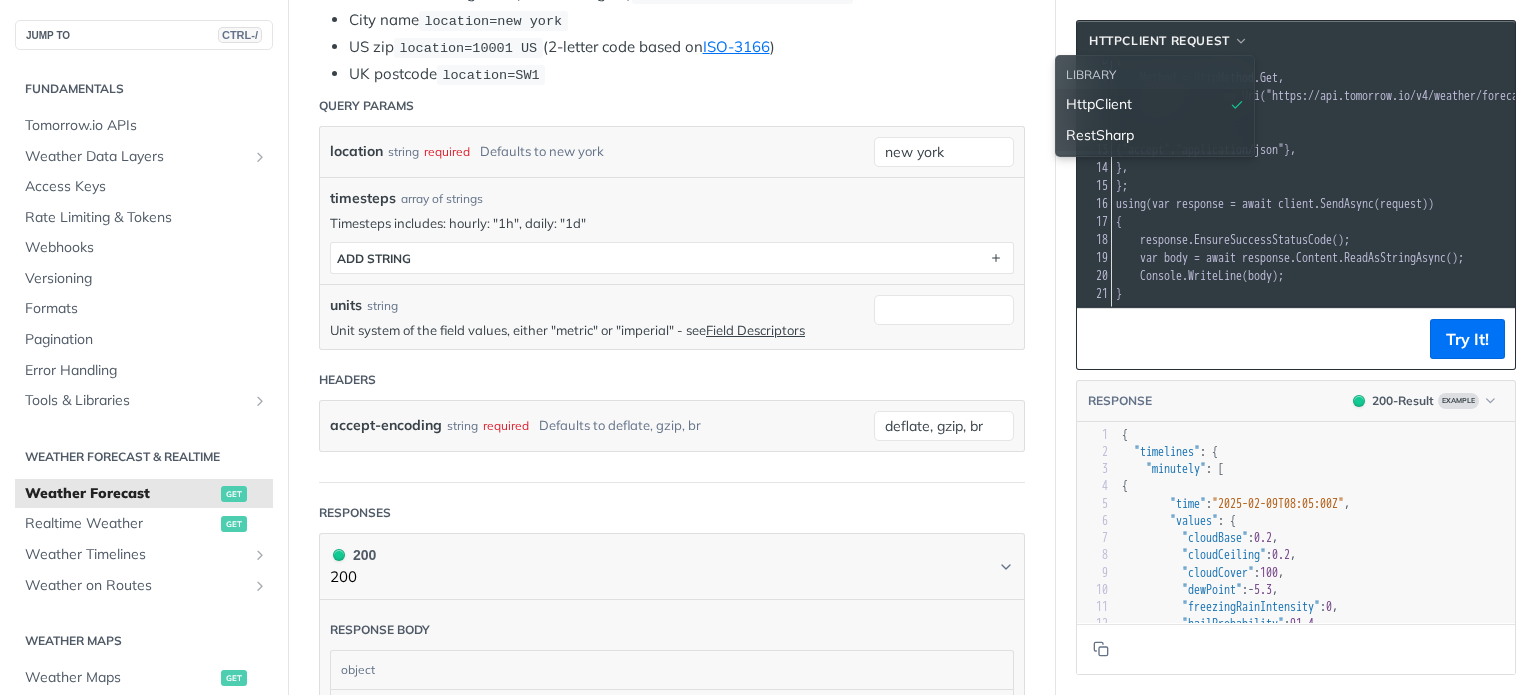 click on "RestSharp" at bounding box center (1100, 135) 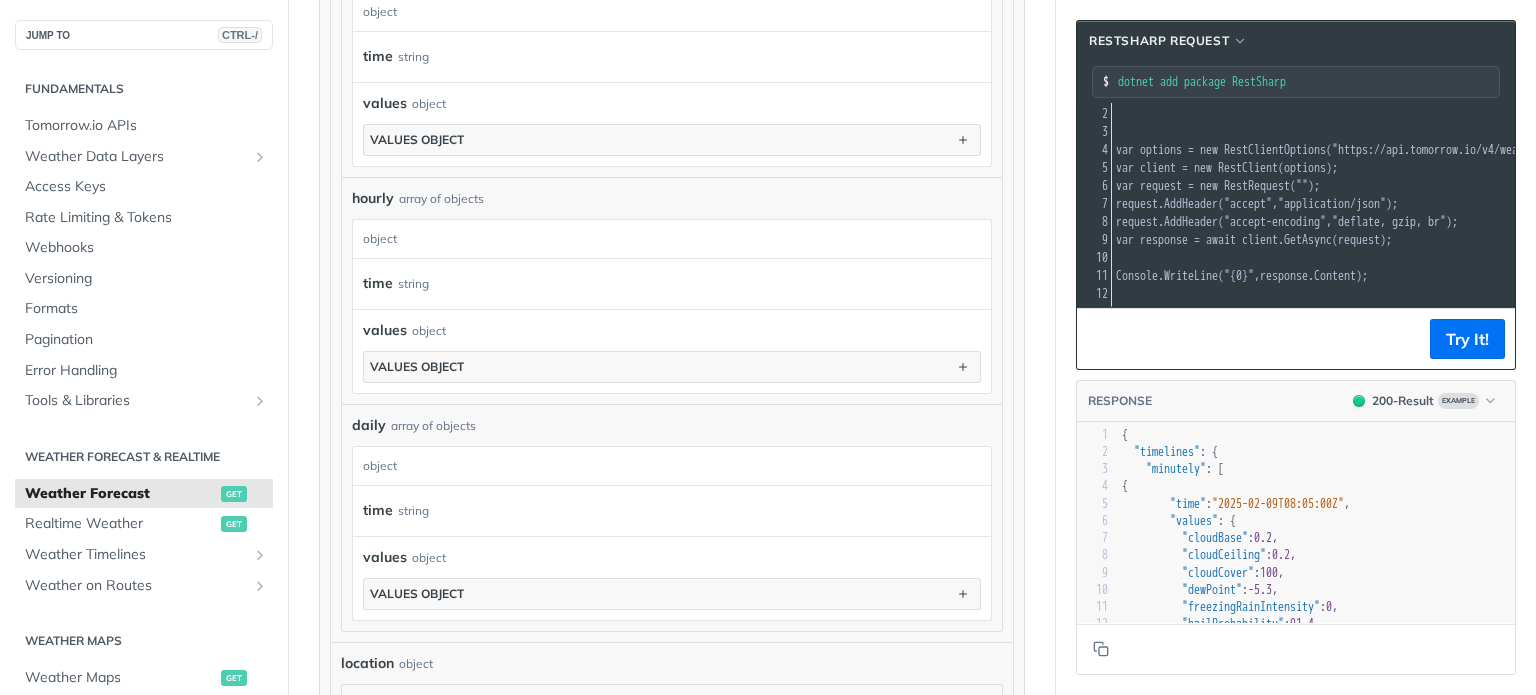 scroll, scrollTop: 1427, scrollLeft: 0, axis: vertical 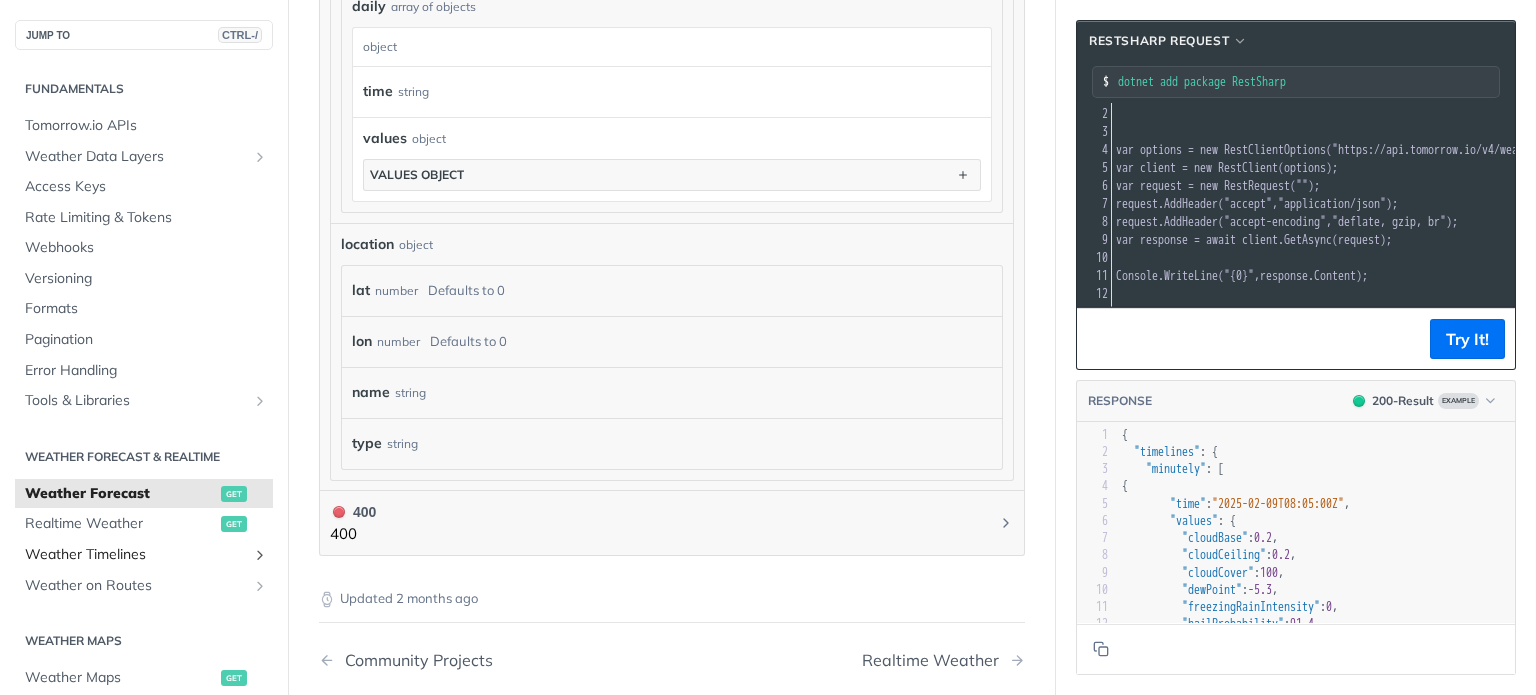 click on "Weather Timelines" at bounding box center [136, 555] 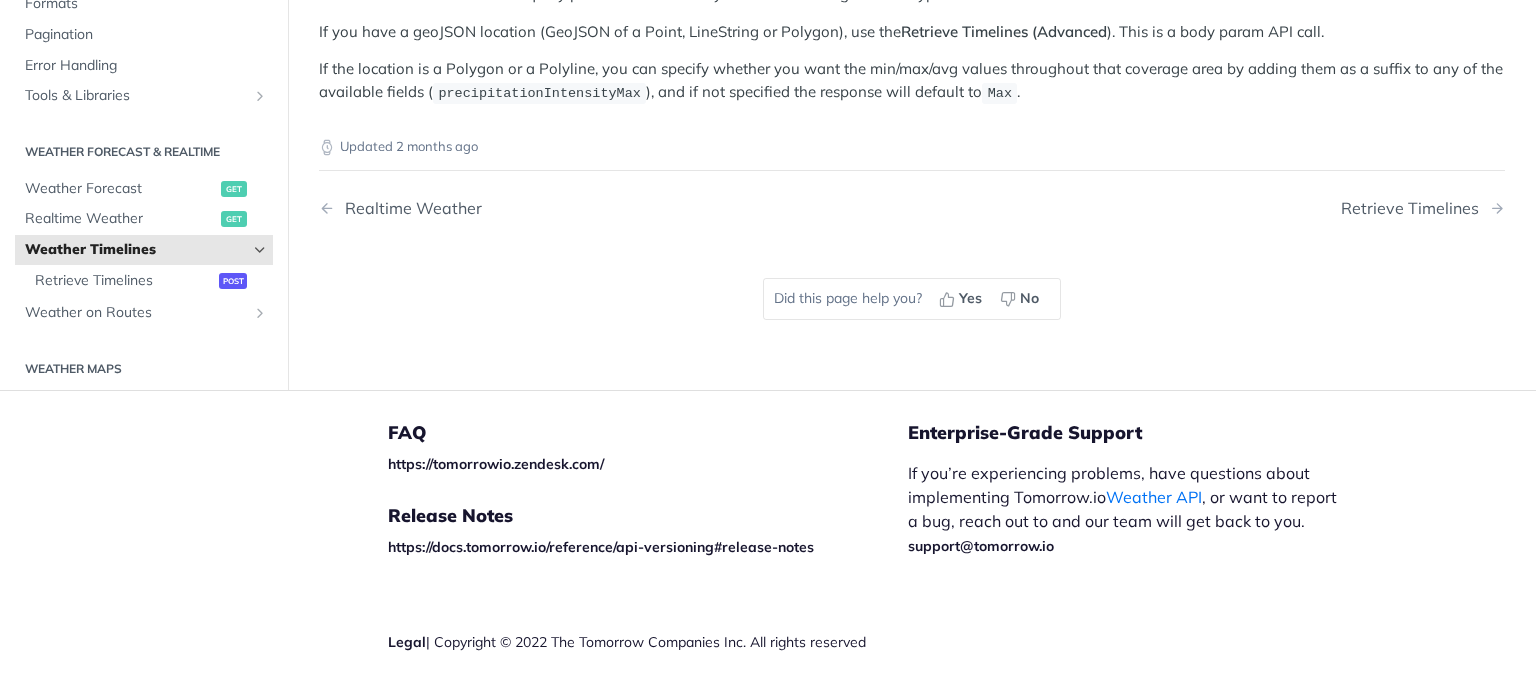 click on "Weather Timelines" at bounding box center [136, 250] 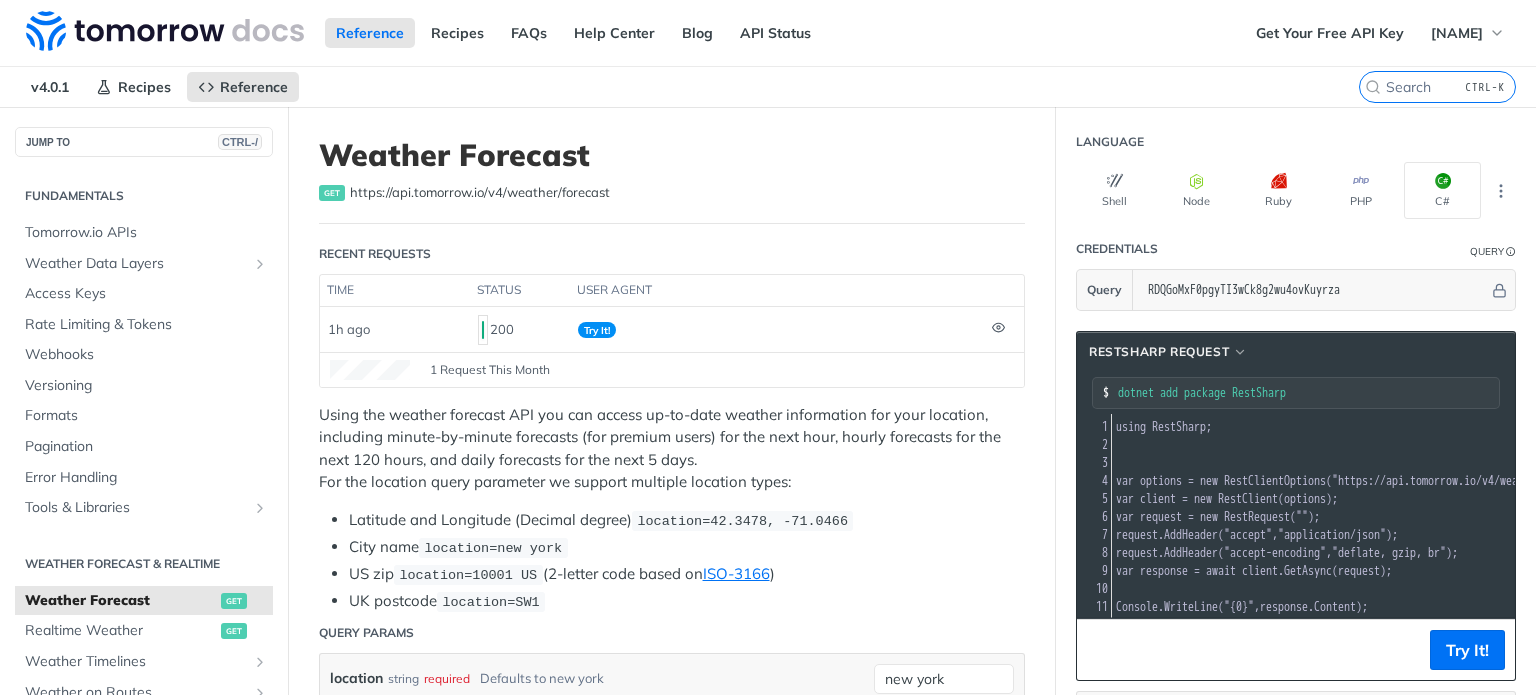 scroll, scrollTop: 34, scrollLeft: 0, axis: vertical 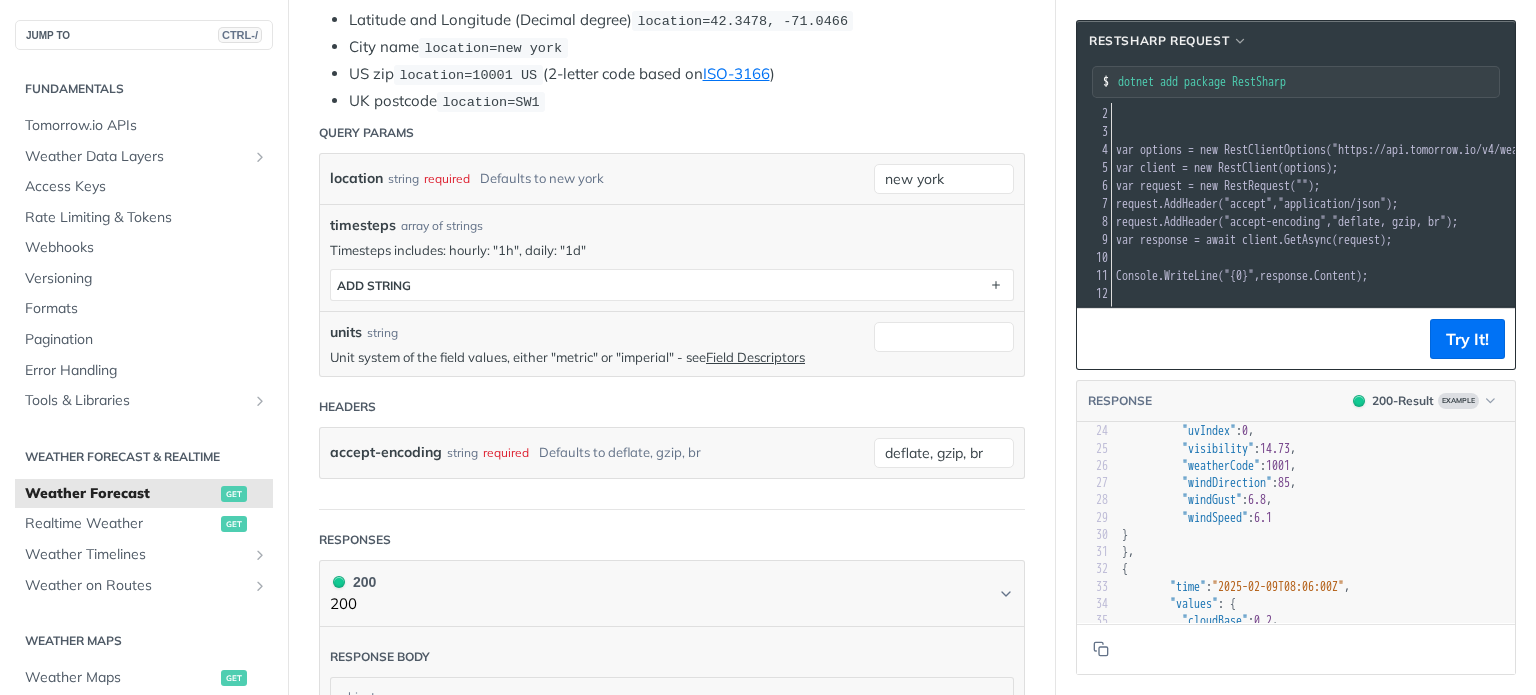 click on ""windSpeed"" at bounding box center [1215, 518] 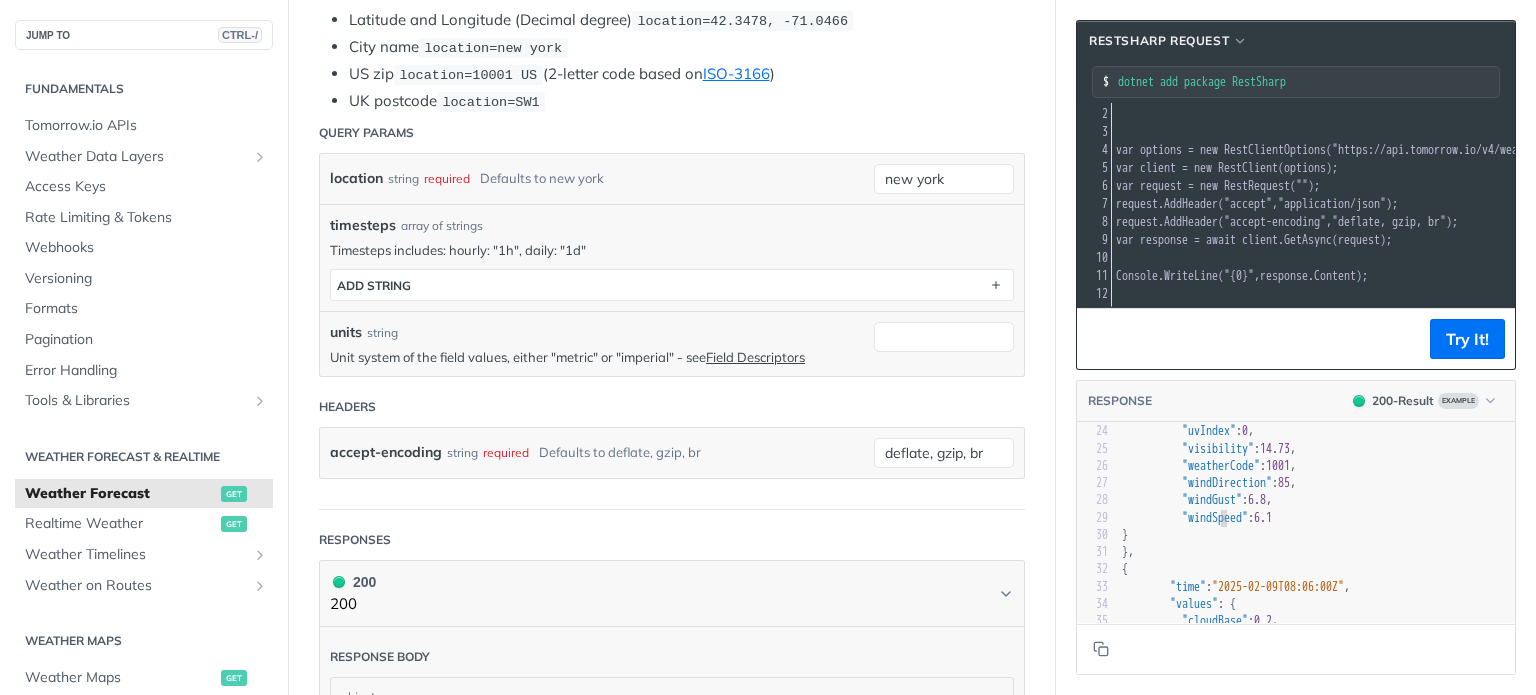 type on "windSpeed" 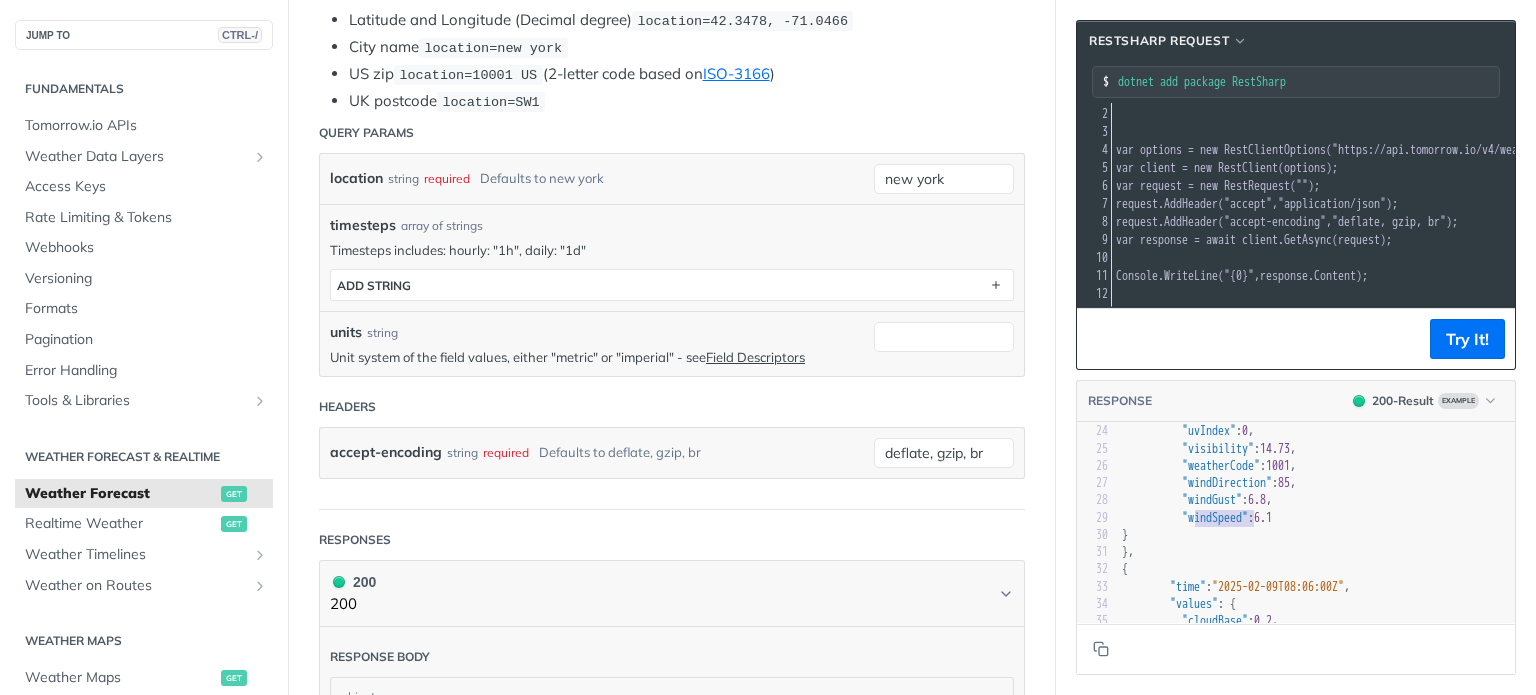 type 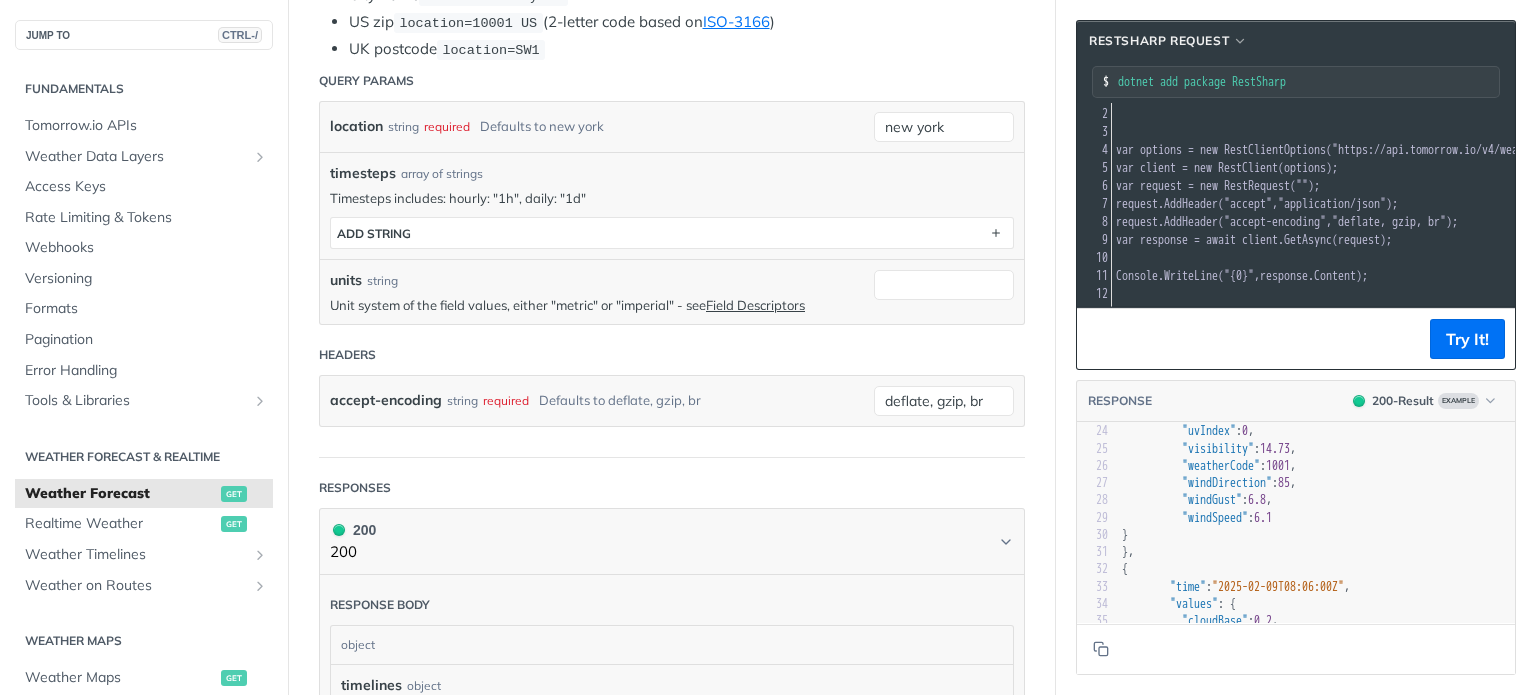 scroll, scrollTop: 600, scrollLeft: 0, axis: vertical 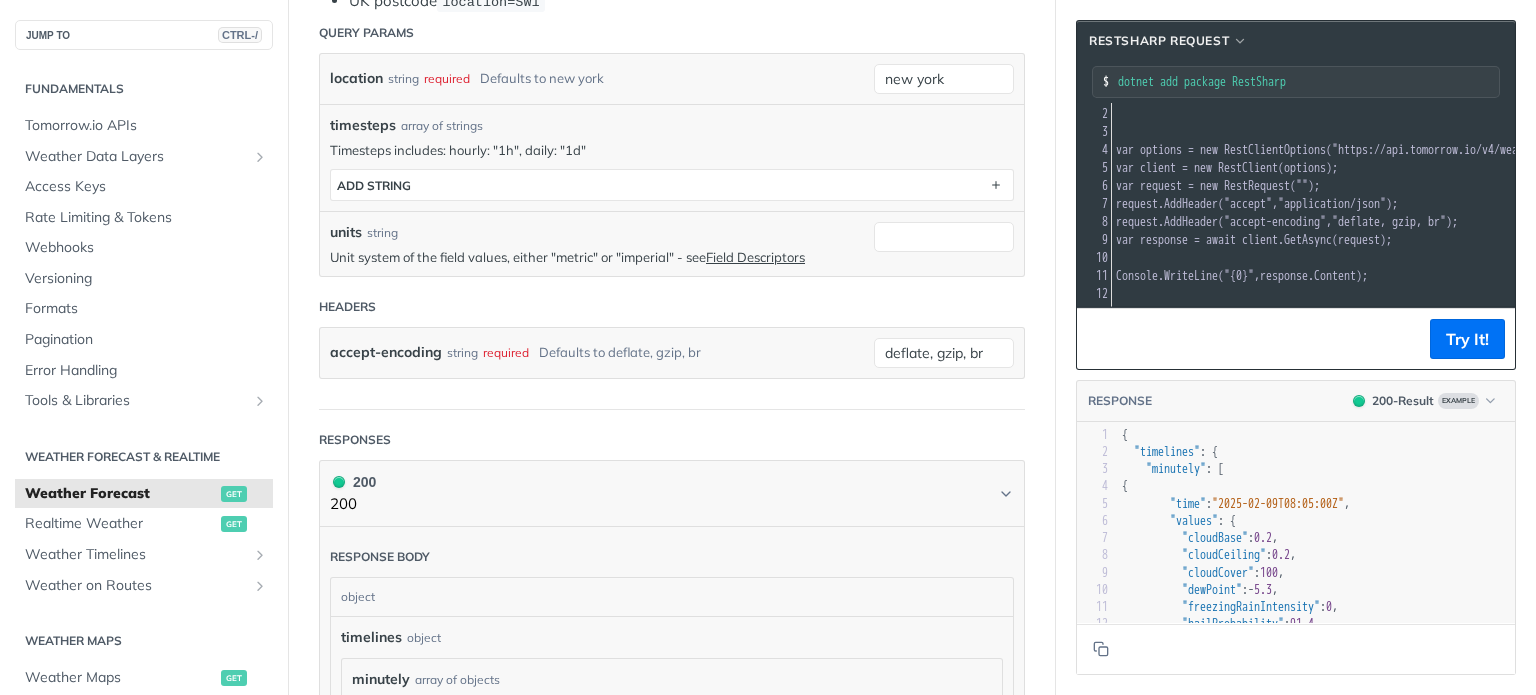 click on "Query Params" at bounding box center (672, 33) 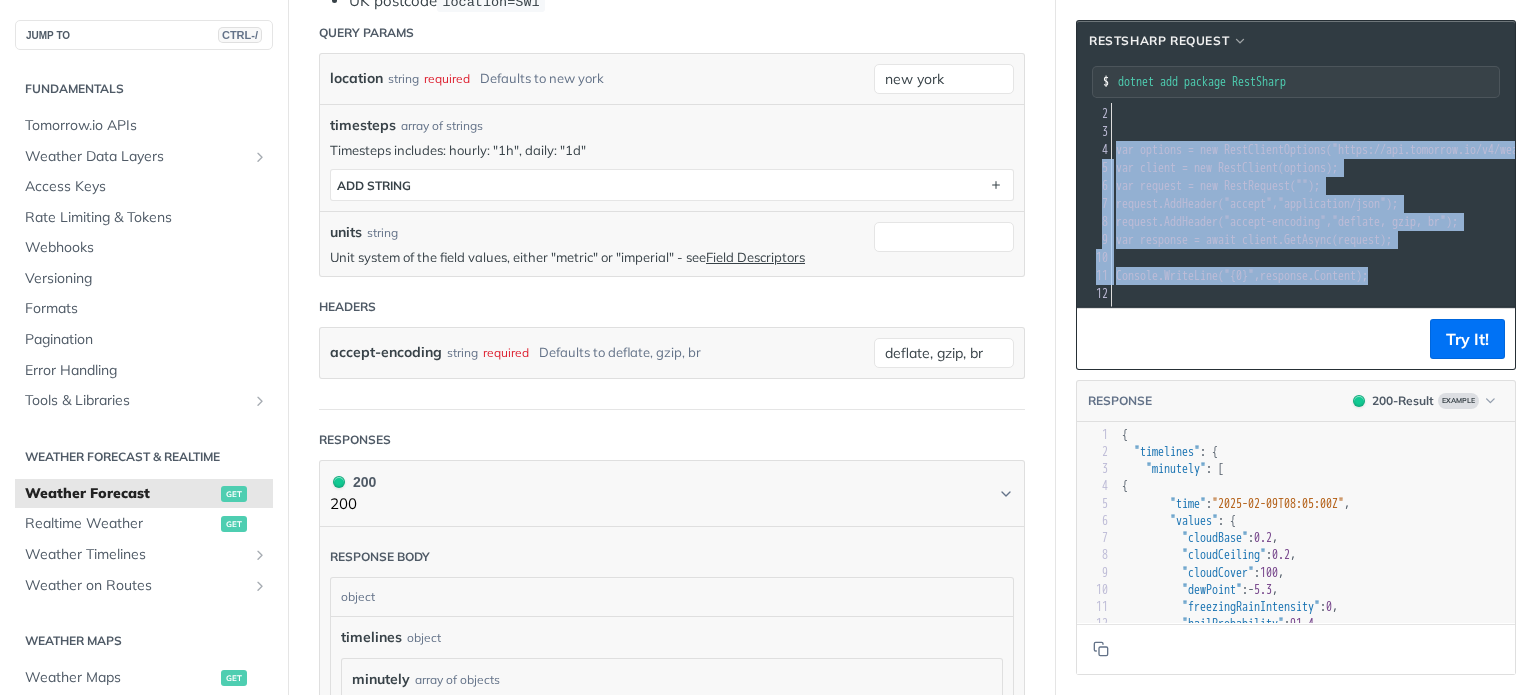 drag, startPoint x: 1398, startPoint y: 263, endPoint x: 1096, endPoint y: 126, distance: 331.62177 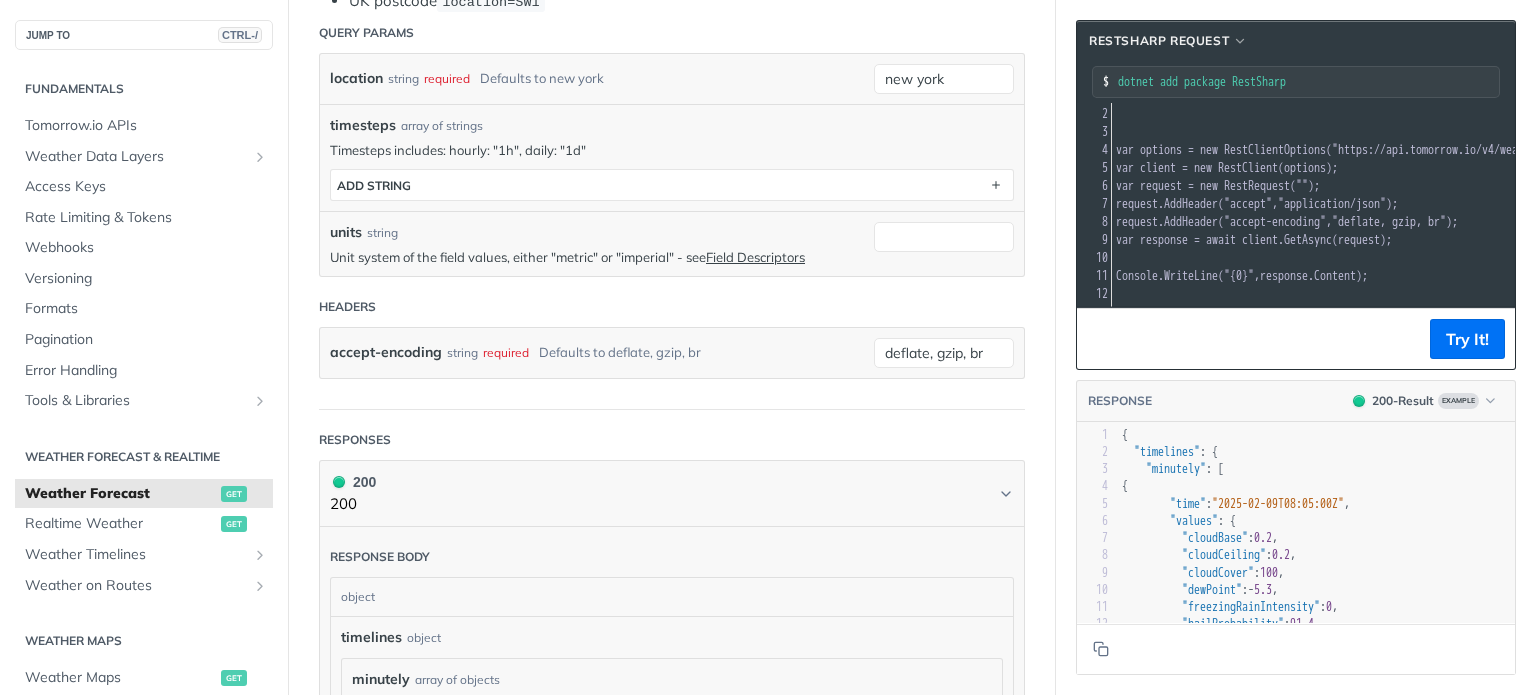 click on "RestRequest" at bounding box center [1257, 186] 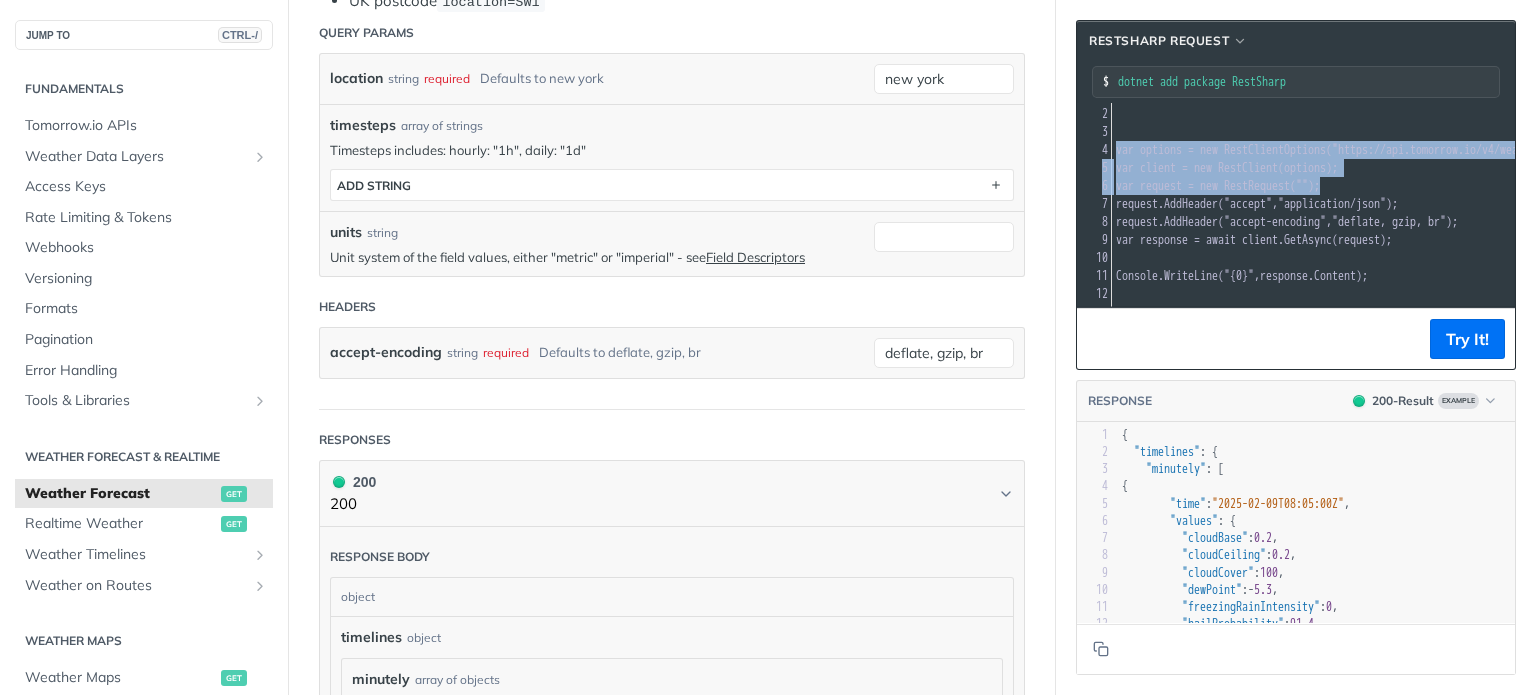 drag, startPoint x: 1330, startPoint y: 174, endPoint x: 1088, endPoint y: 131, distance: 245.79056 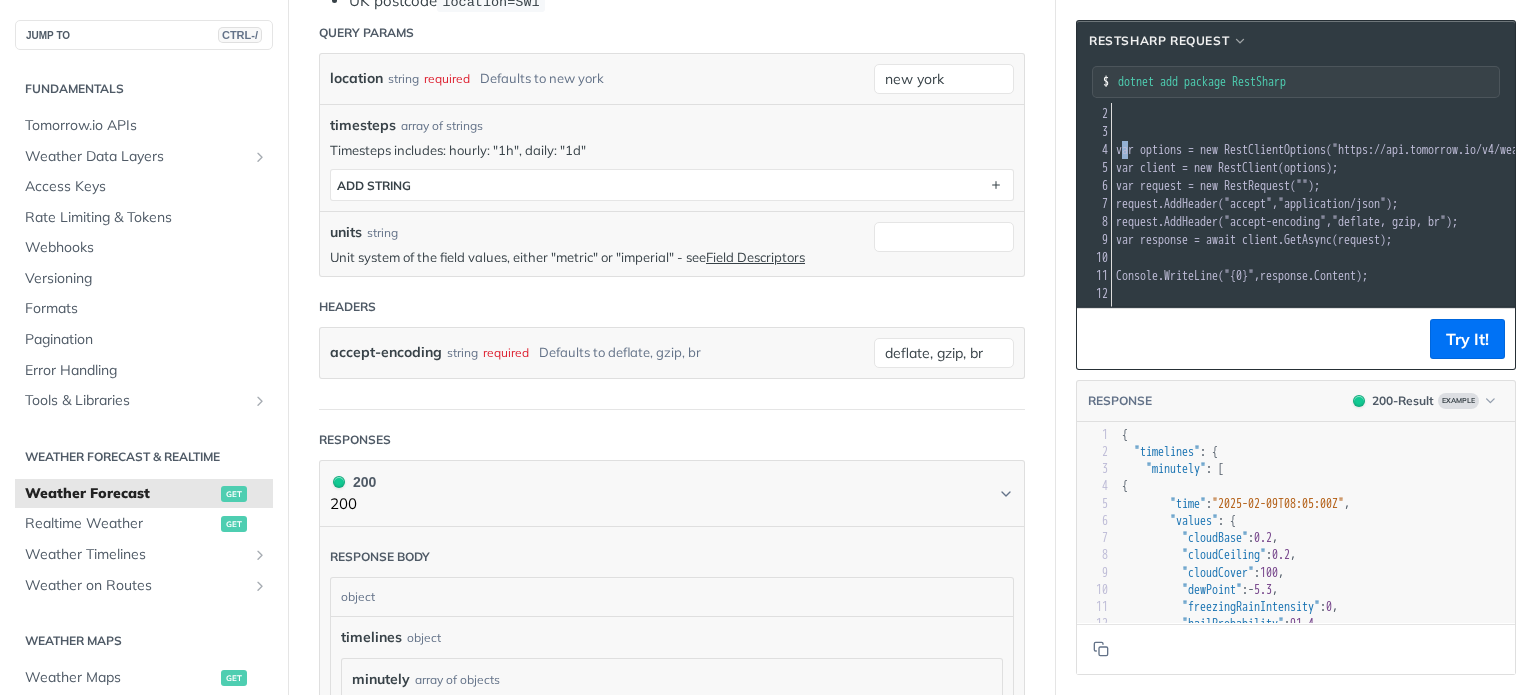 click on "var" at bounding box center [1125, 150] 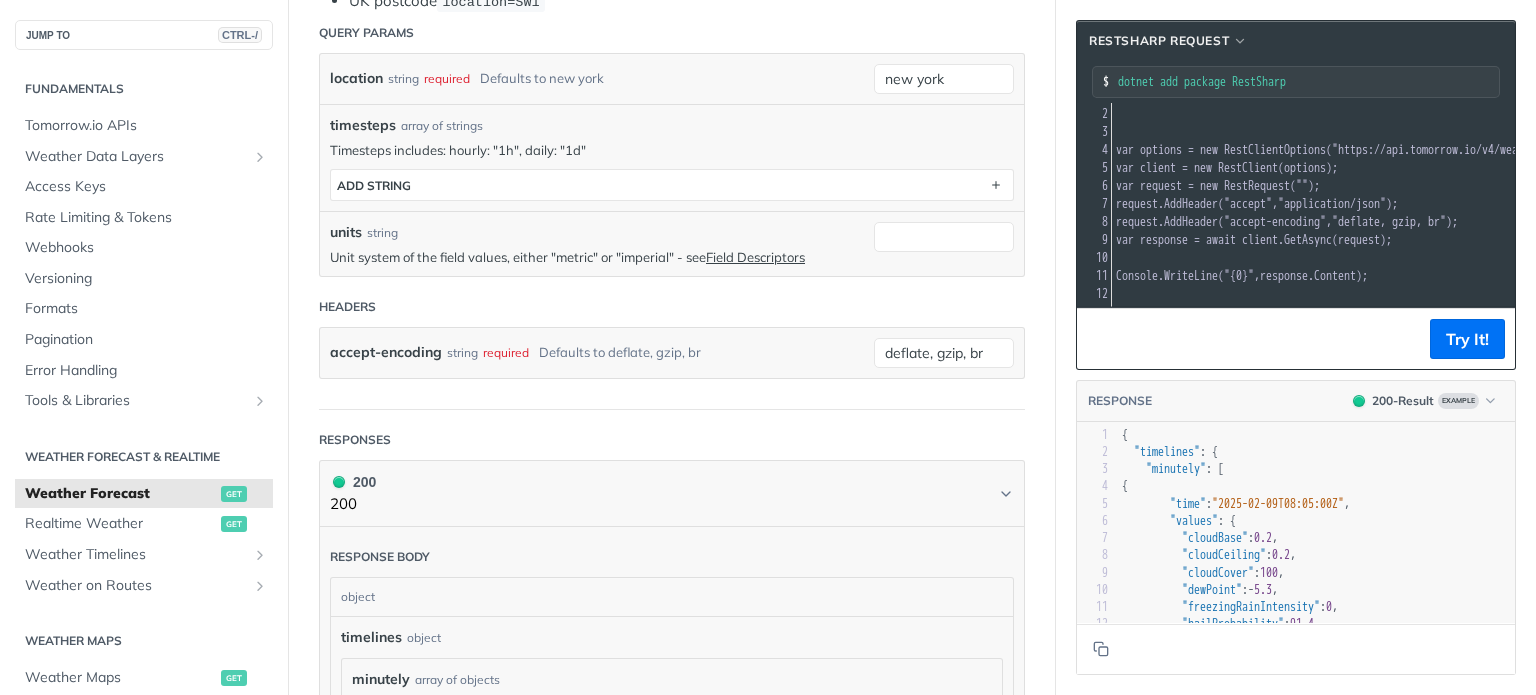 click on "options" at bounding box center (1161, 150) 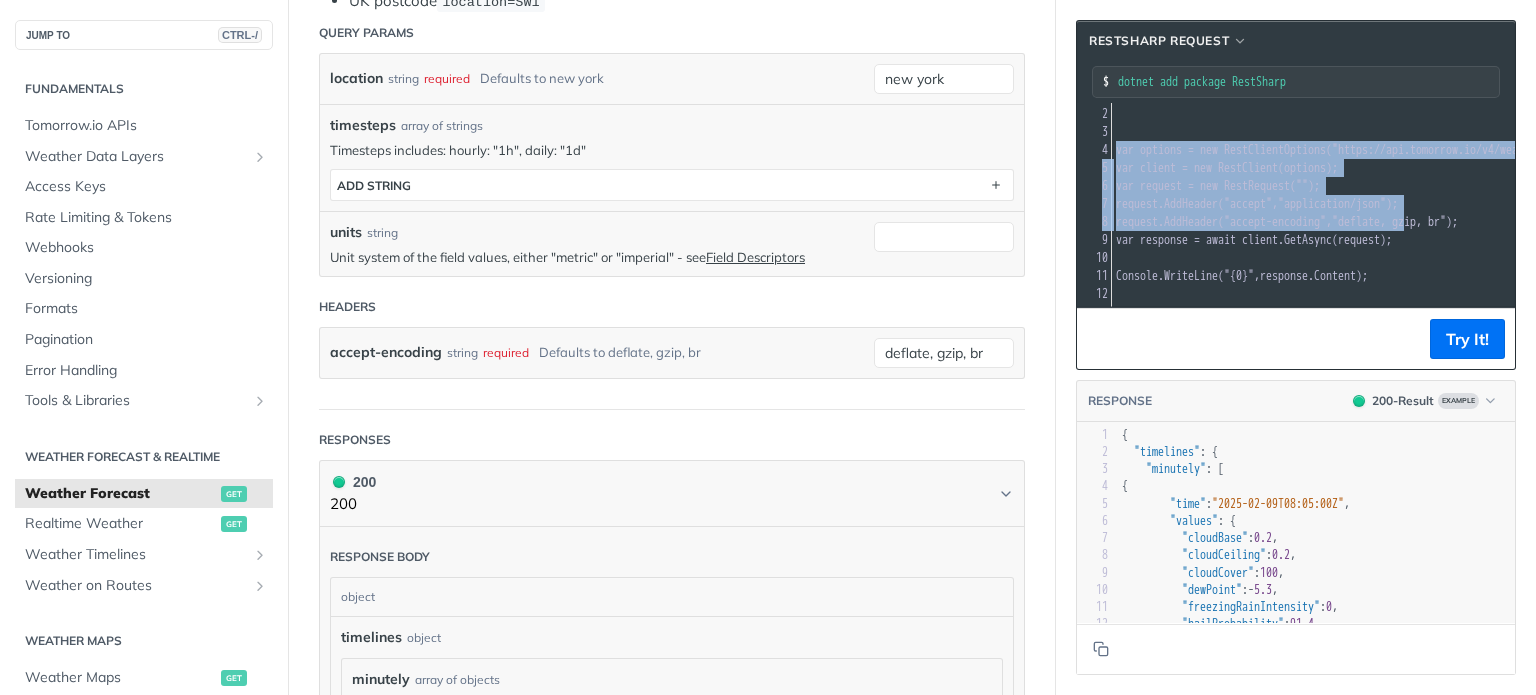 drag, startPoint x: 1099, startPoint y: 134, endPoint x: 1421, endPoint y: 198, distance: 328.29865 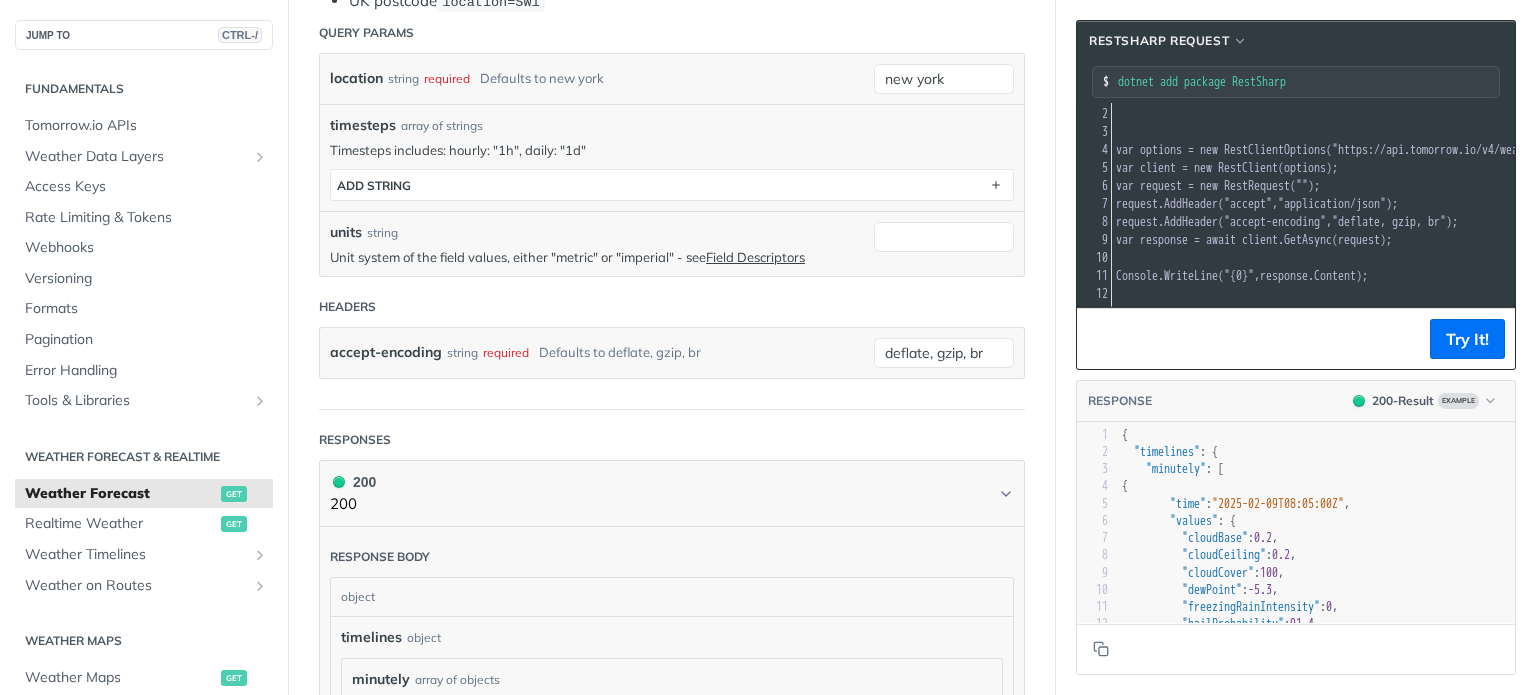 click on "request . AddHeader ( "accept" ,  "application/json" );" at bounding box center [1587, 204] 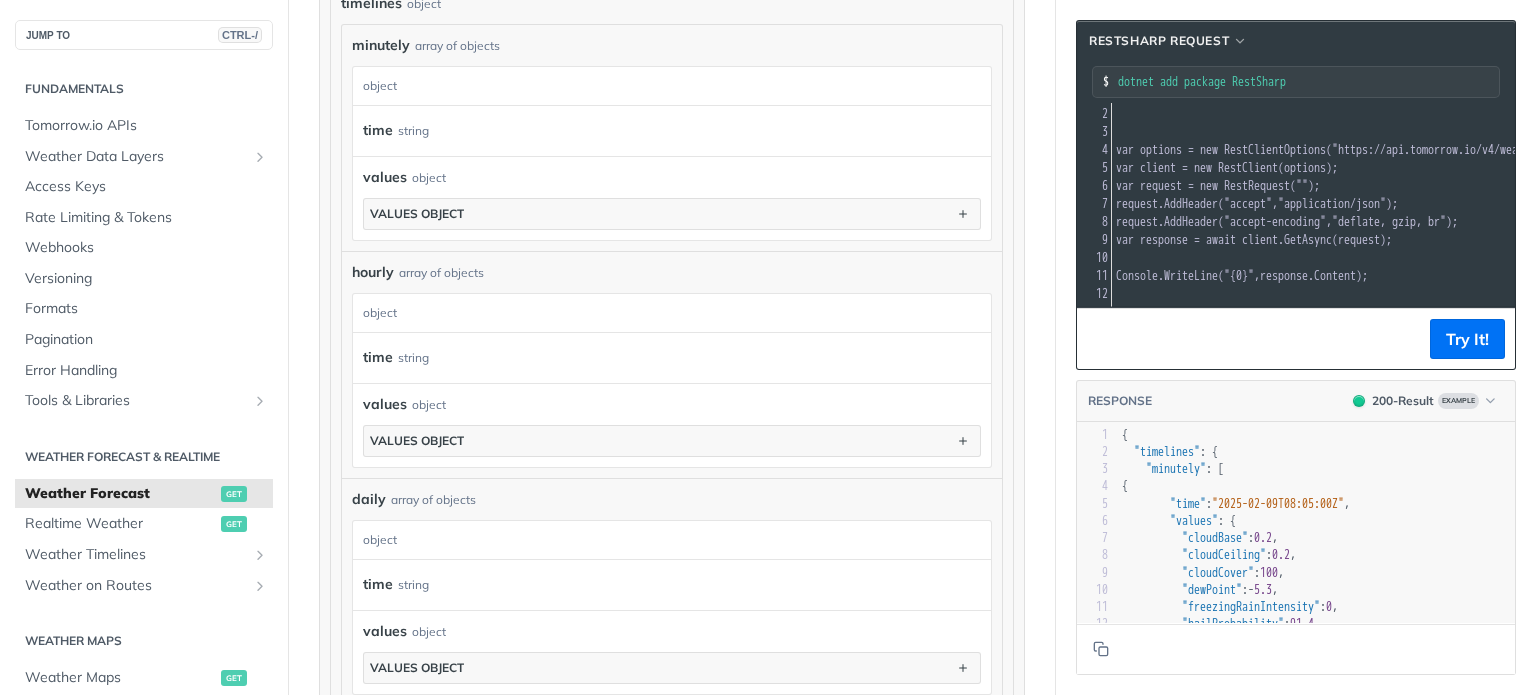 scroll, scrollTop: 1300, scrollLeft: 0, axis: vertical 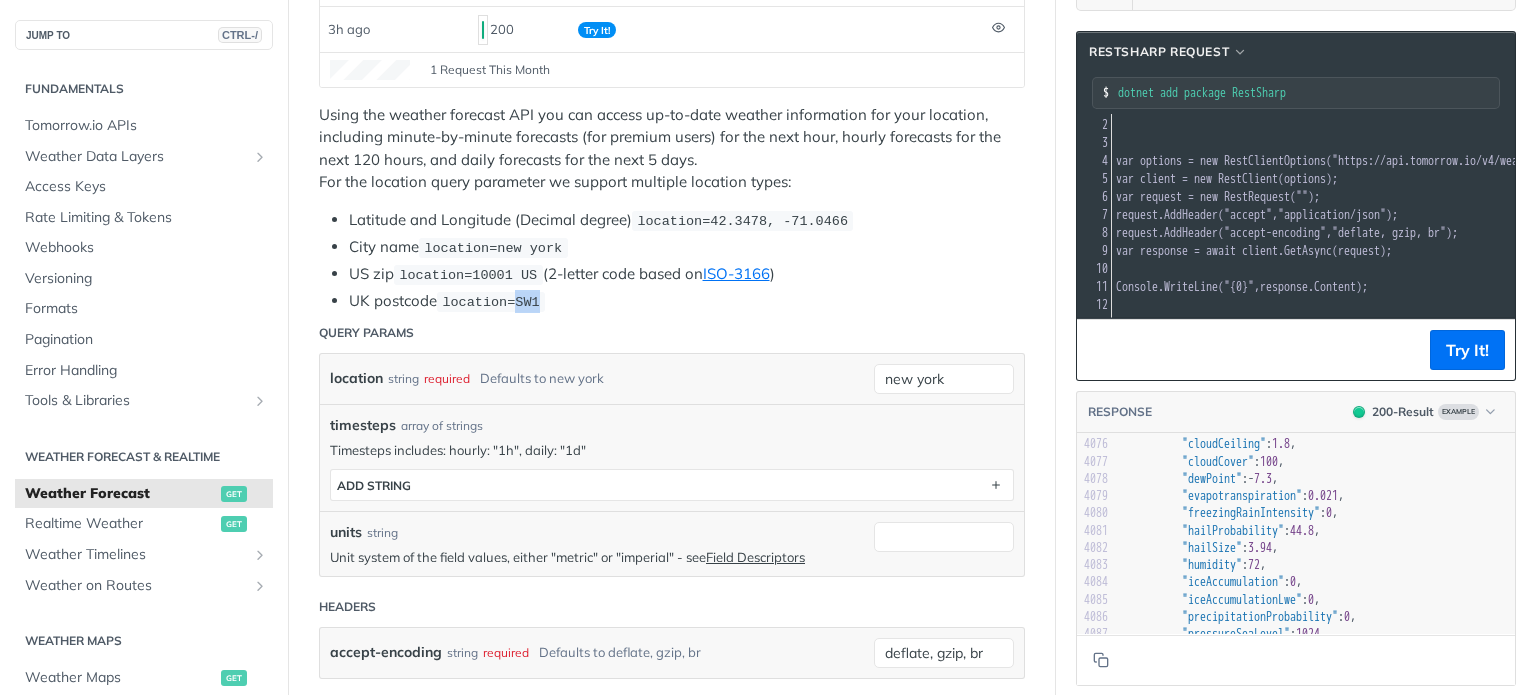 drag, startPoint x: 512, startPoint y: 298, endPoint x: 560, endPoint y: 292, distance: 48.373547 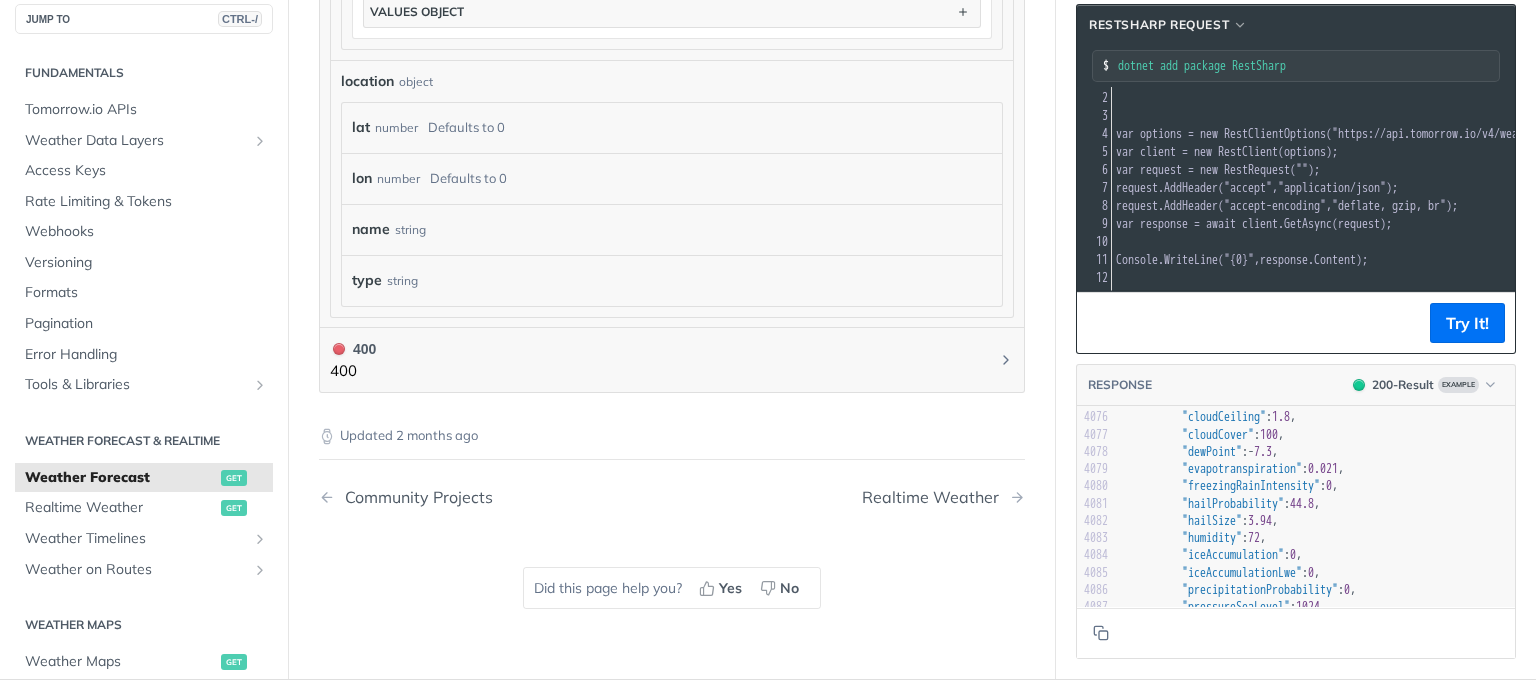 scroll, scrollTop: 1900, scrollLeft: 0, axis: vertical 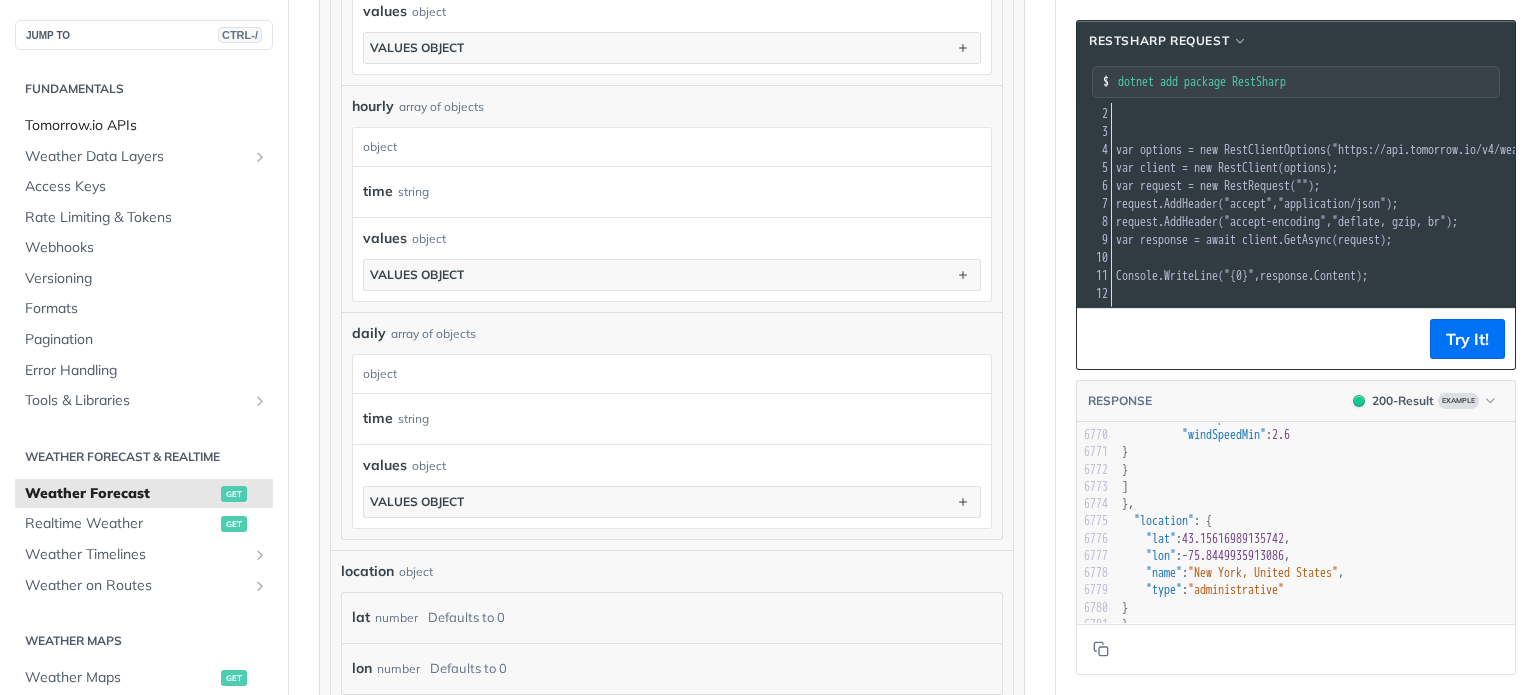 click on "Tomorrow.io APIs" at bounding box center [146, 126] 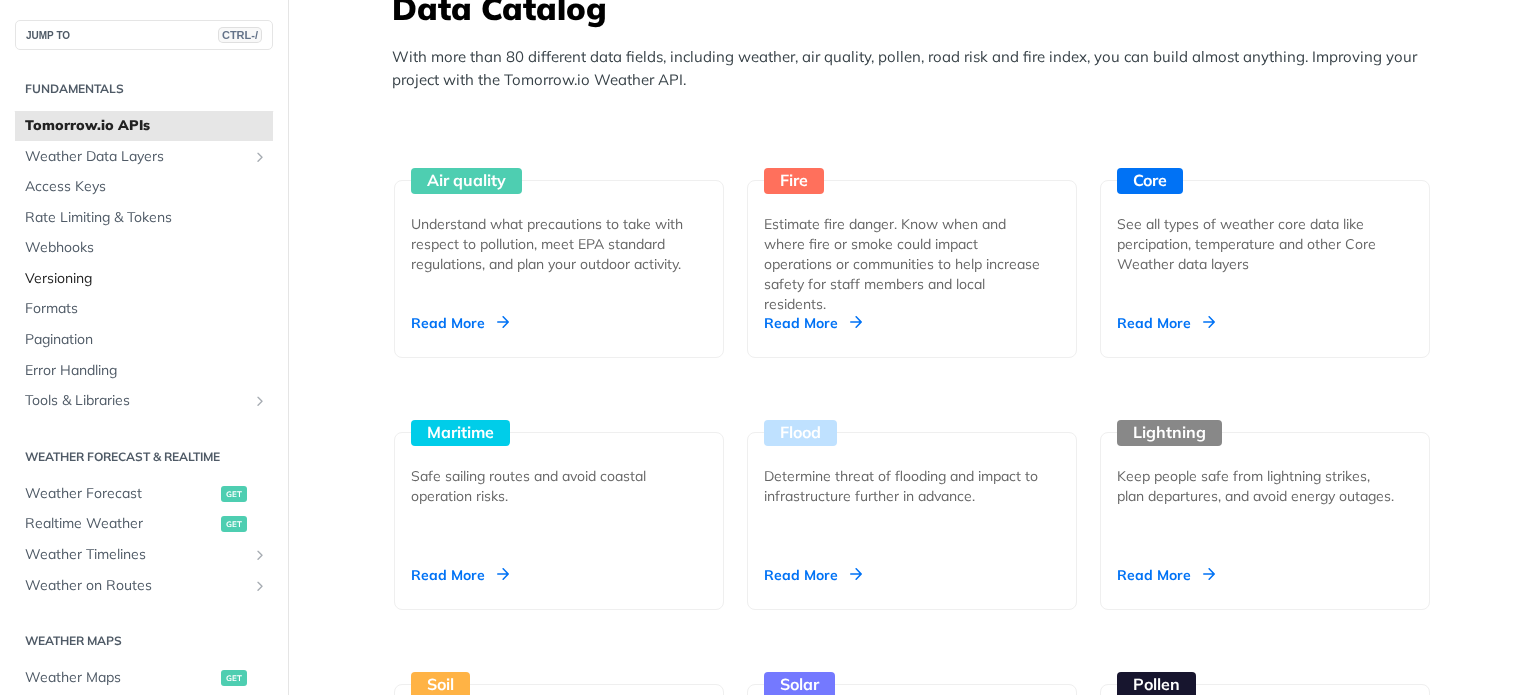 scroll, scrollTop: 1800, scrollLeft: 0, axis: vertical 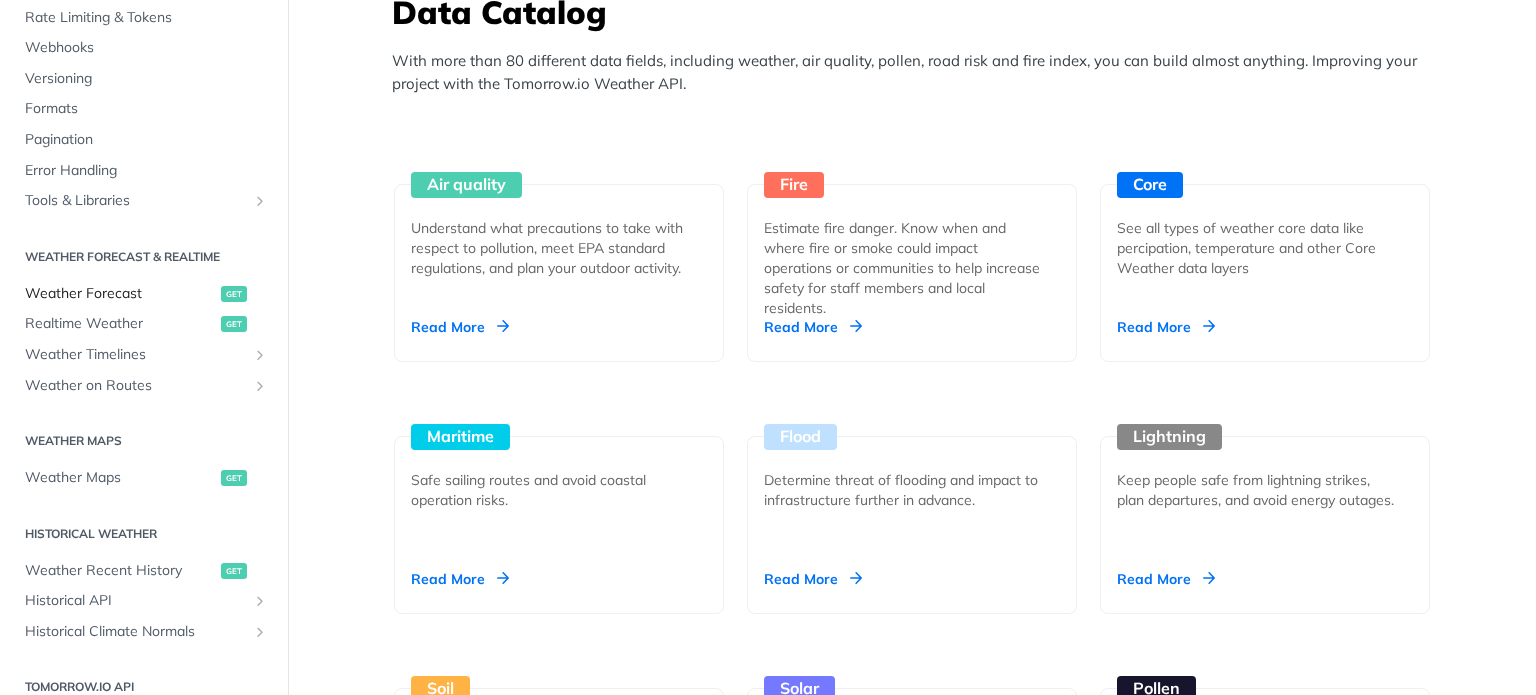 click on "Weather Forecast" at bounding box center (120, 294) 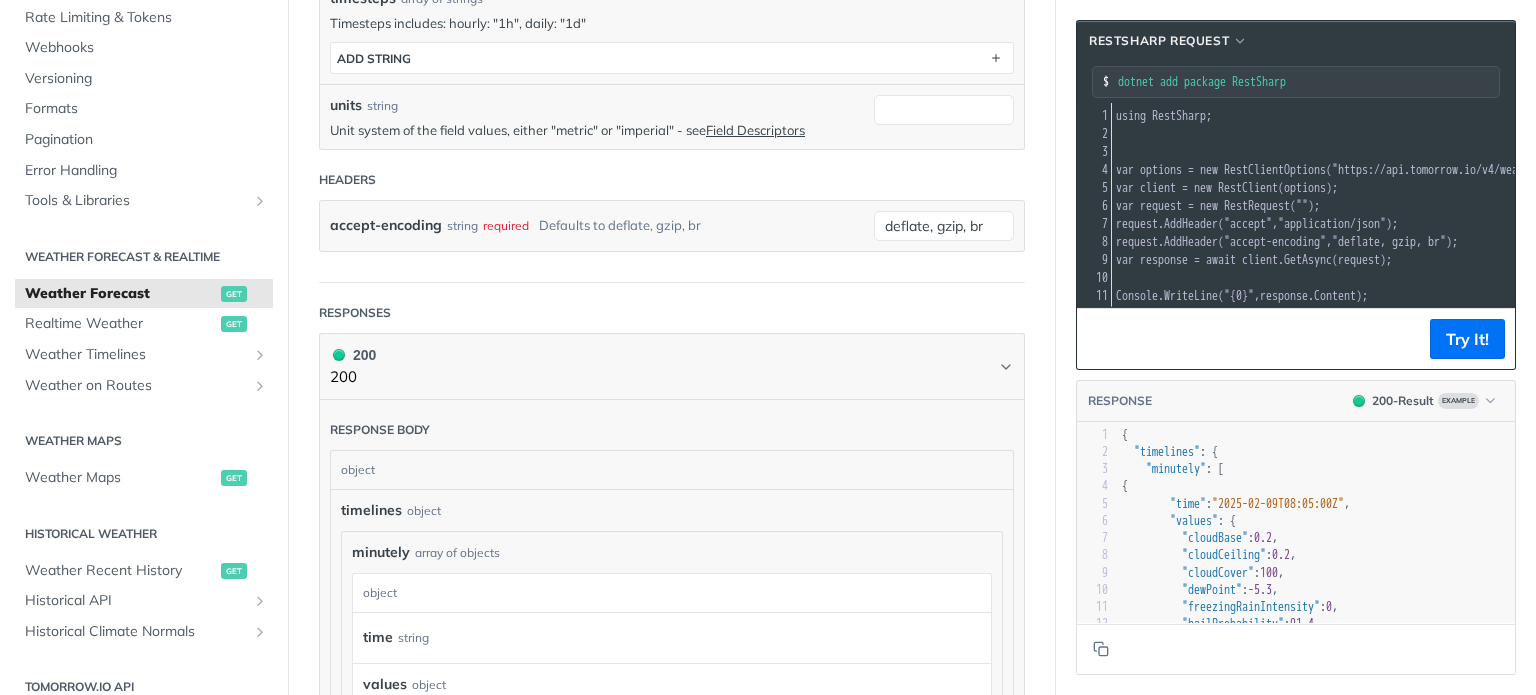 scroll, scrollTop: 627, scrollLeft: 0, axis: vertical 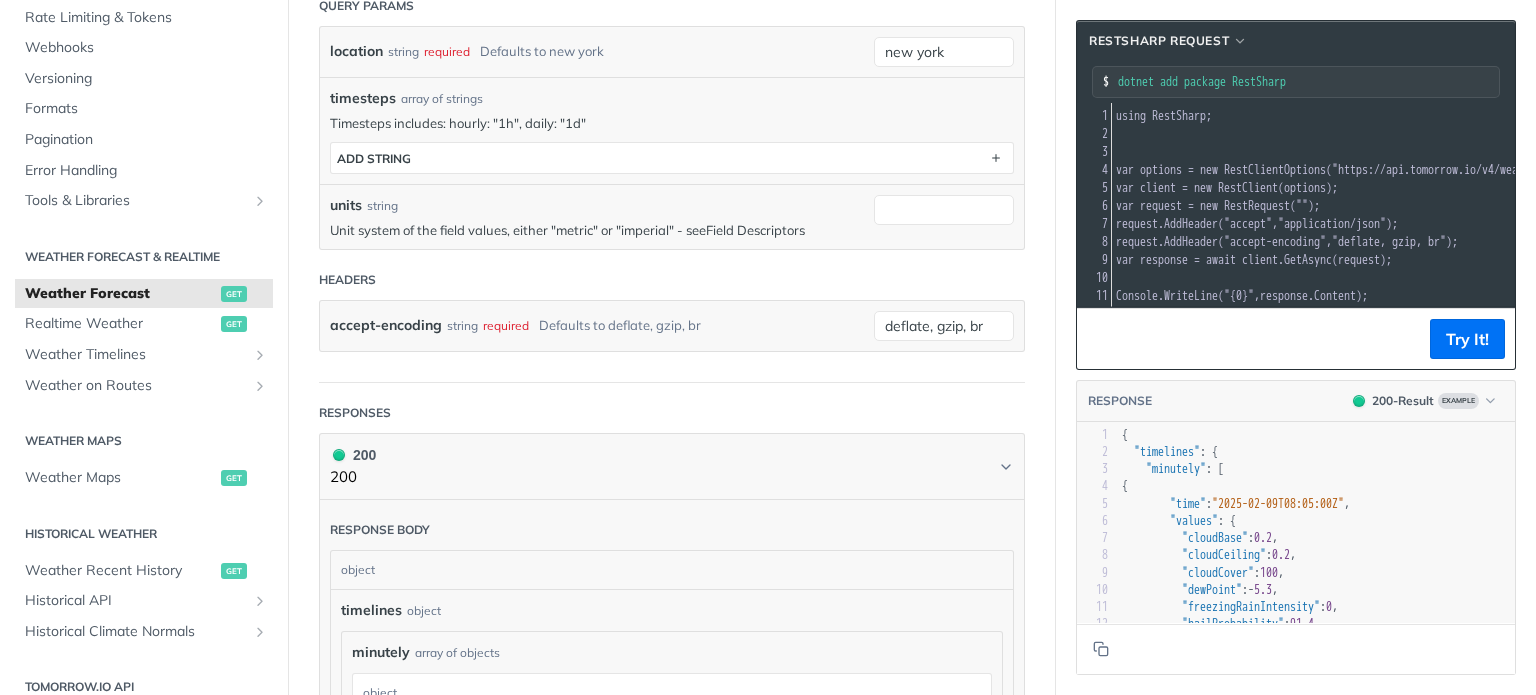click on "Field Descriptors" at bounding box center (755, 230) 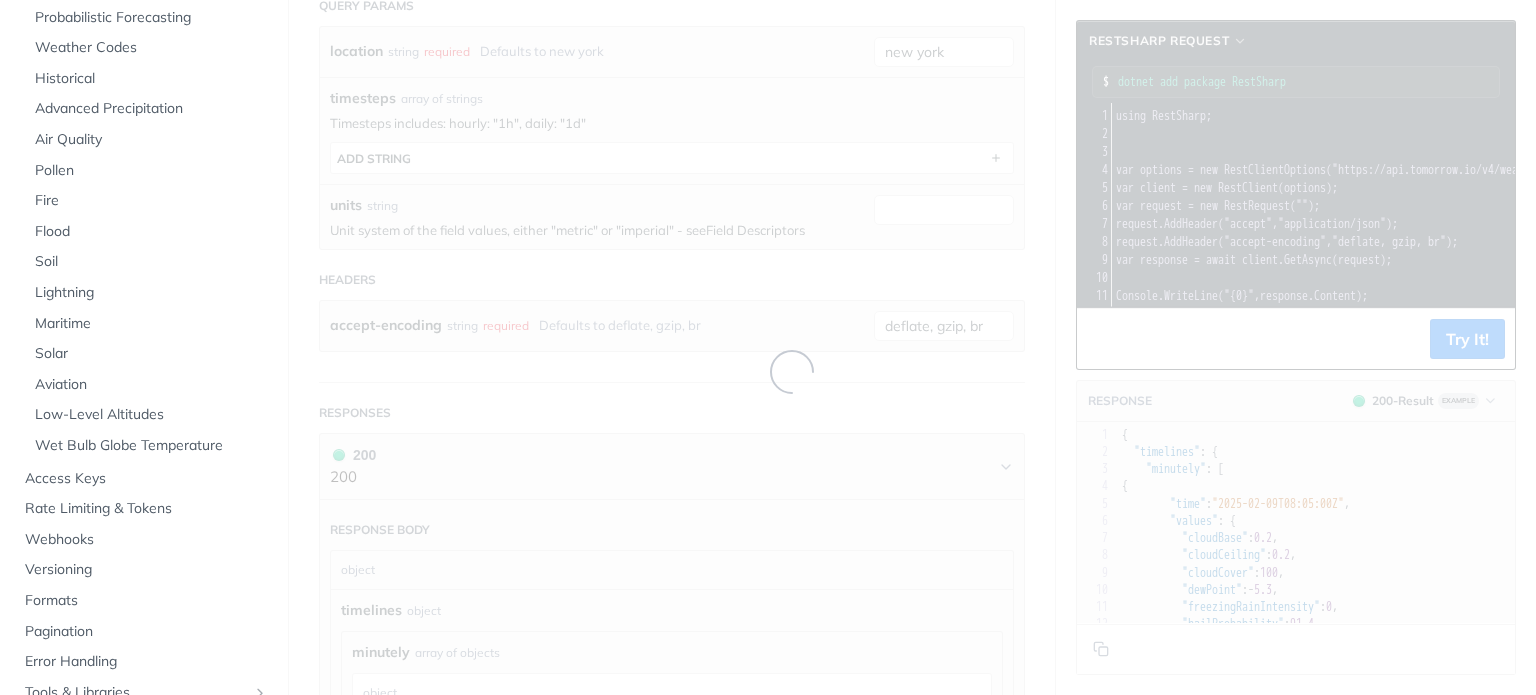 scroll, scrollTop: 692, scrollLeft: 0, axis: vertical 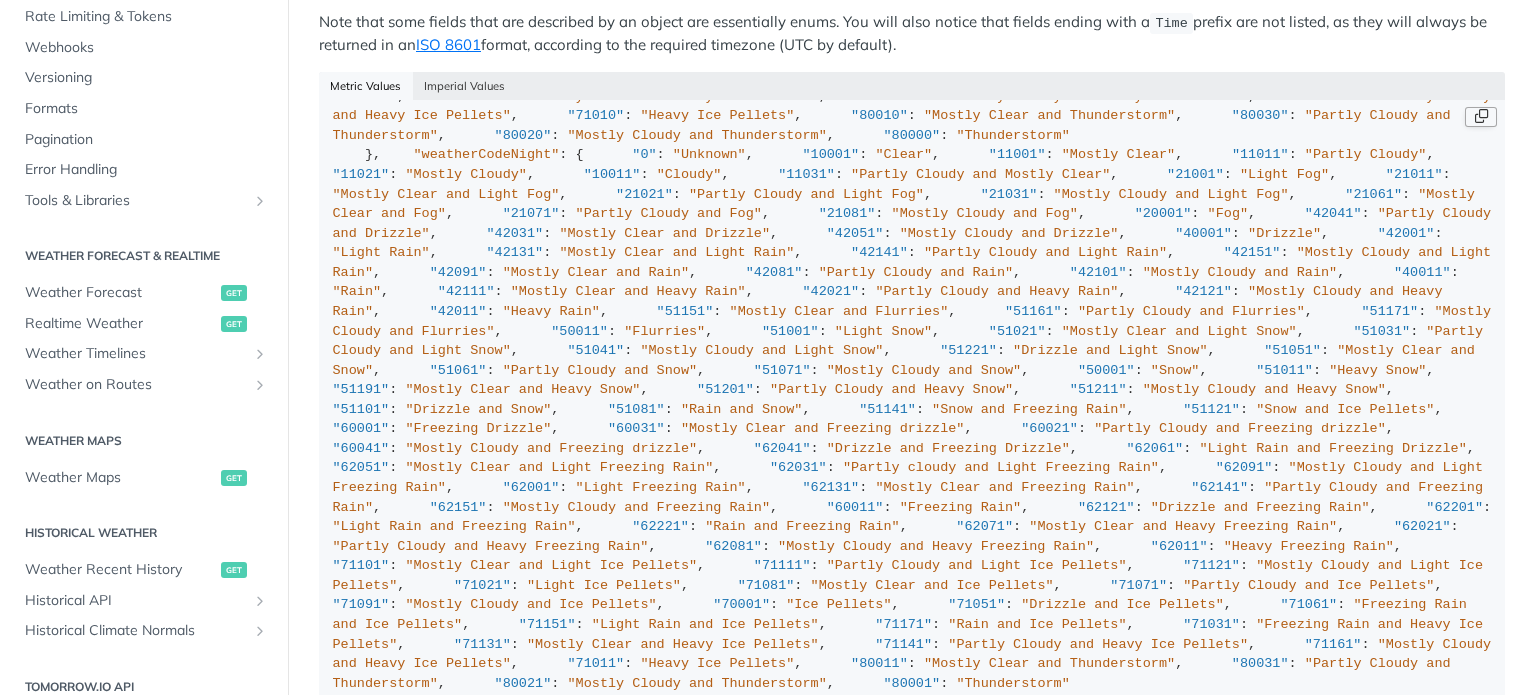 click at bounding box center (1481, 117) 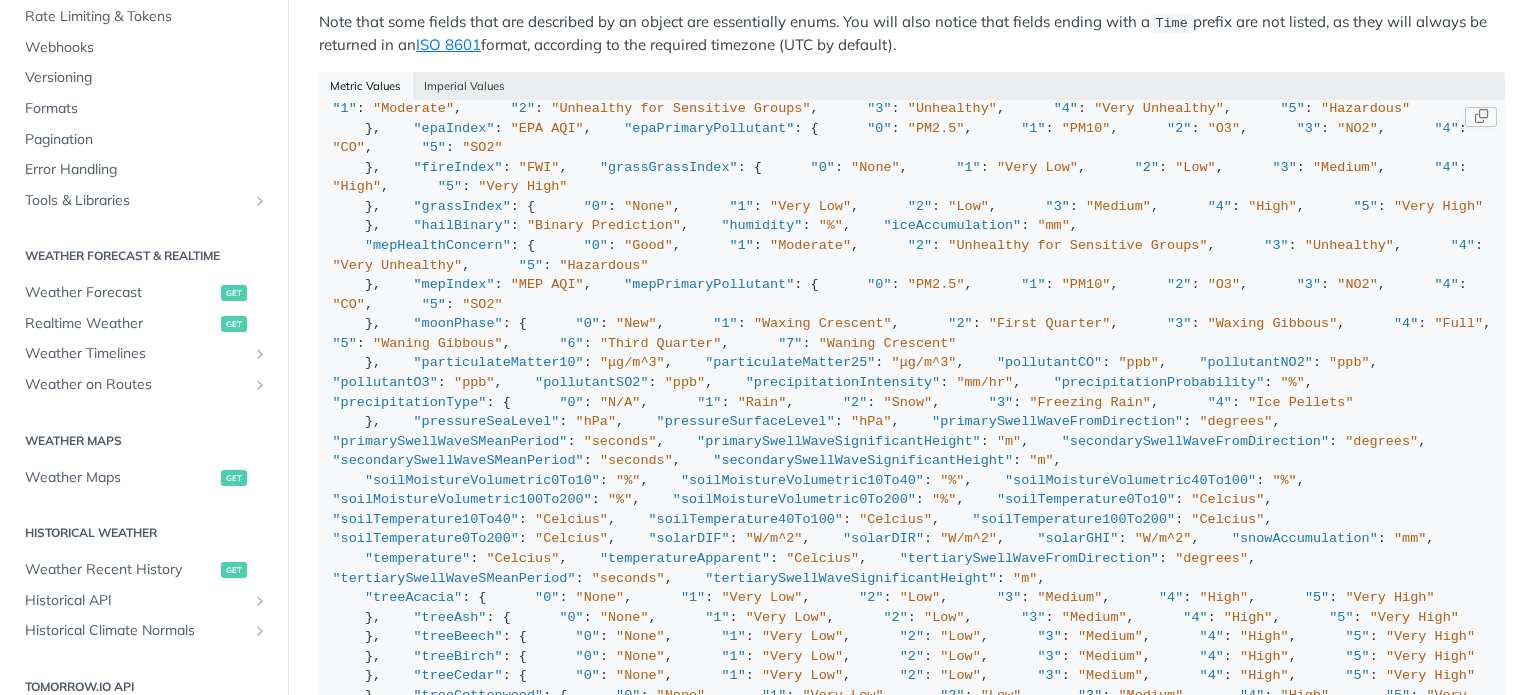 scroll, scrollTop: 0, scrollLeft: 0, axis: both 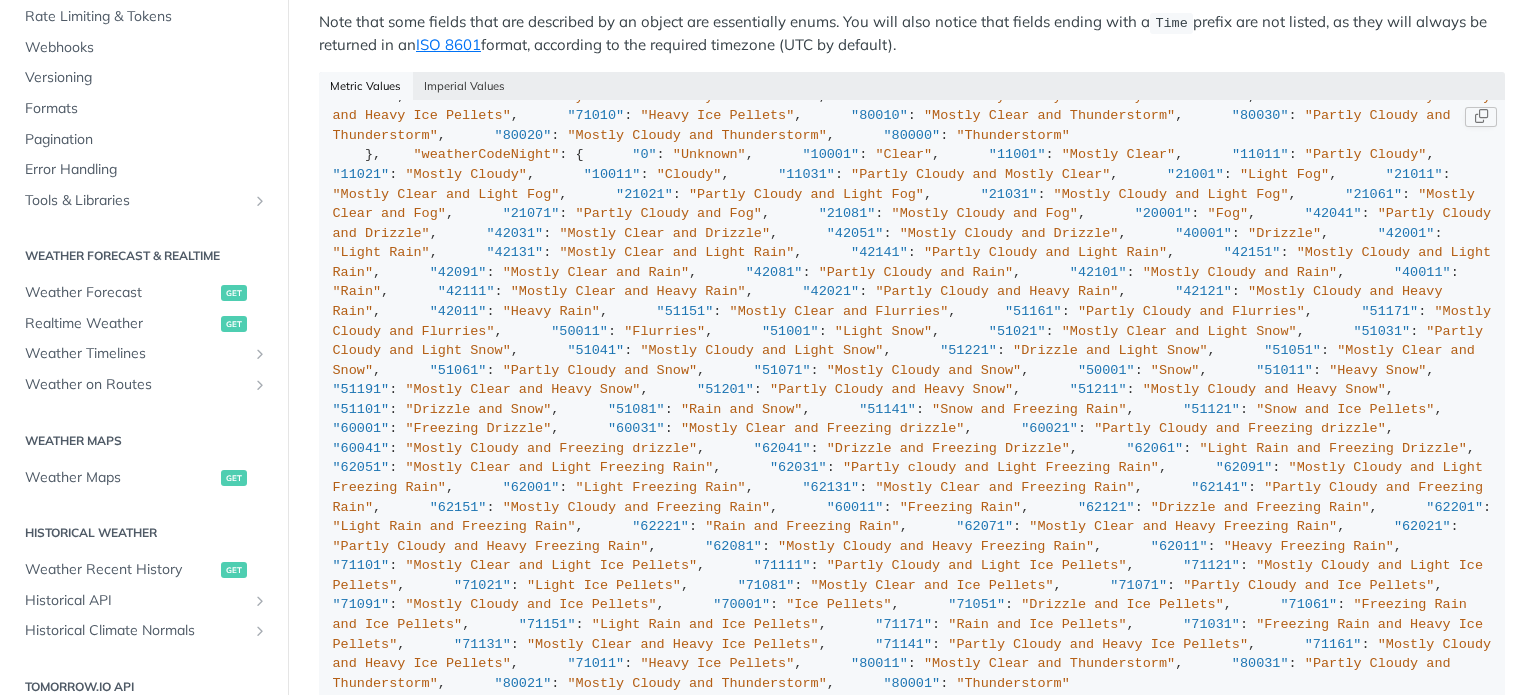 drag, startPoint x: 374, startPoint y: 291, endPoint x: 693, endPoint y: 382, distance: 331.7258 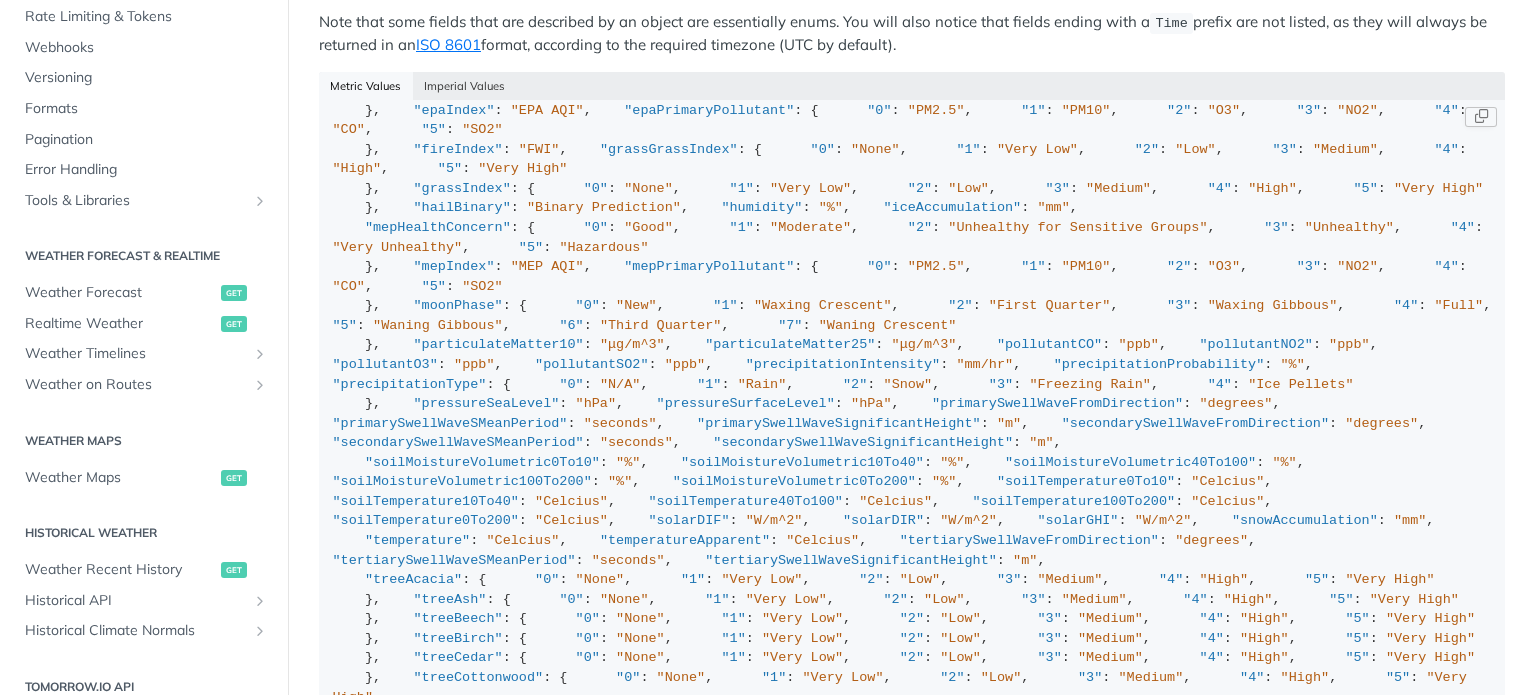 scroll, scrollTop: 0, scrollLeft: 0, axis: both 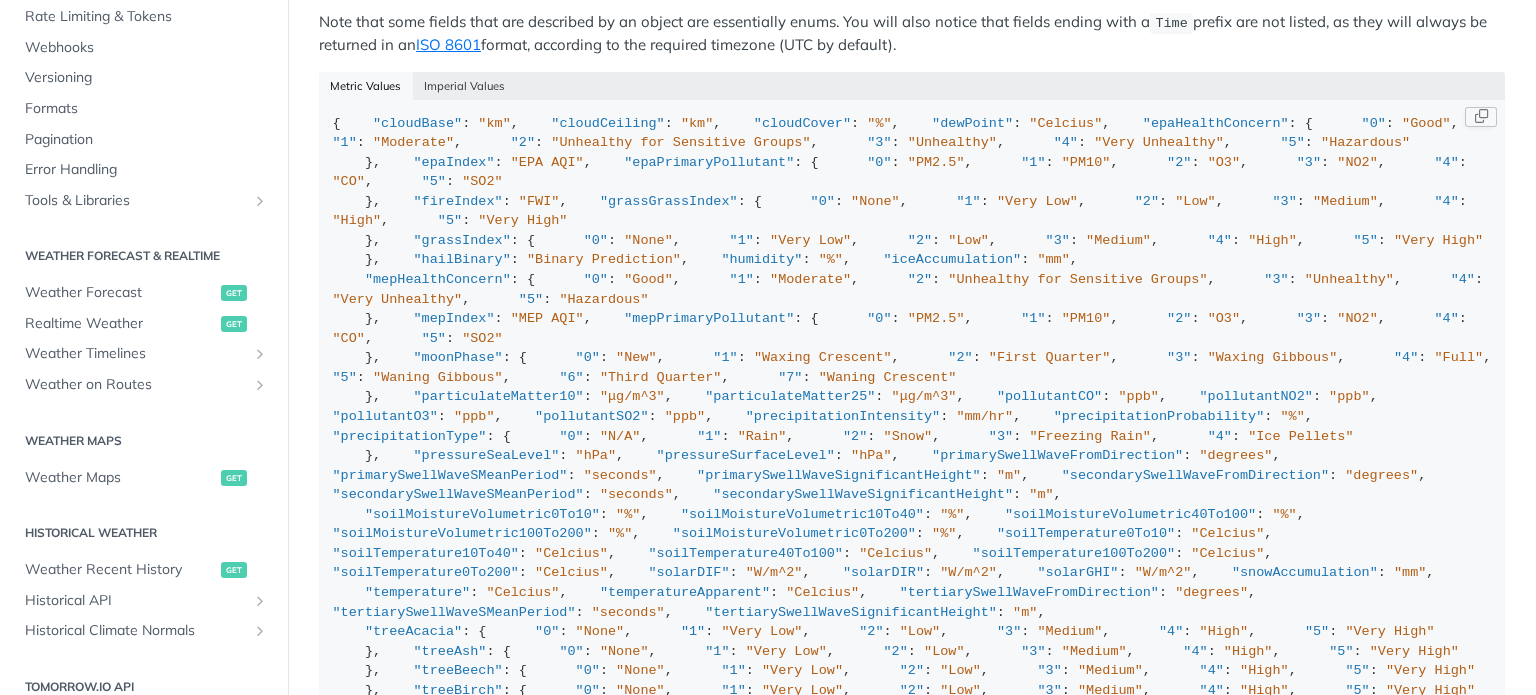click on "{
"cloudBase" :   "km" ,
"cloudCeiling" :   "km" ,
"cloudCover" :   "%" ,
"dewPoint" :   "Celcius" ,
"epaHealthConcern" :   {
"0" :   "Good" ,
"1" :   "Moderate" ,
"2" :   "Unhealthy for Sensitive Groups" ,
"3" :   "Unhealthy" ,
"4" :   "Very Unhealthy" ,
"5" :   "Hazardous"
},
"epaIndex" :   "EPA AQI" ,
"epaPrimaryPollutant" :   {
"0" :   "PM2.5" ,
"1" :   "PM10" ,
"2" :   "O3" ,
"3" :   "NO2" ,
"4" :   "CO" ,
"5" :   "SO2"
},
"fireIndex" :   "FWI" ,
"grassGrassIndex" :   {
"0" :   "None" ,
"1" :   "Very Low" ,
"2" :   "Low" ,
"3" :   "Medium" ,
"4" :   "High" ,
"5" :   "Very High"
},
"grassIndex" :   {
"0" :   "None" ,
"1" :   "Very Low" ,
"2" :   "Low" ,
"3" :   "Medium" ,
"4" :   "High" ,
"5" :   "Very High"
},
"hailBinary"" at bounding box center (912, 1561) 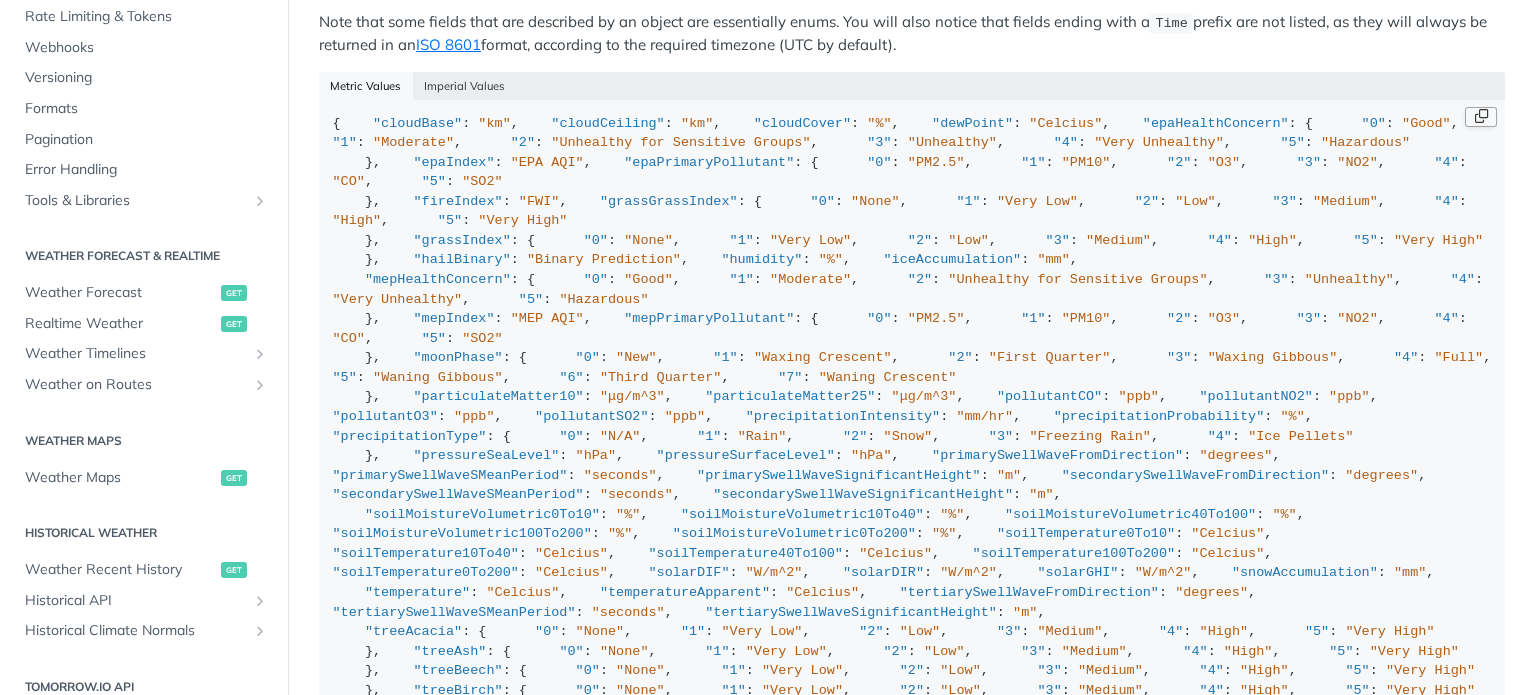 click at bounding box center [1481, 117] 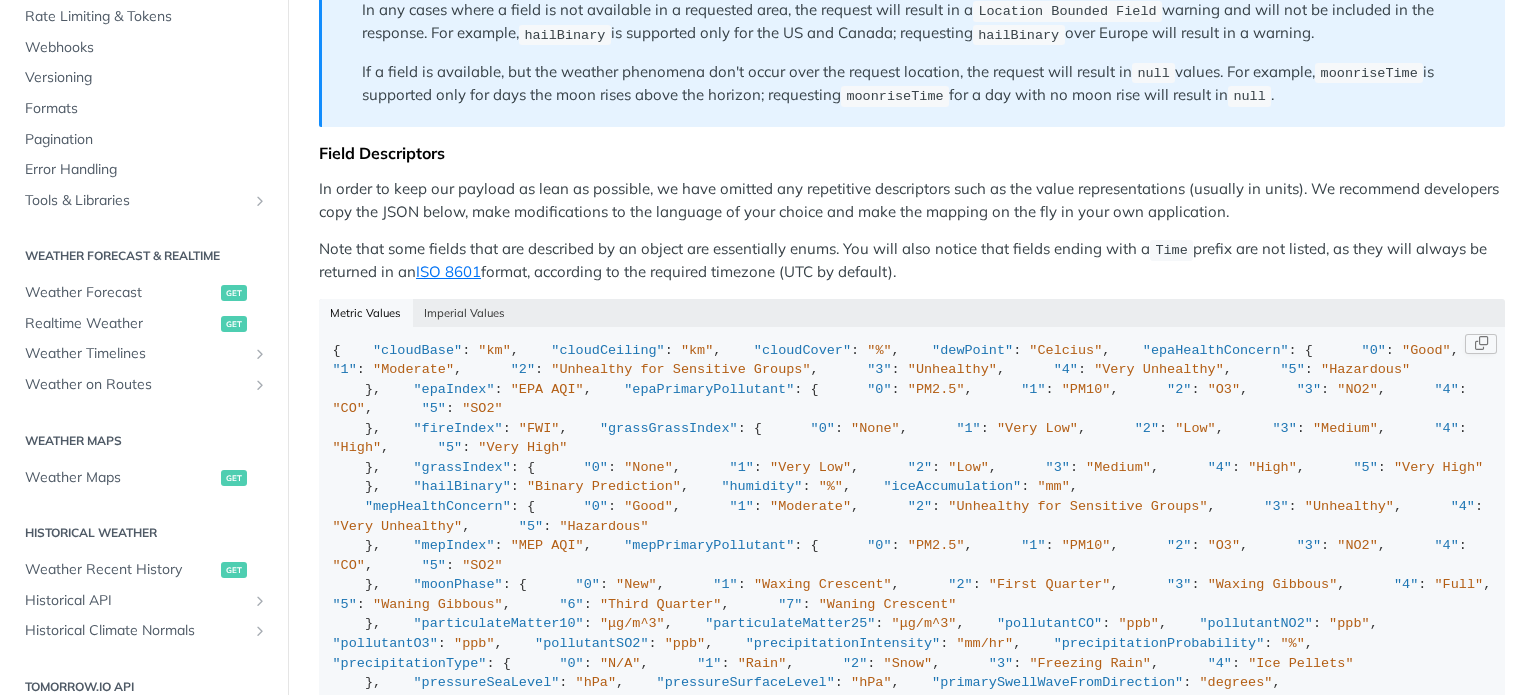 scroll, scrollTop: 1918, scrollLeft: 0, axis: vertical 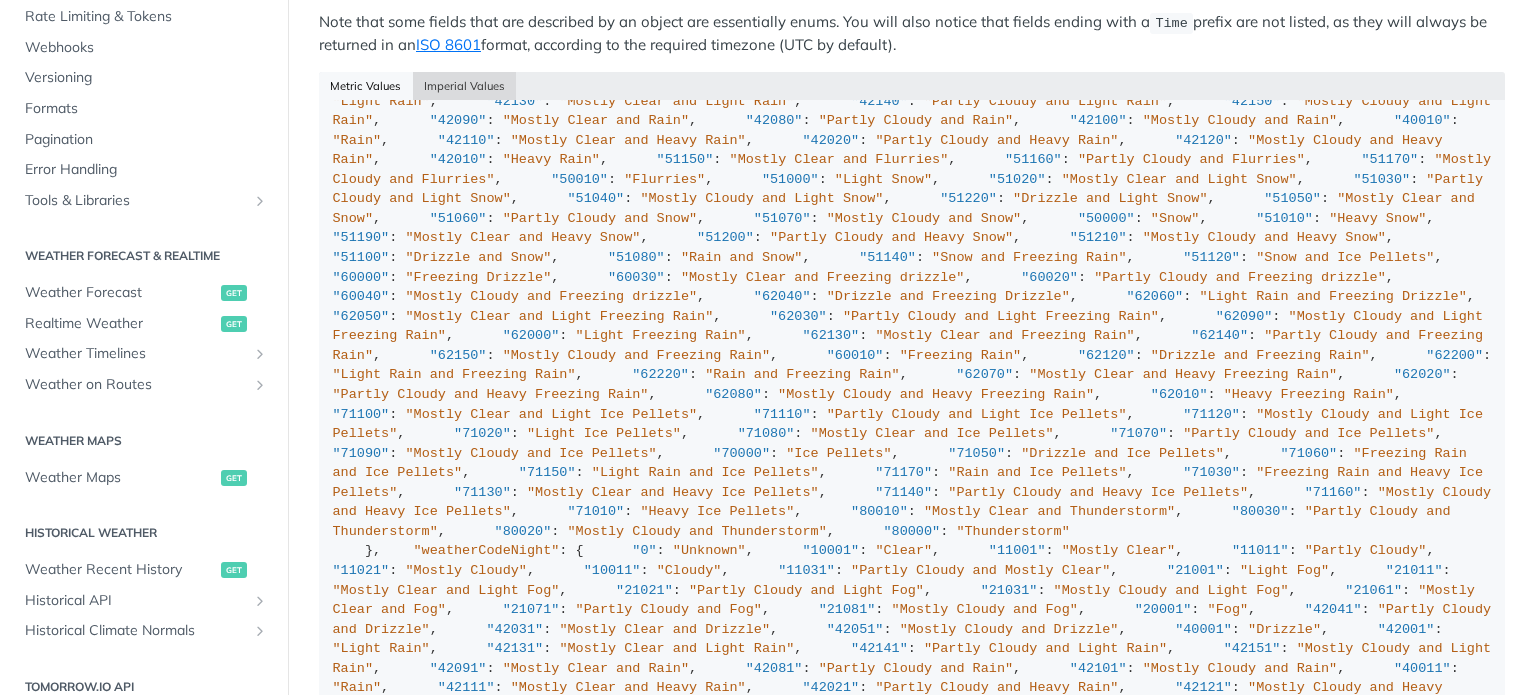 click on "Imperial Values" at bounding box center [465, 86] 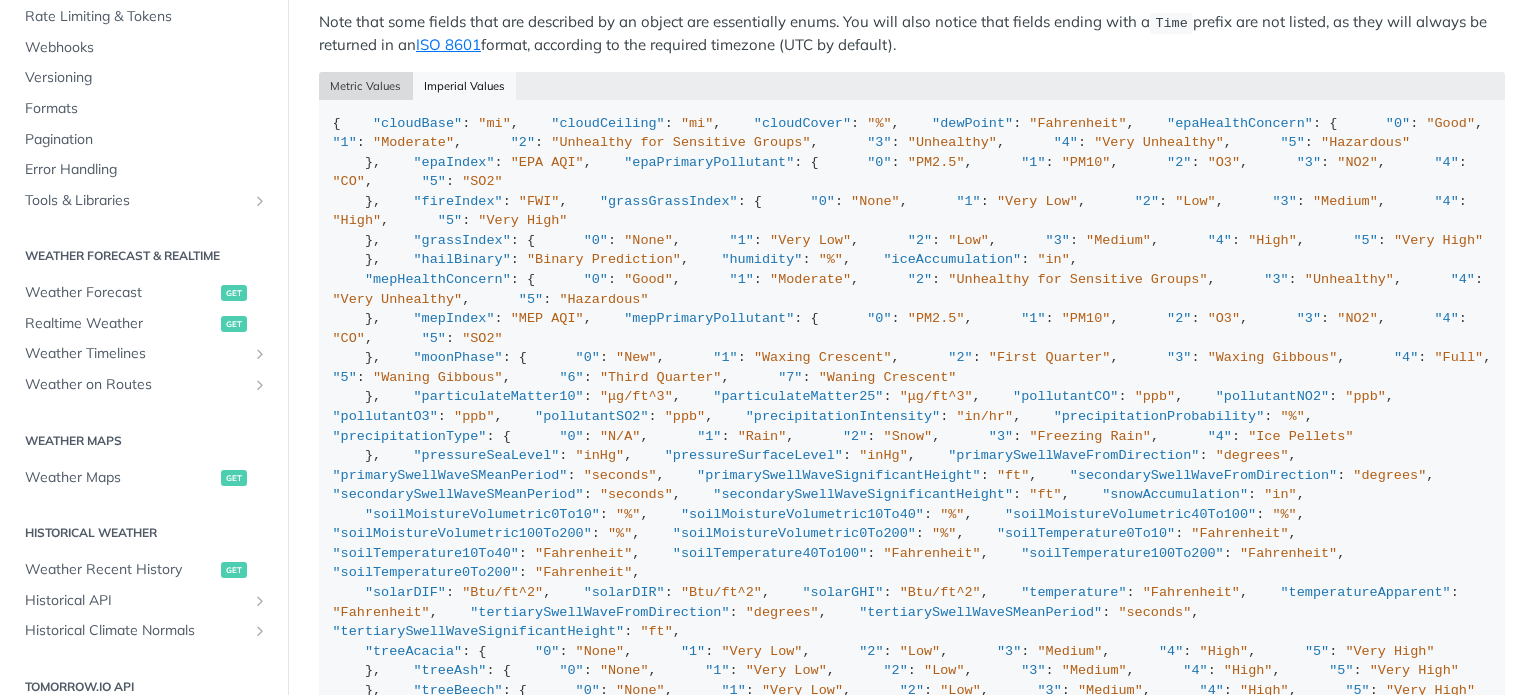 click on "Metric Values" at bounding box center (366, 86) 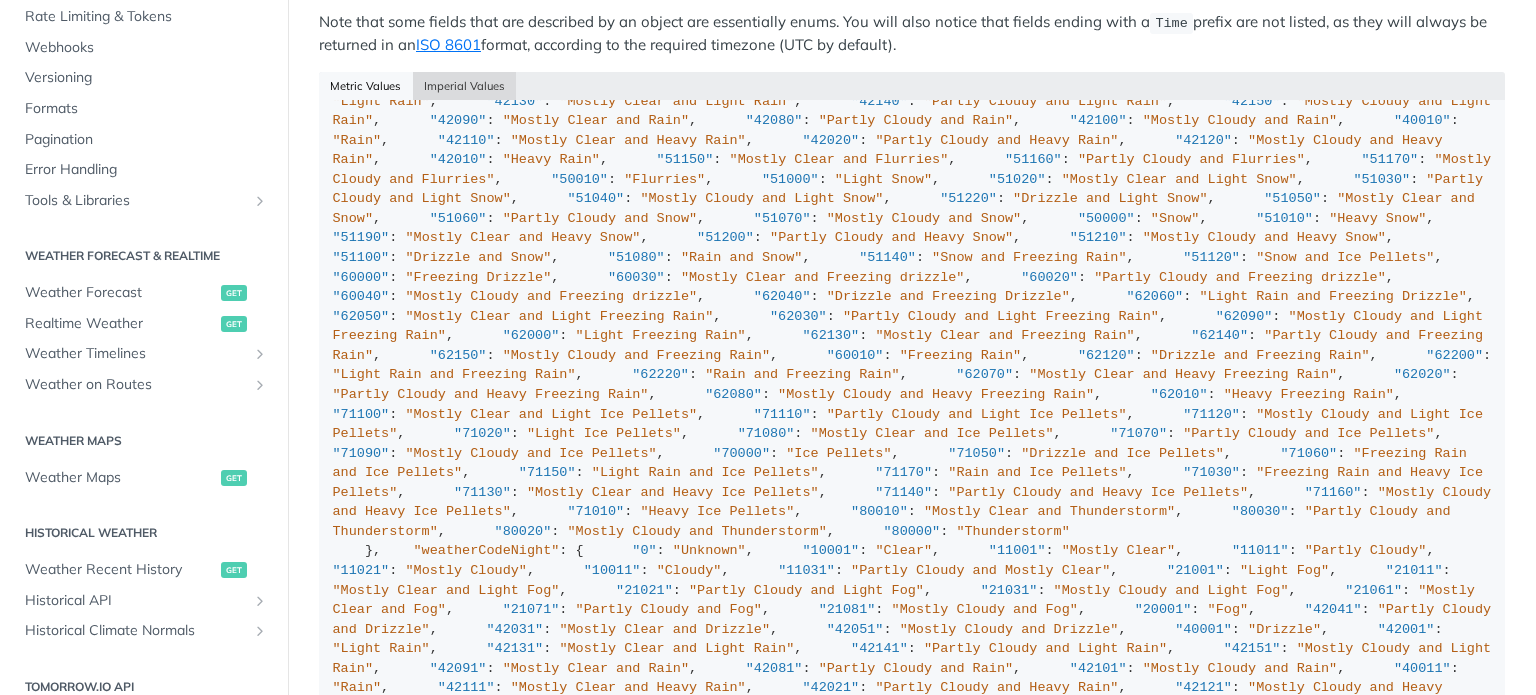 click on "Imperial Values" at bounding box center (465, 86) 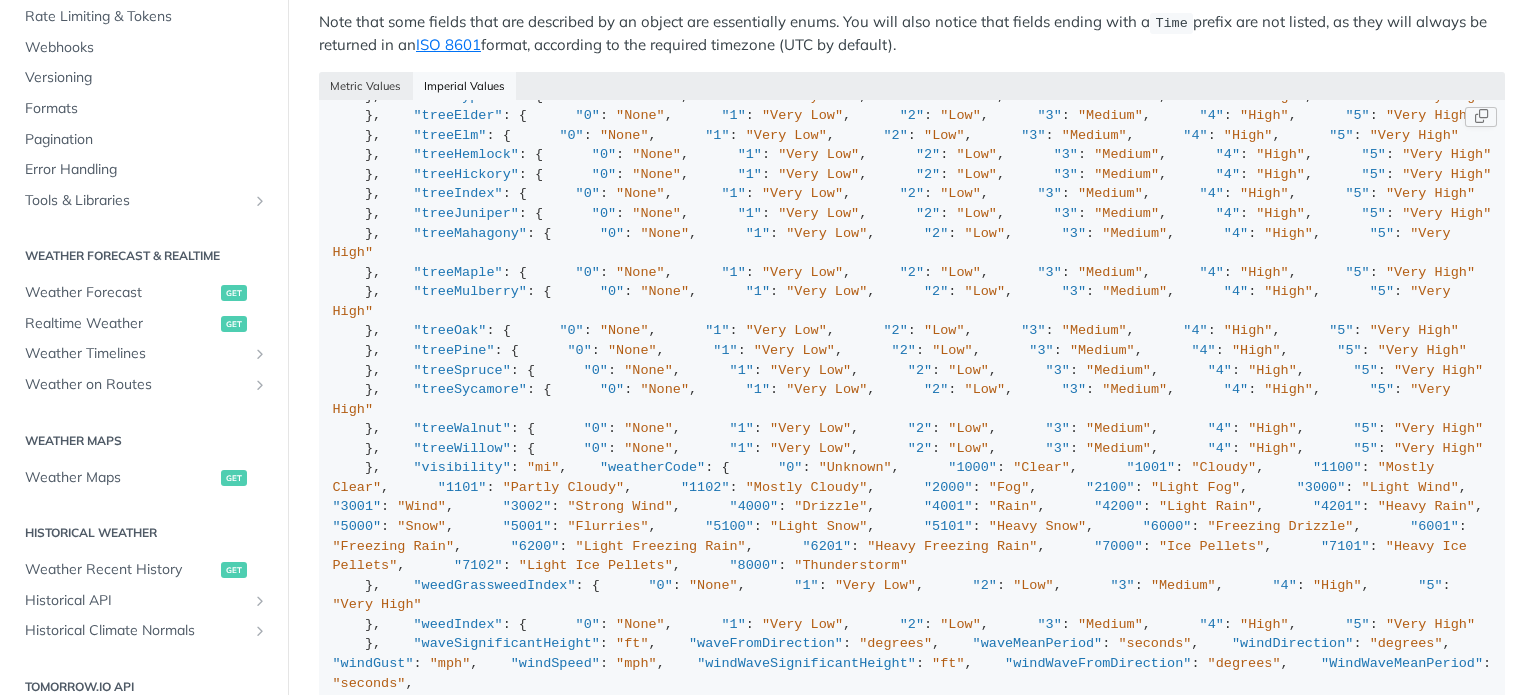 scroll, scrollTop: 6115, scrollLeft: 0, axis: vertical 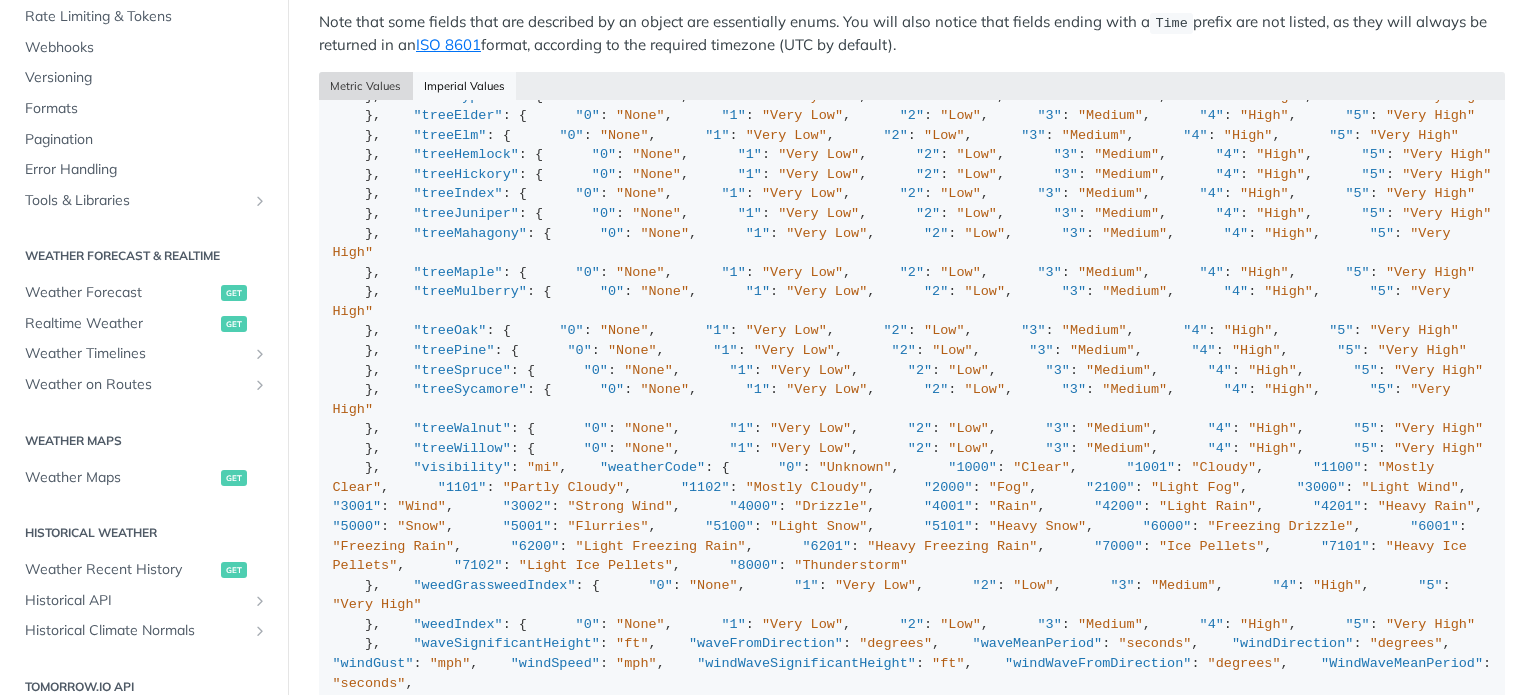 click on "Metric Values" at bounding box center (366, 86) 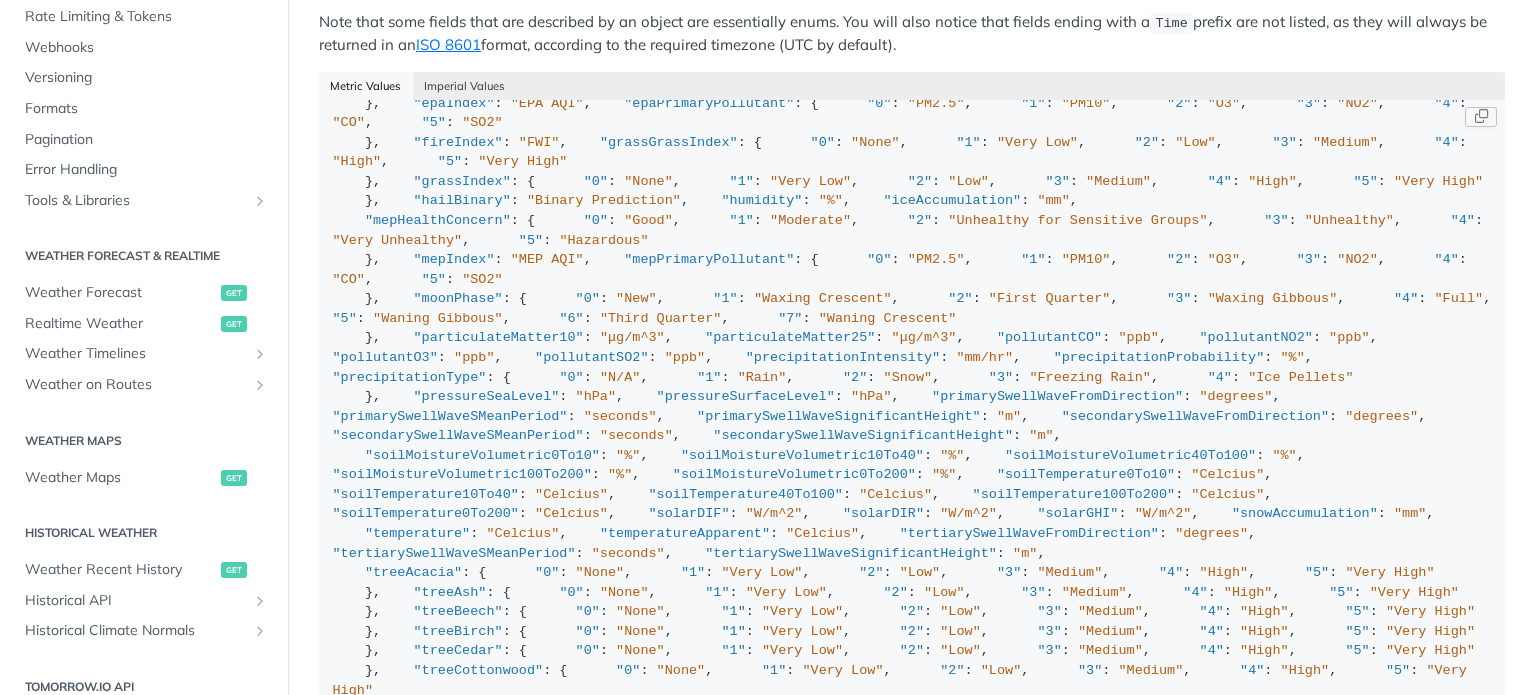 scroll, scrollTop: 0, scrollLeft: 0, axis: both 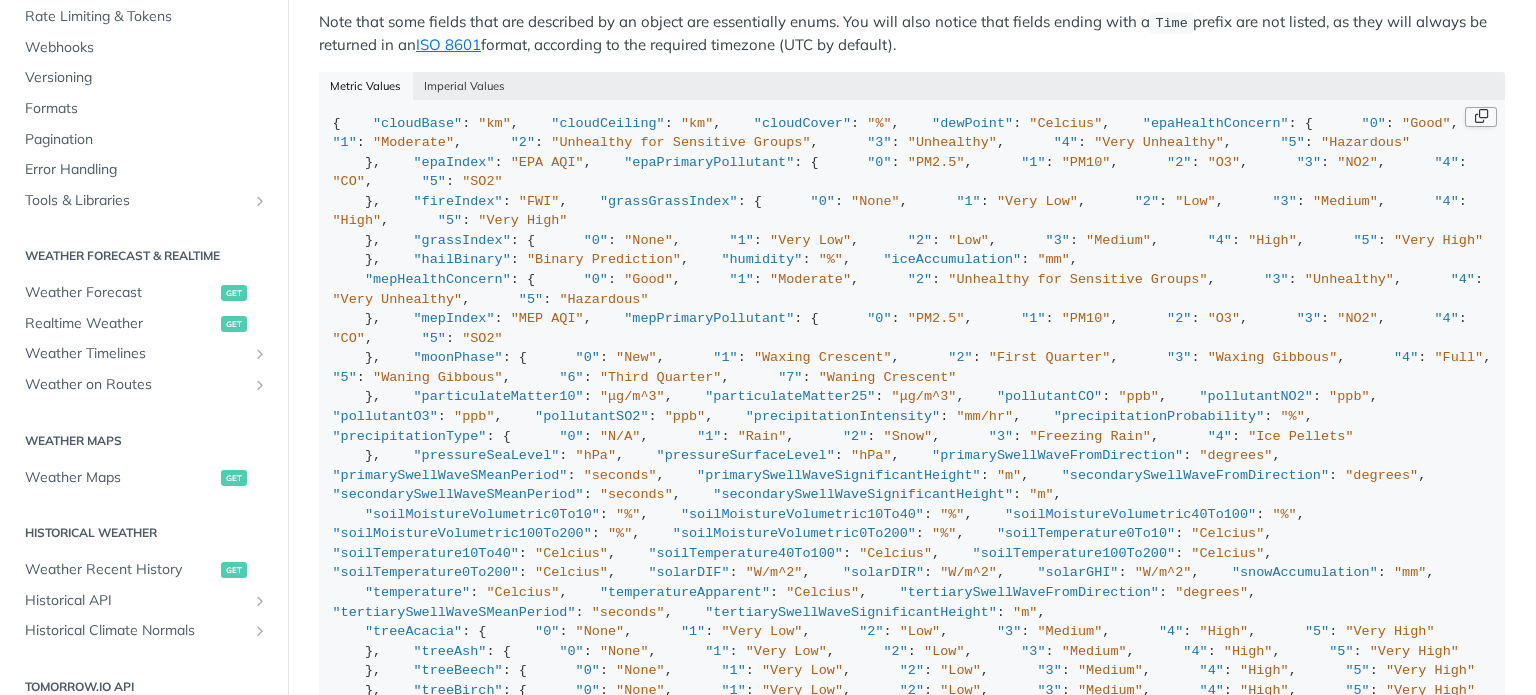 click at bounding box center [1481, 117] 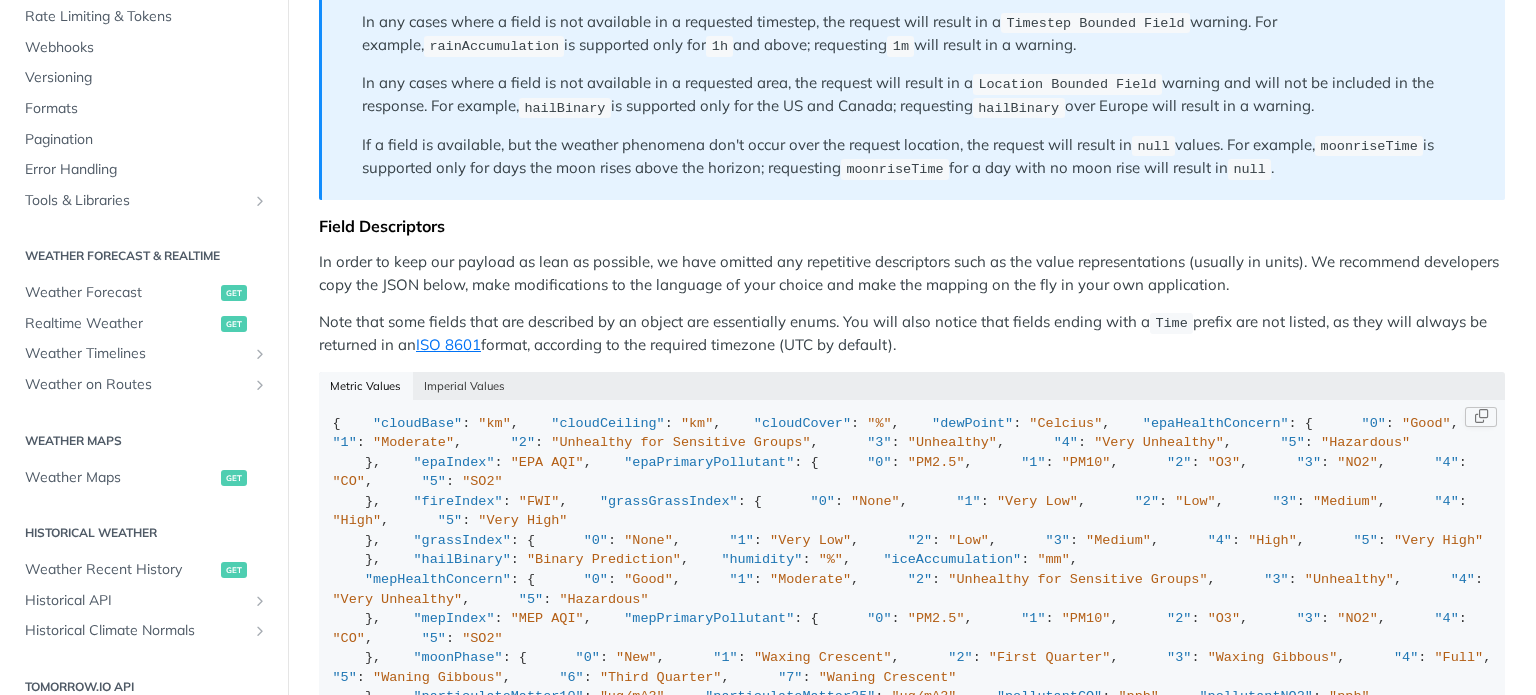 scroll, scrollTop: 1818, scrollLeft: 0, axis: vertical 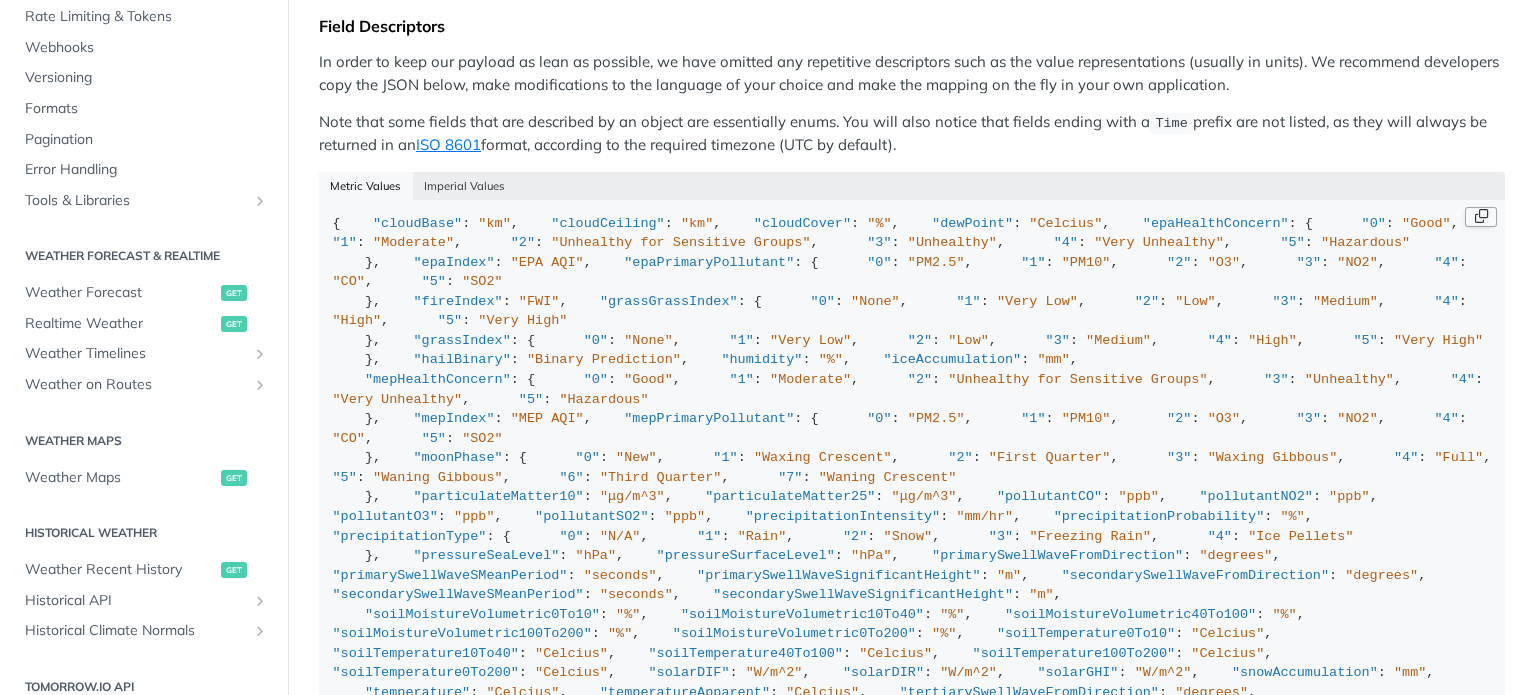 click at bounding box center (1481, 217) 